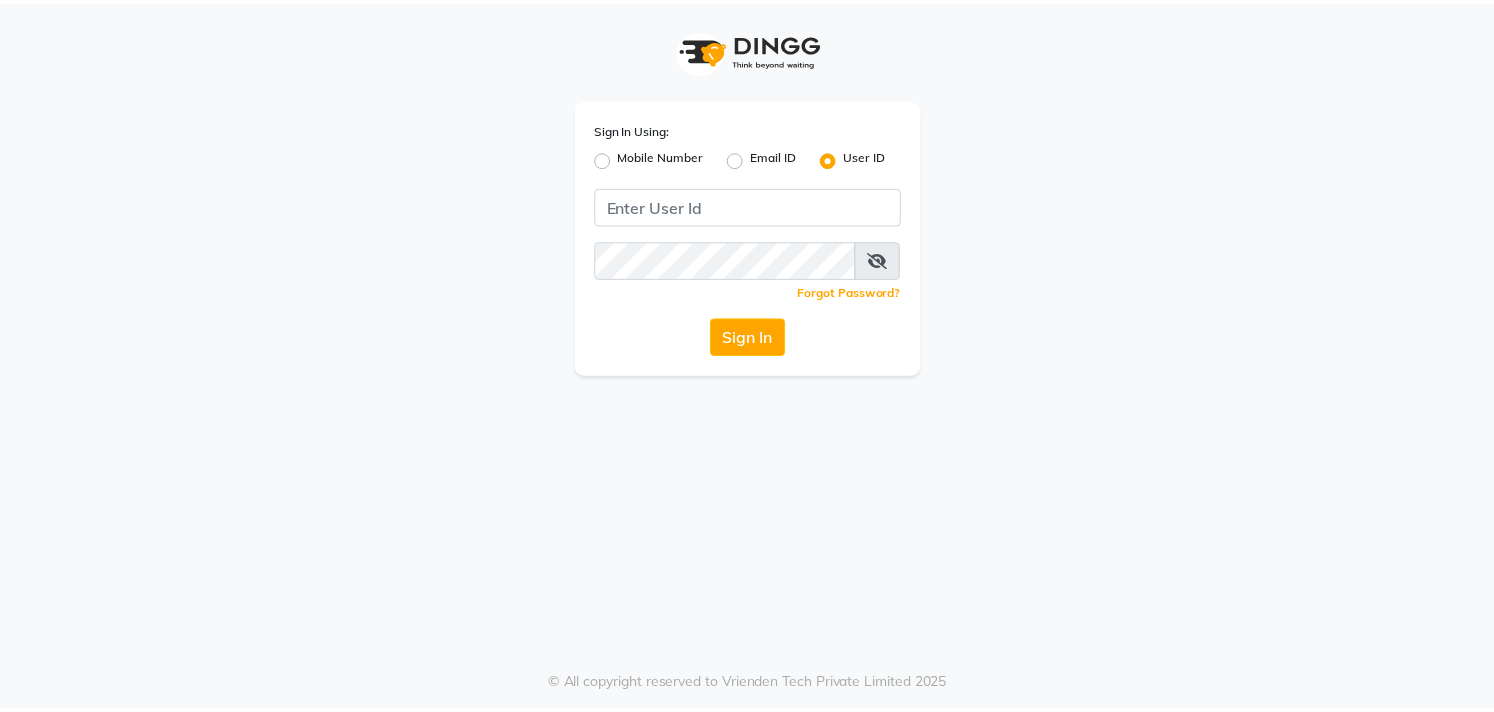 scroll, scrollTop: 0, scrollLeft: 0, axis: both 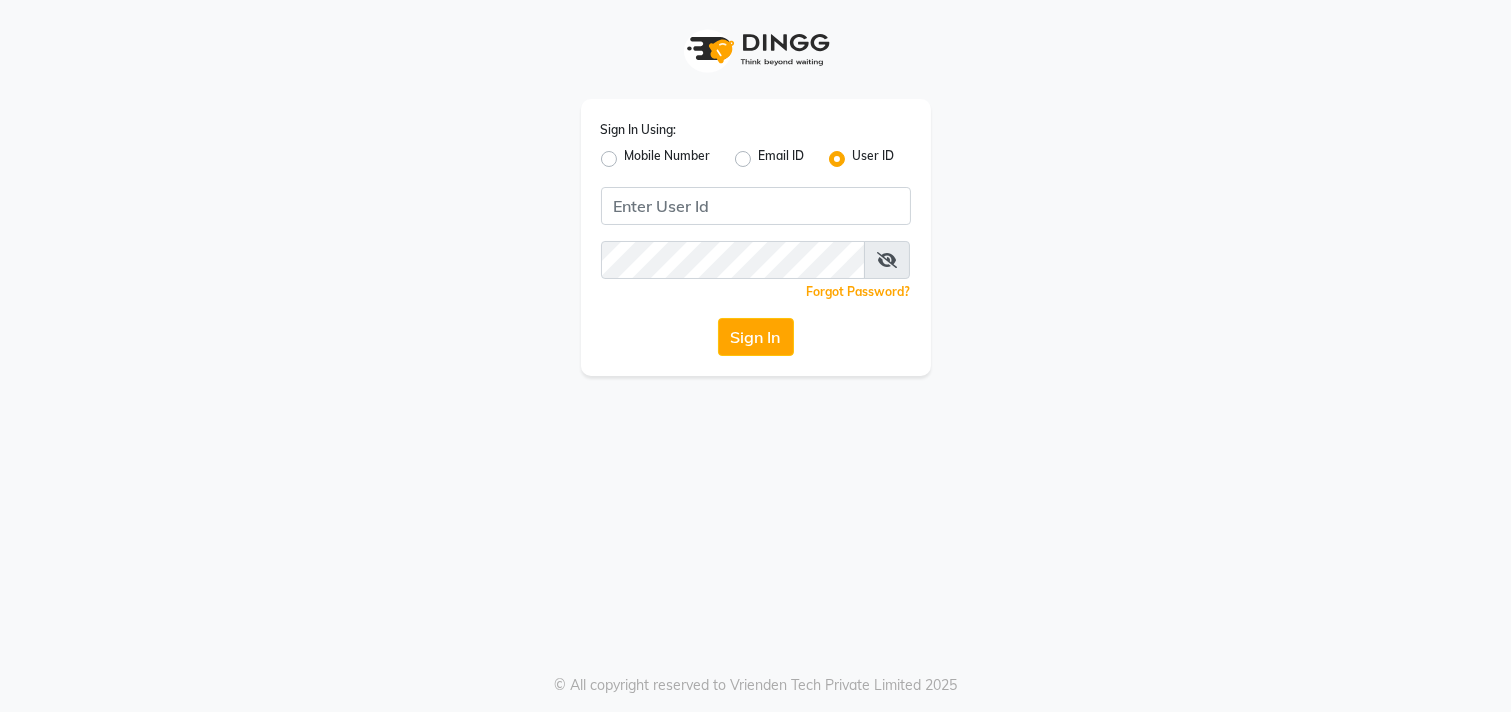 click on "Mobile Number" 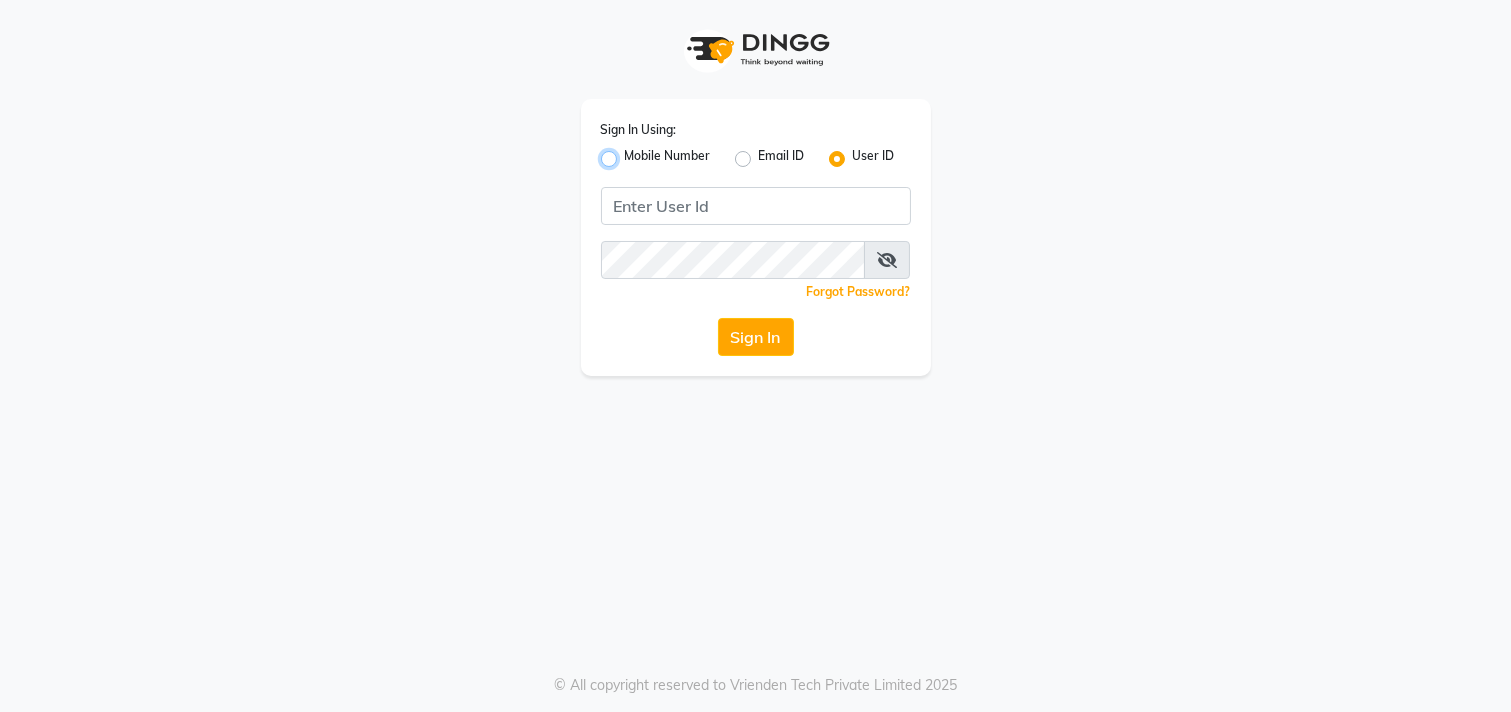 click on "Mobile Number" at bounding box center (631, 153) 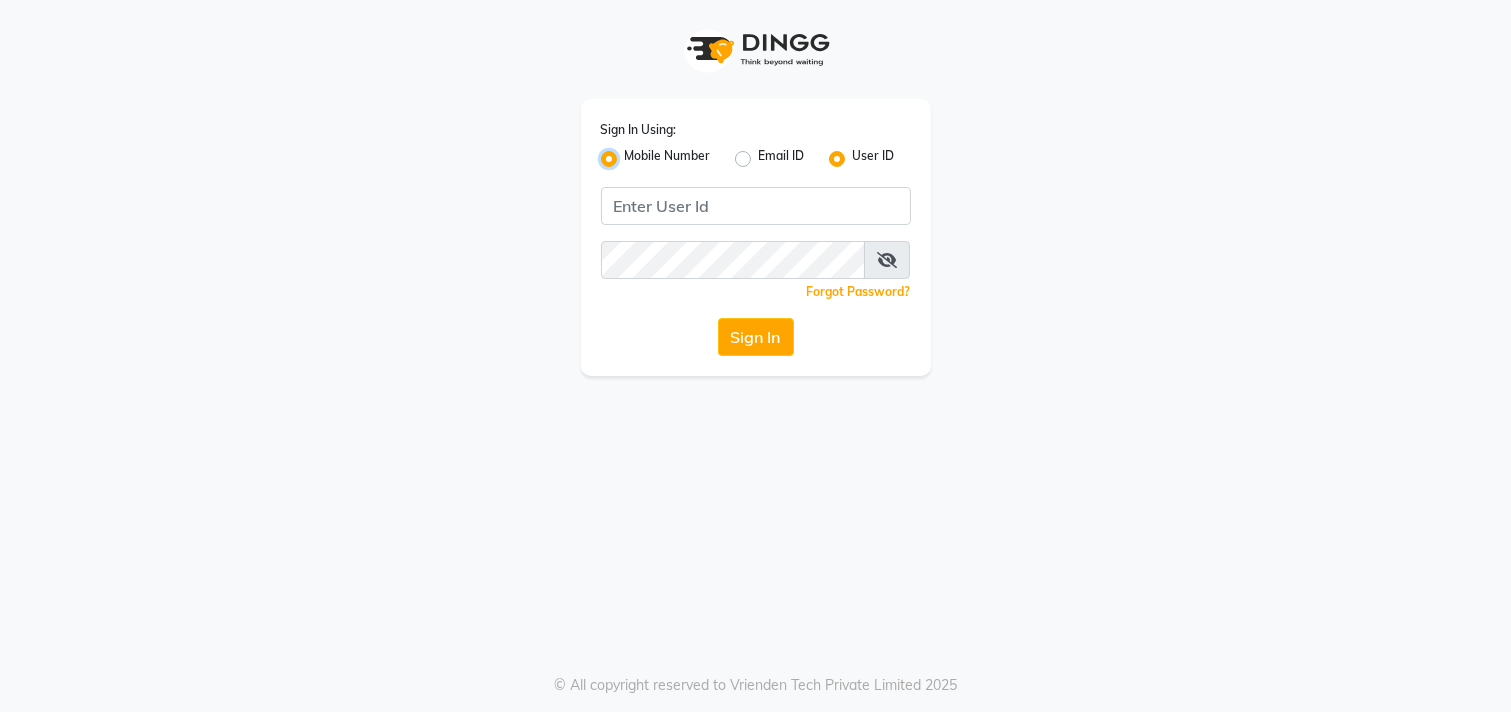 radio on "false" 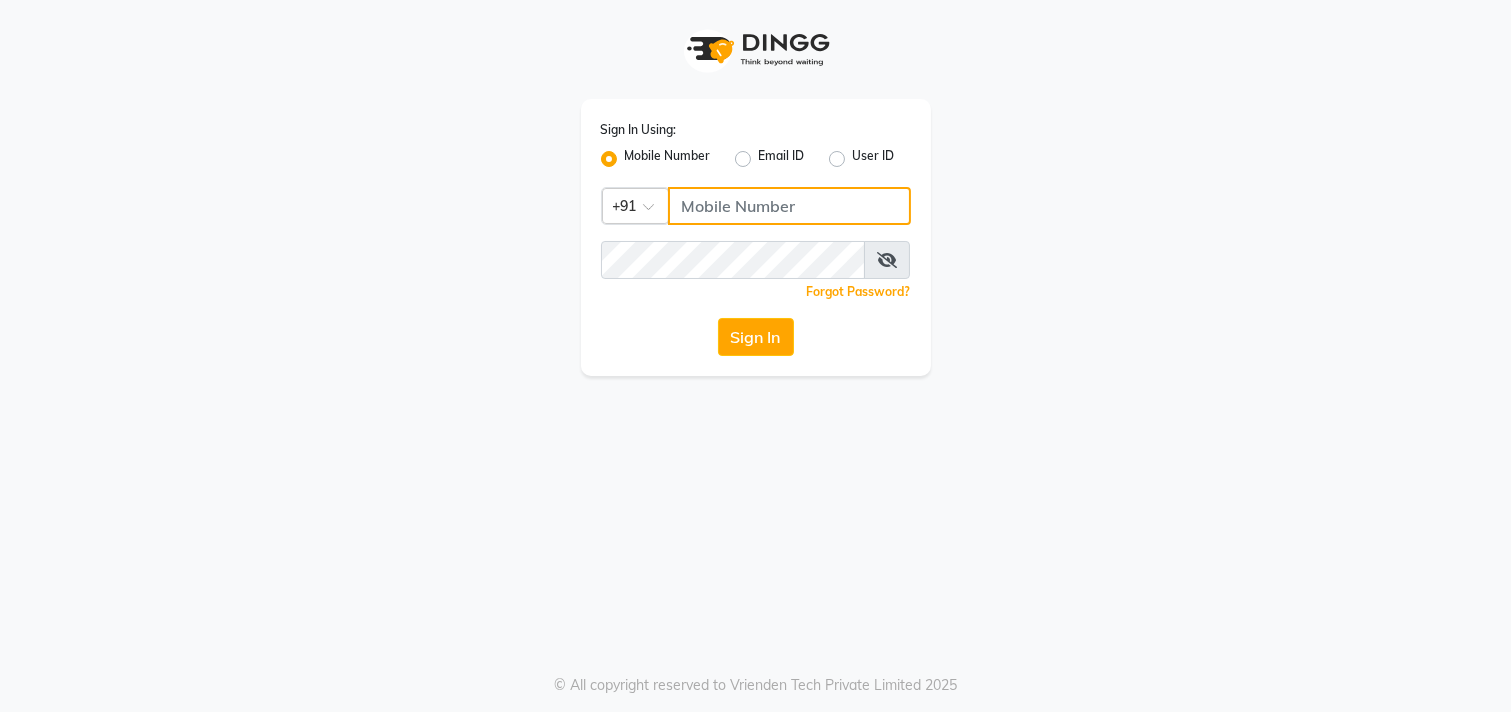 click 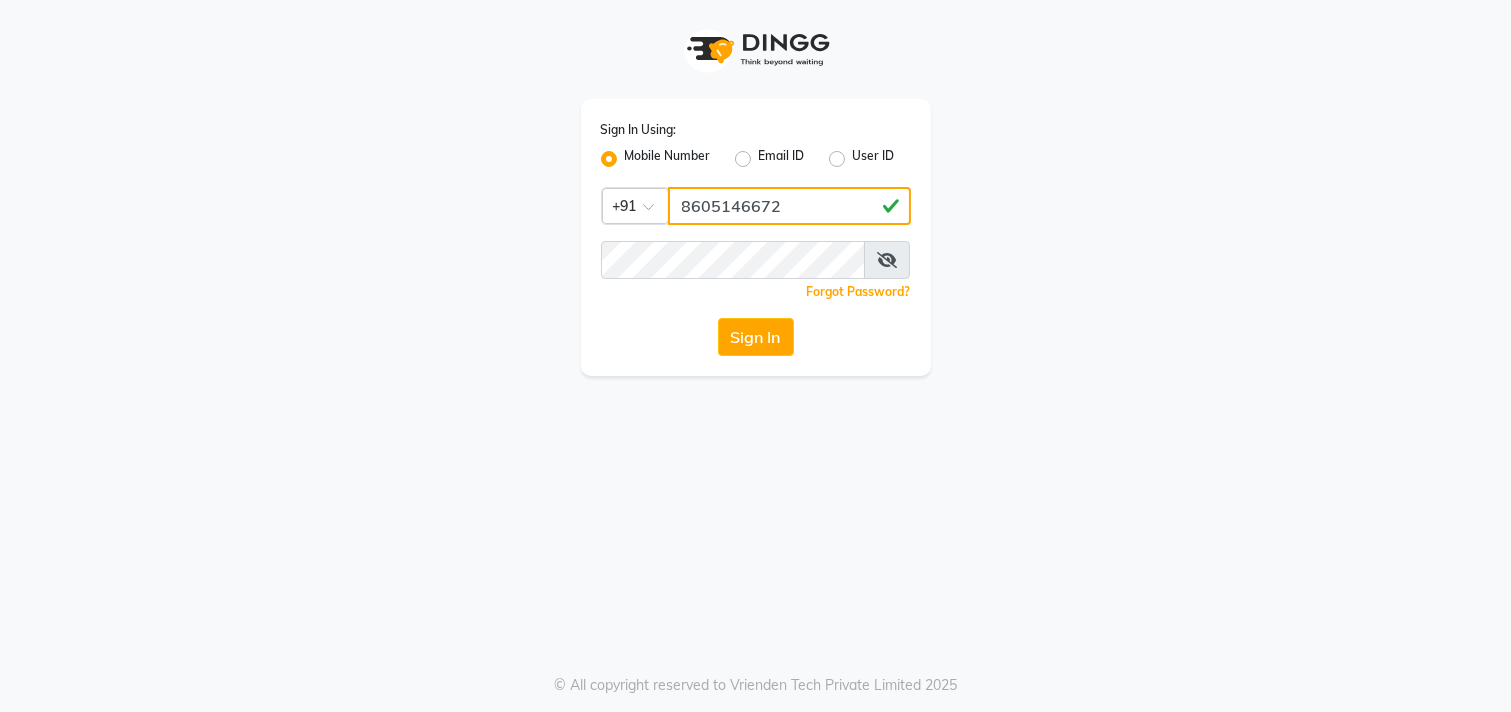 type on "8605146672" 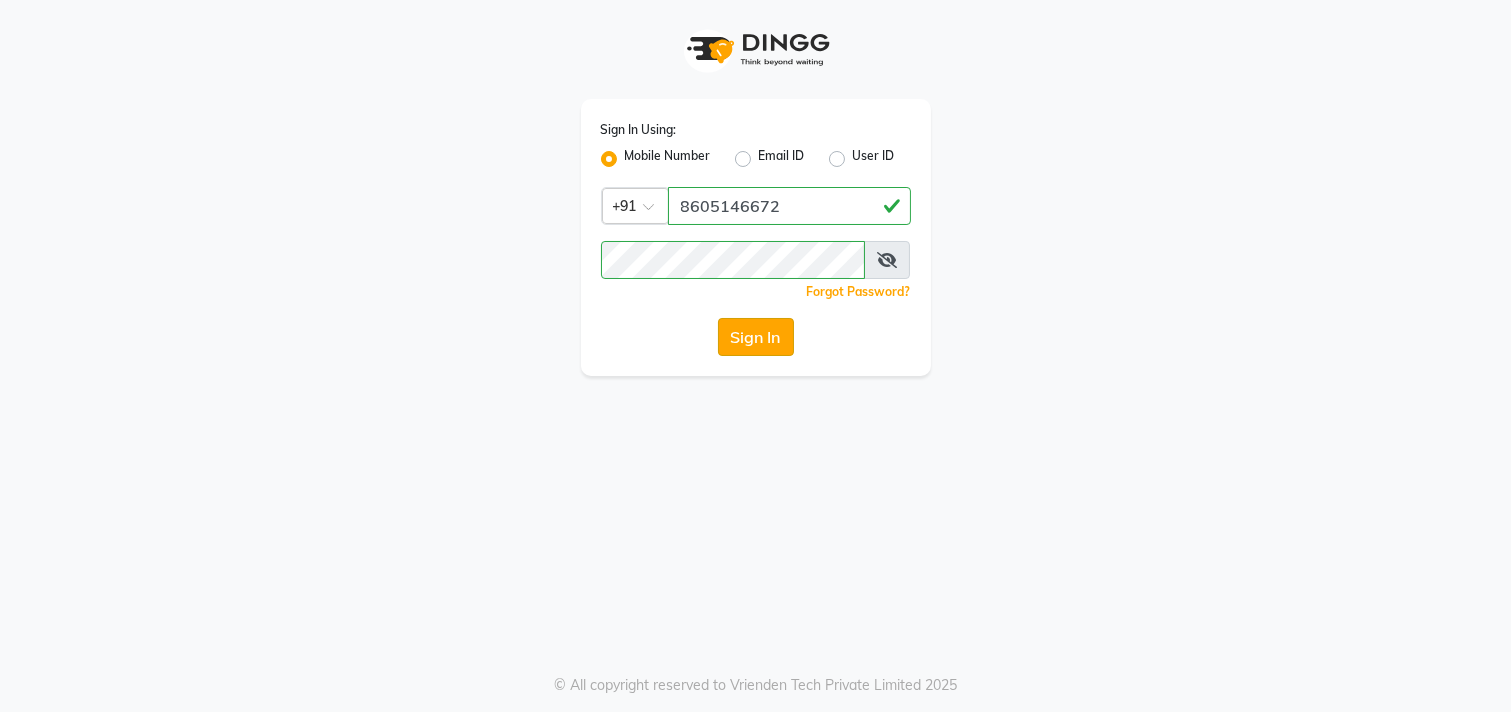click on "Sign In" 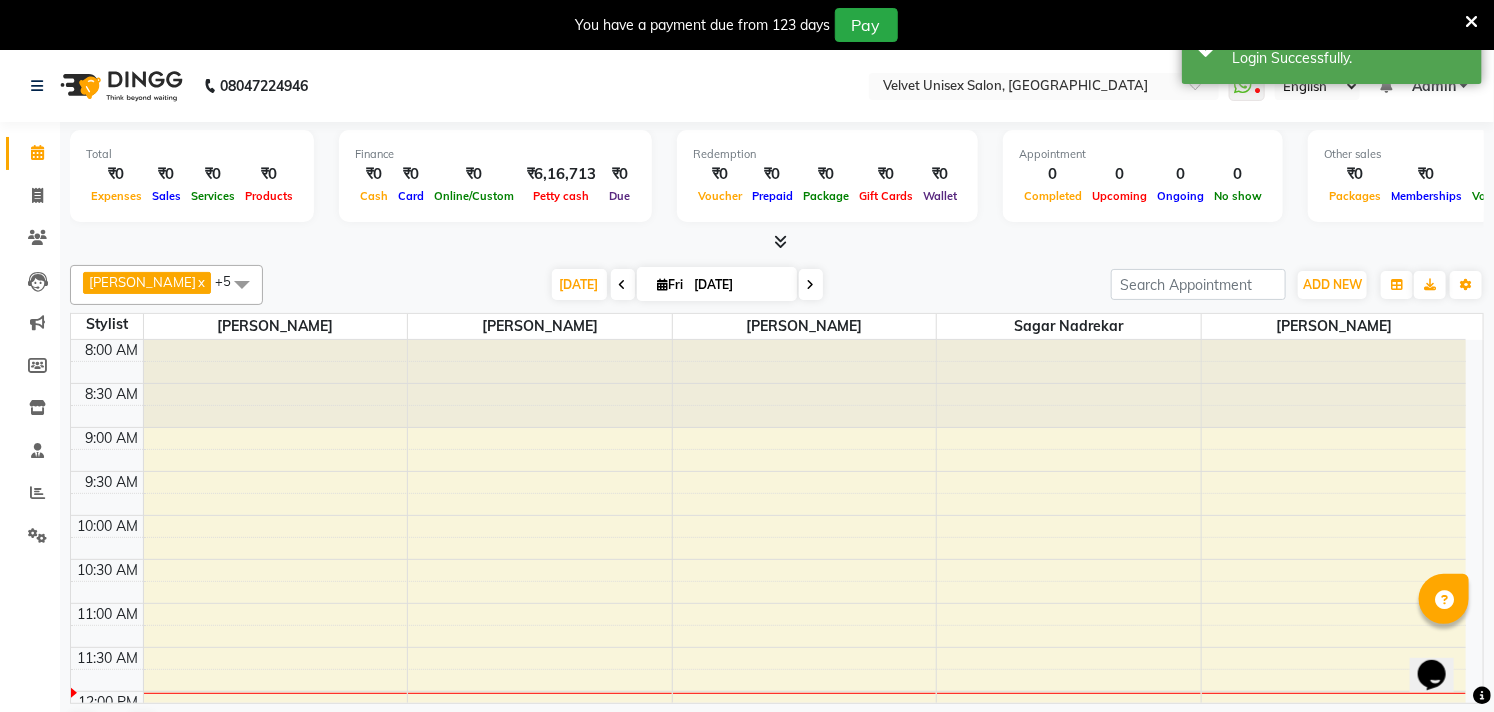 scroll, scrollTop: 0, scrollLeft: 0, axis: both 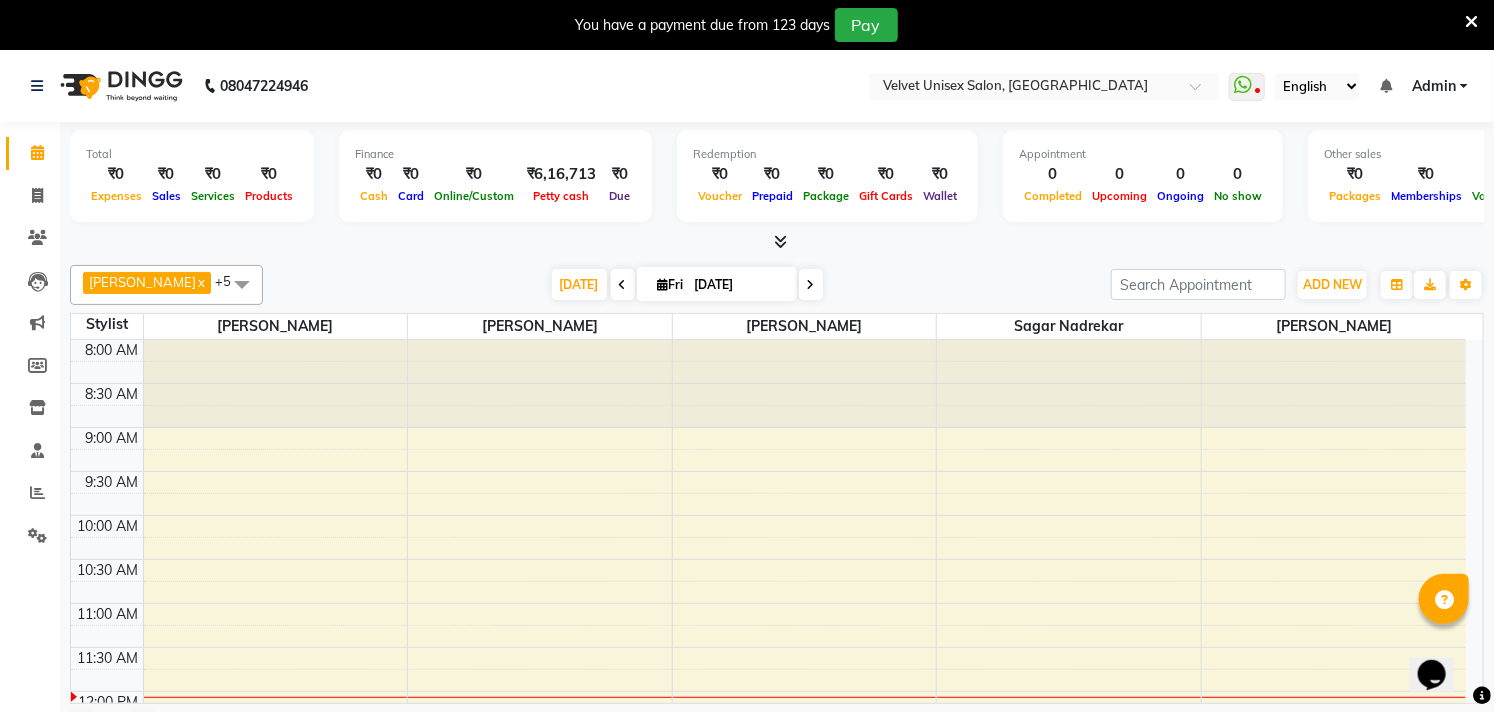 click at bounding box center [1471, 22] 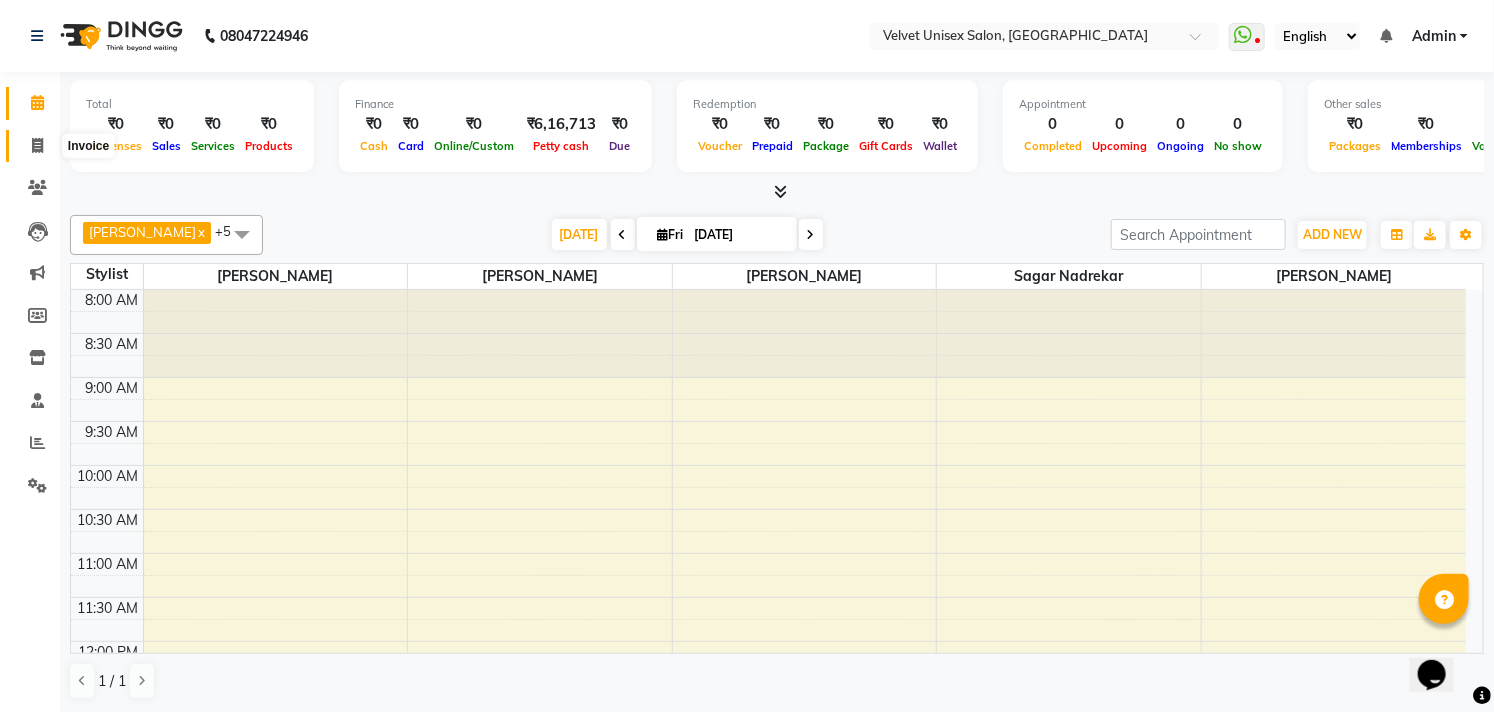 click 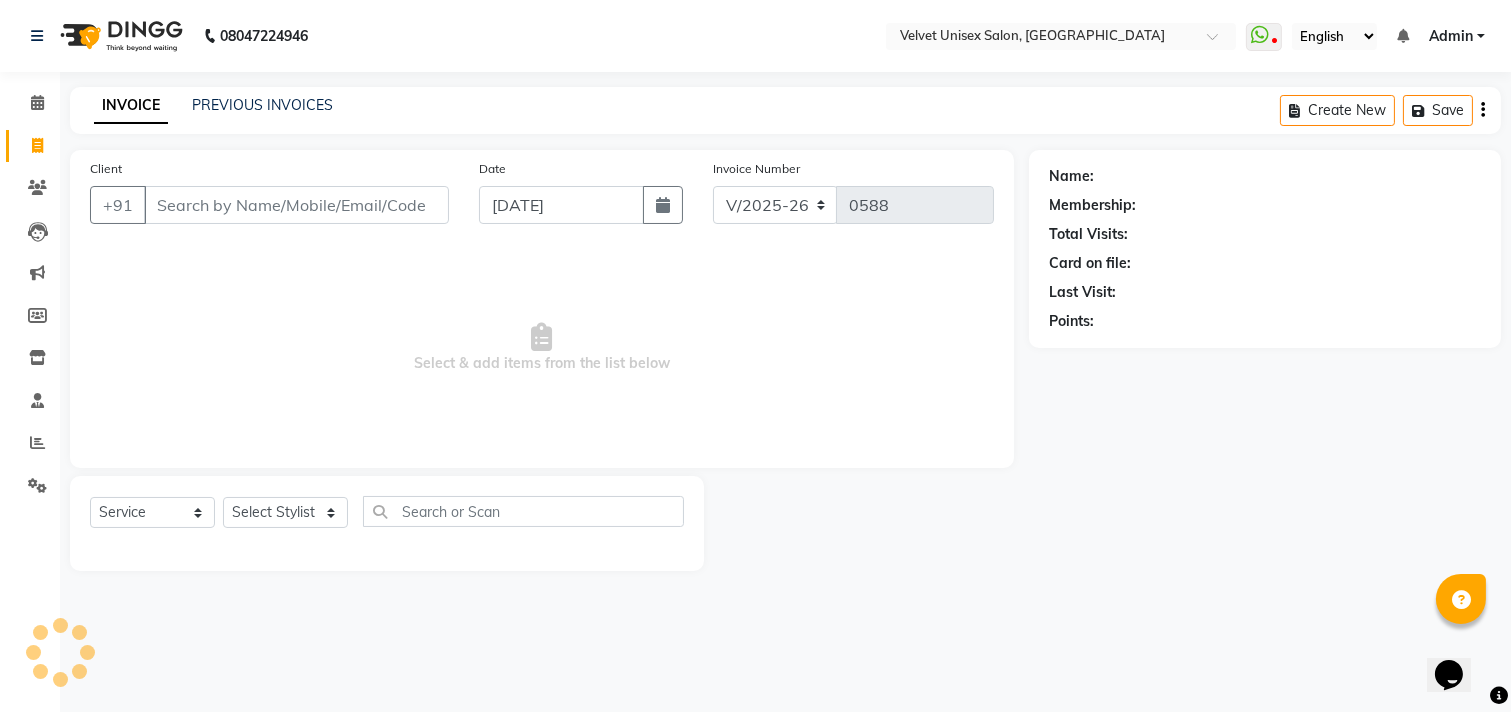 drag, startPoint x: 294, startPoint y: 202, endPoint x: 692, endPoint y: 305, distance: 411.1119 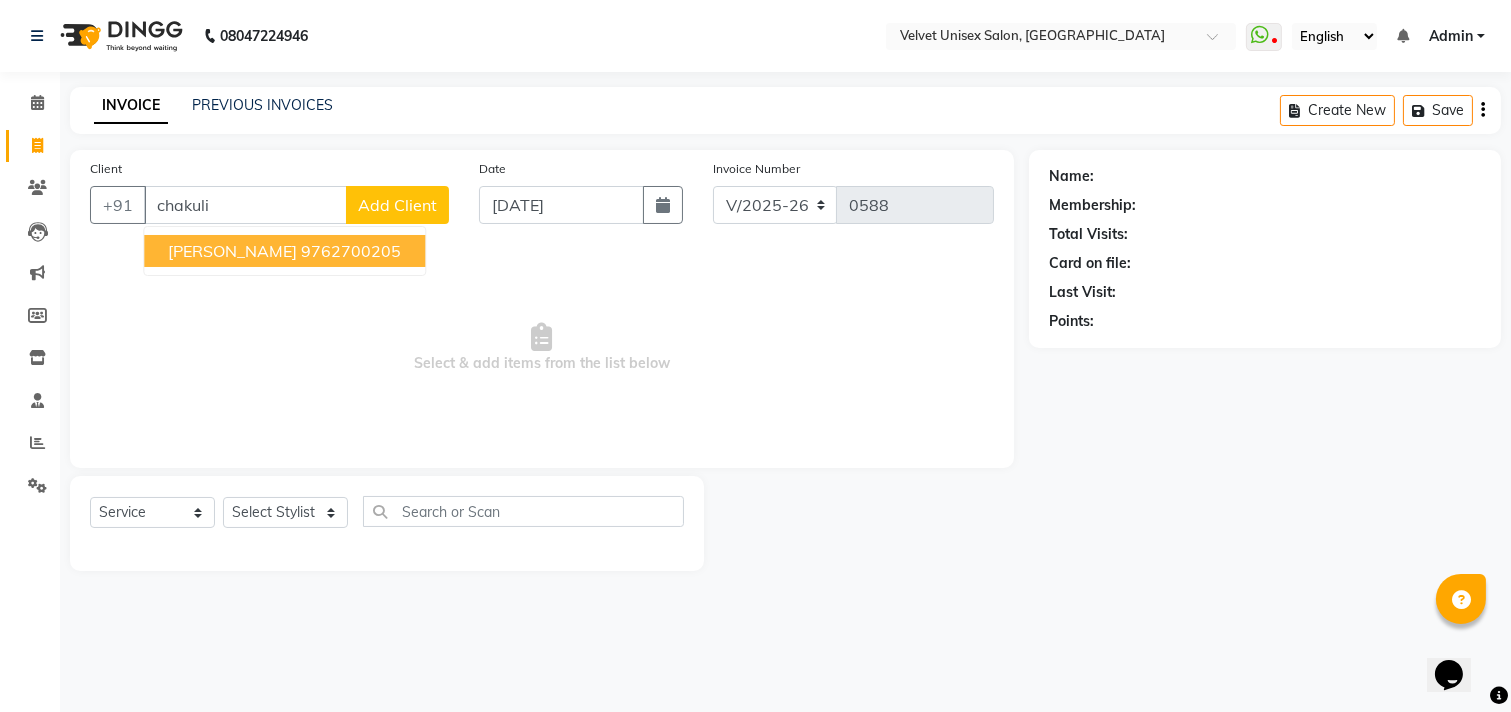 click on "9762700205" at bounding box center [351, 251] 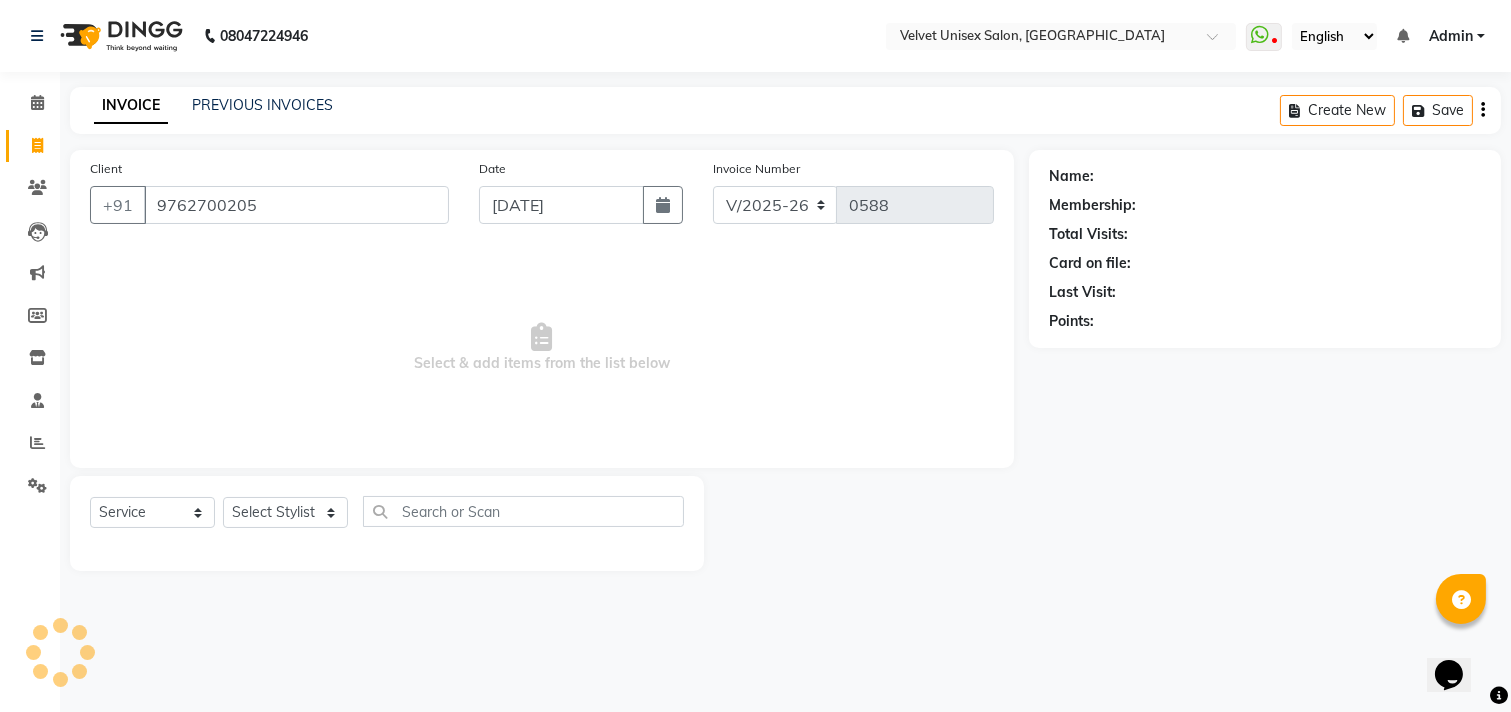 type on "9762700205" 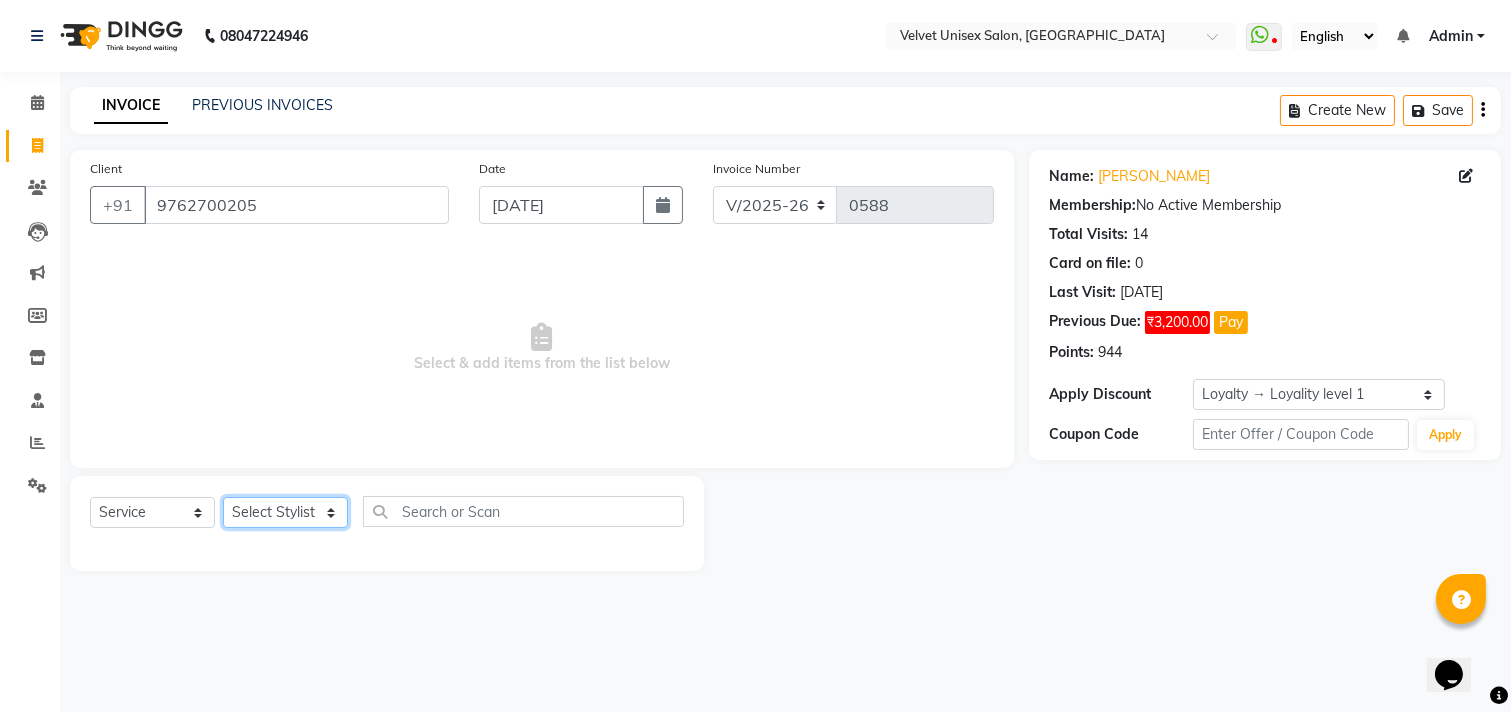 click on "Select Stylist [PERSON_NAME] [PERSON_NAME] [PERSON_NAME] sagar nadrekar [PERSON_NAME]" 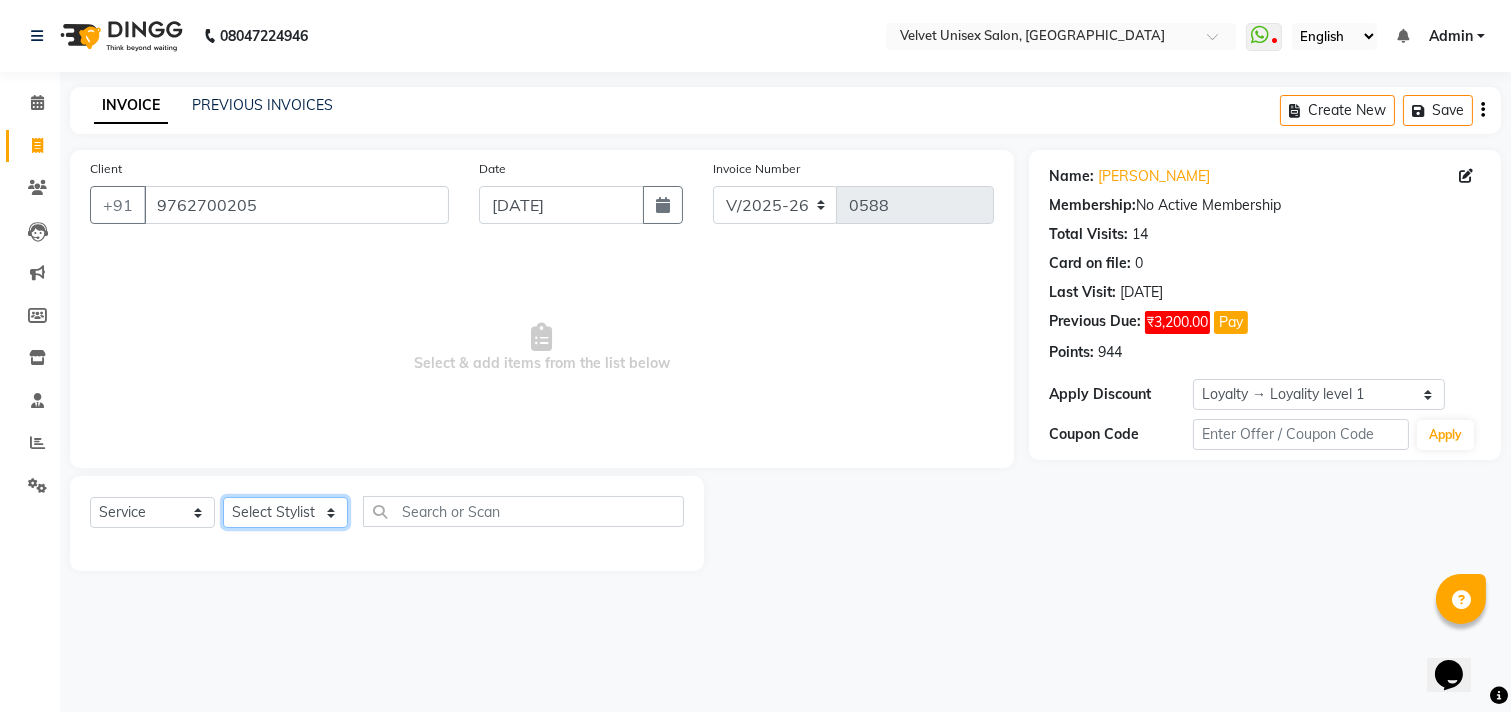 select on "35743" 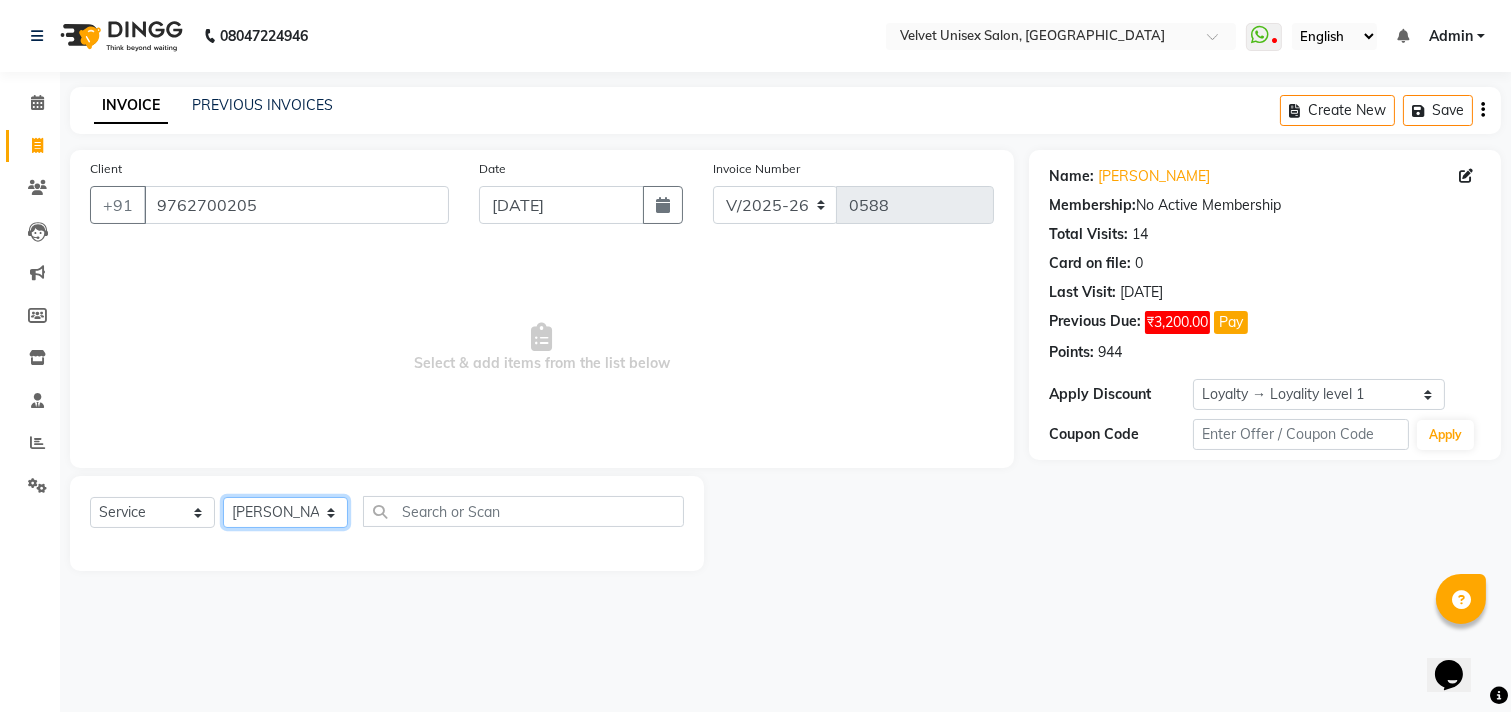 click on "Select Stylist [PERSON_NAME] [PERSON_NAME] [PERSON_NAME] sagar nadrekar [PERSON_NAME]" 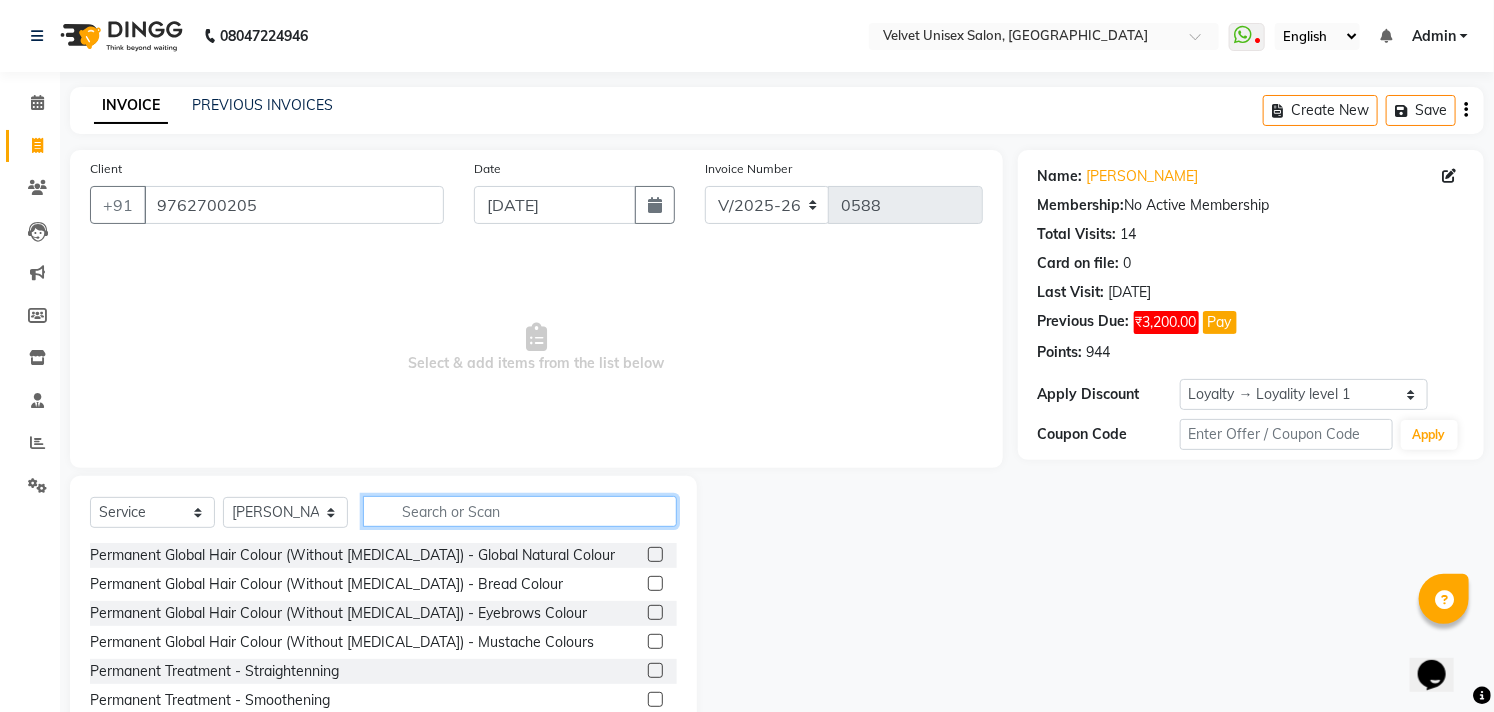 click 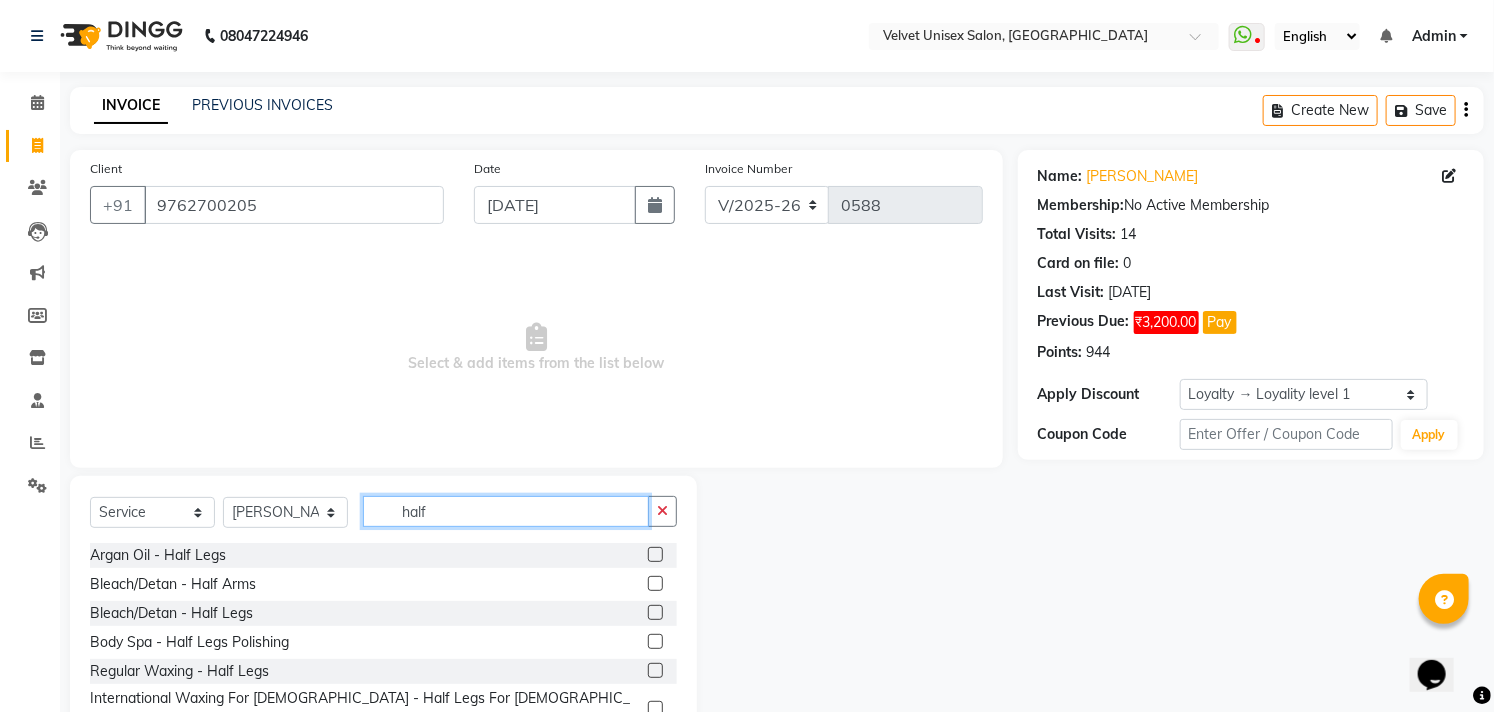 type on "half" 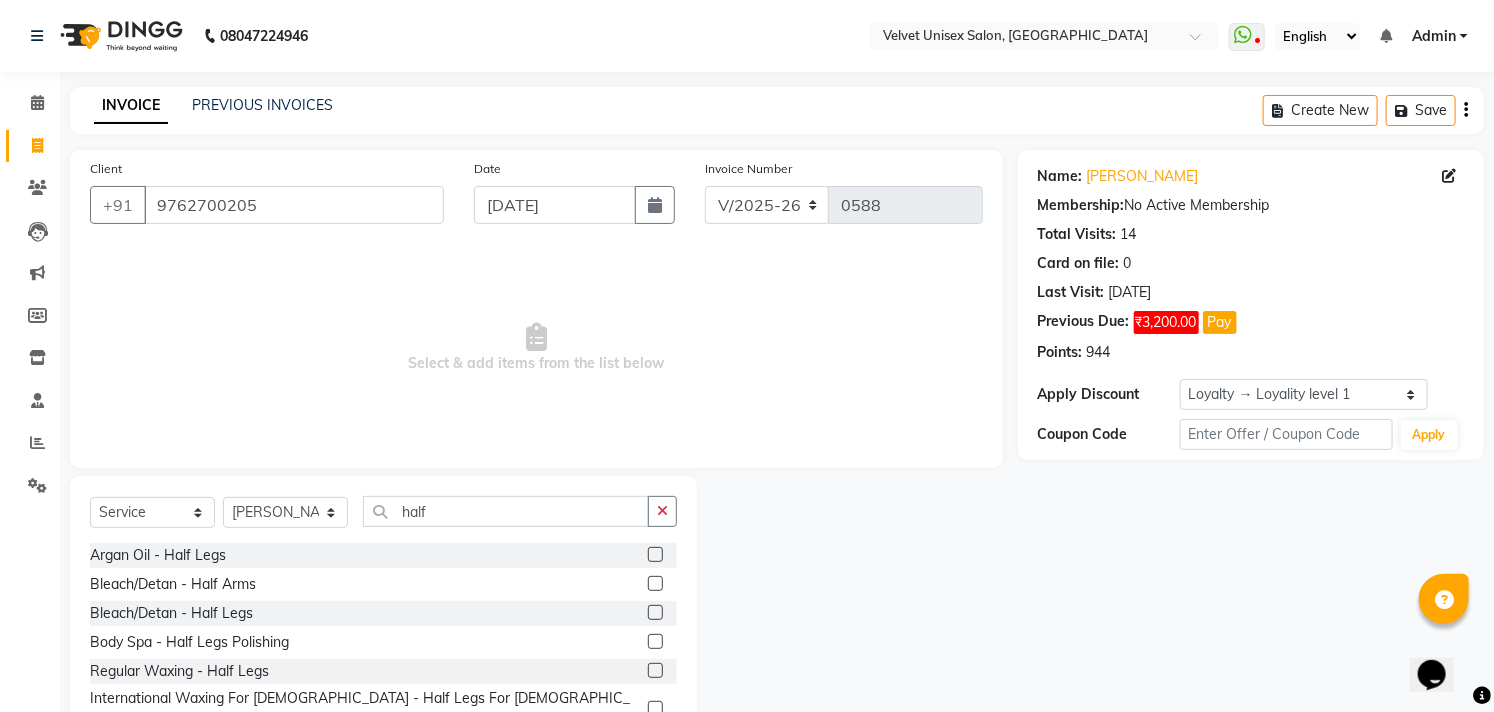 click 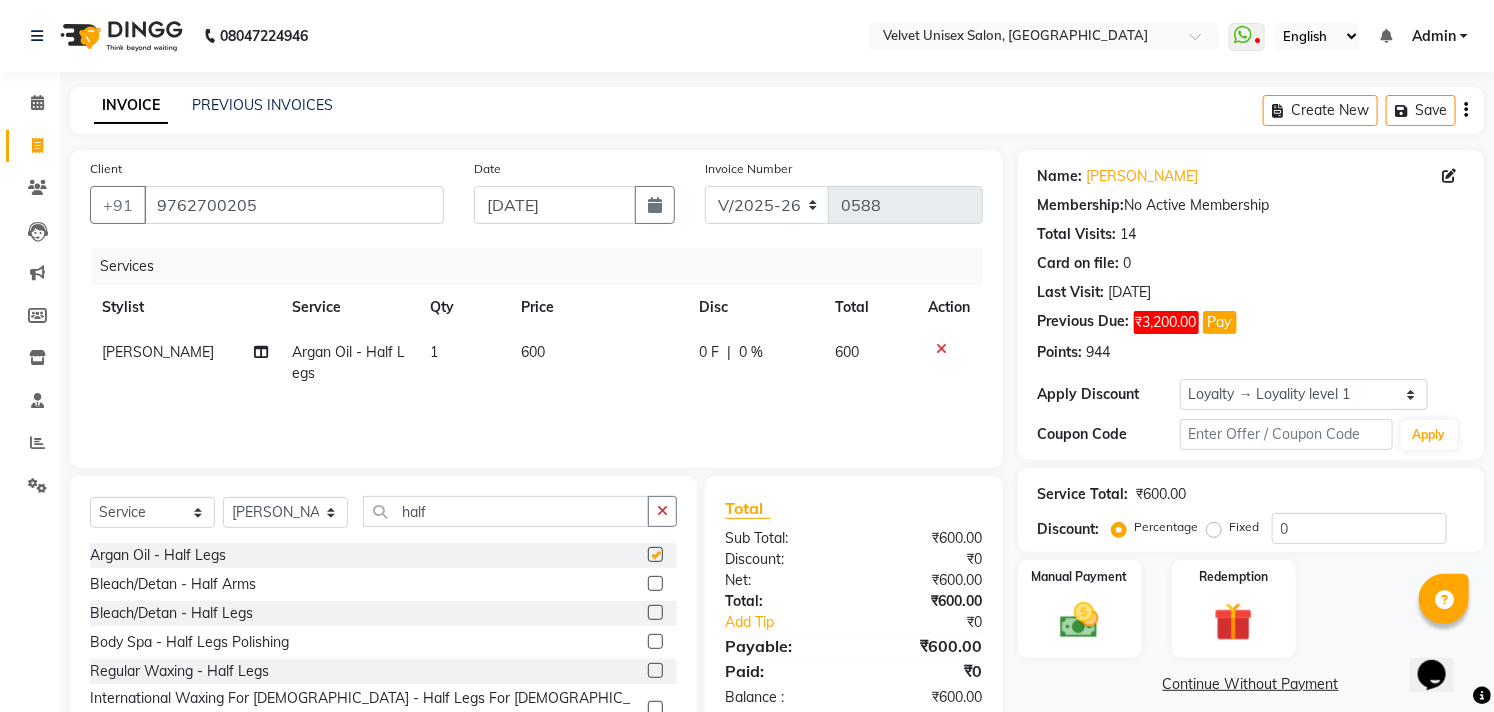 checkbox on "false" 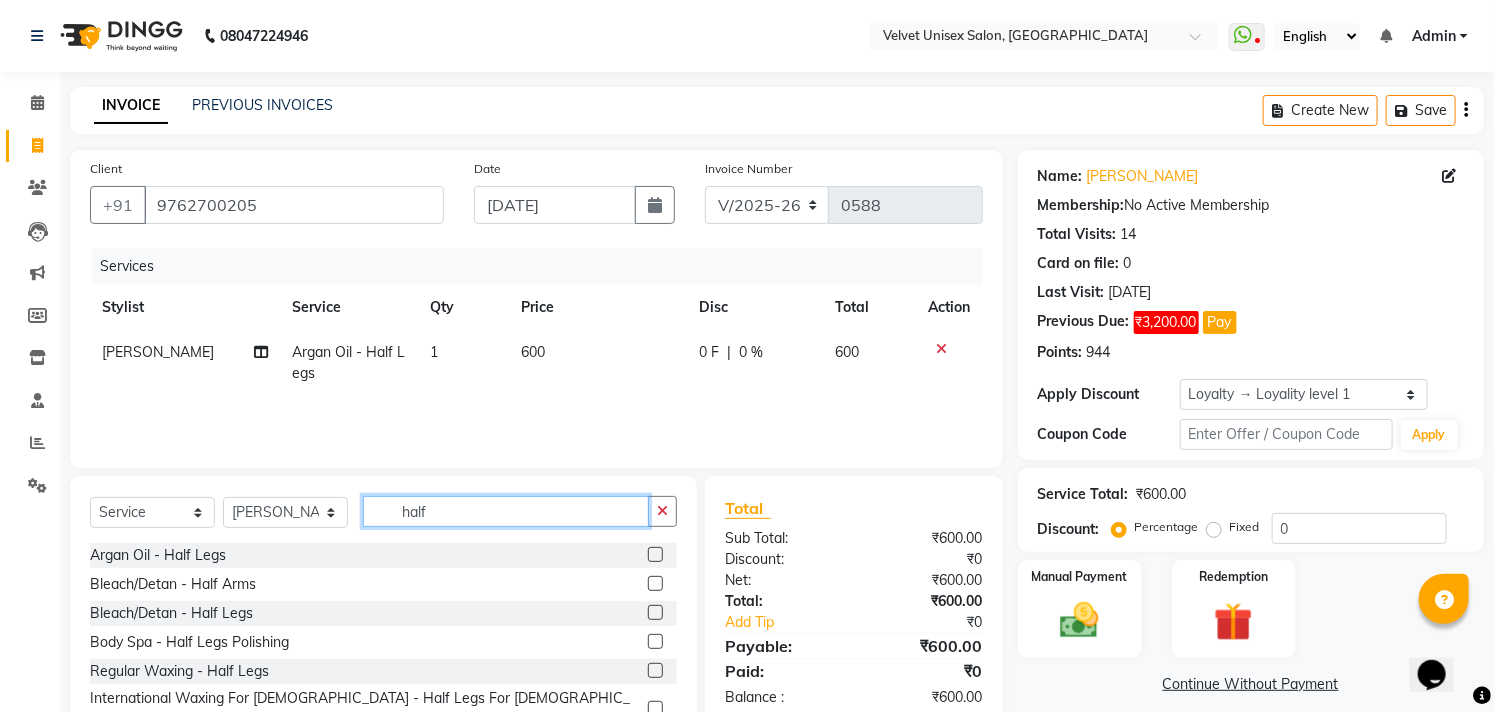 click on "half" 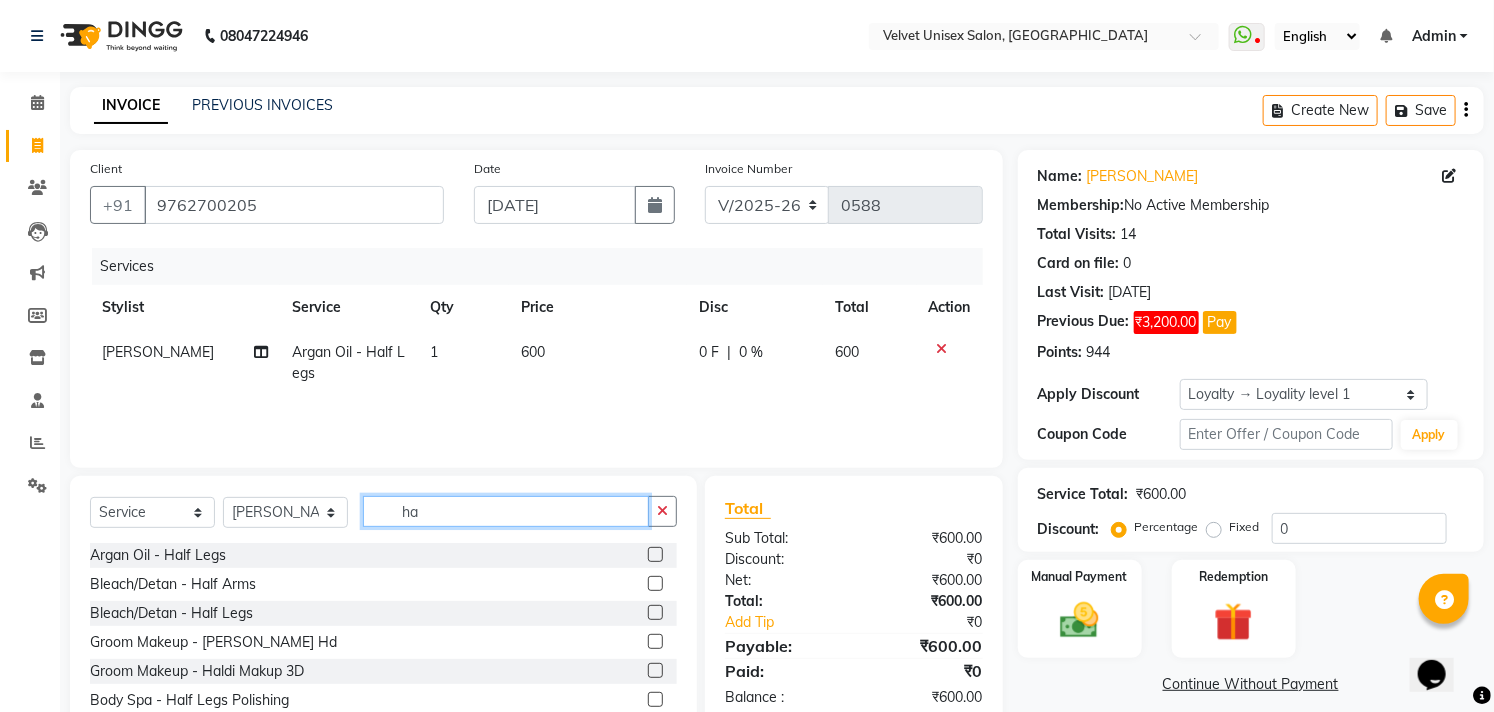 type on "h" 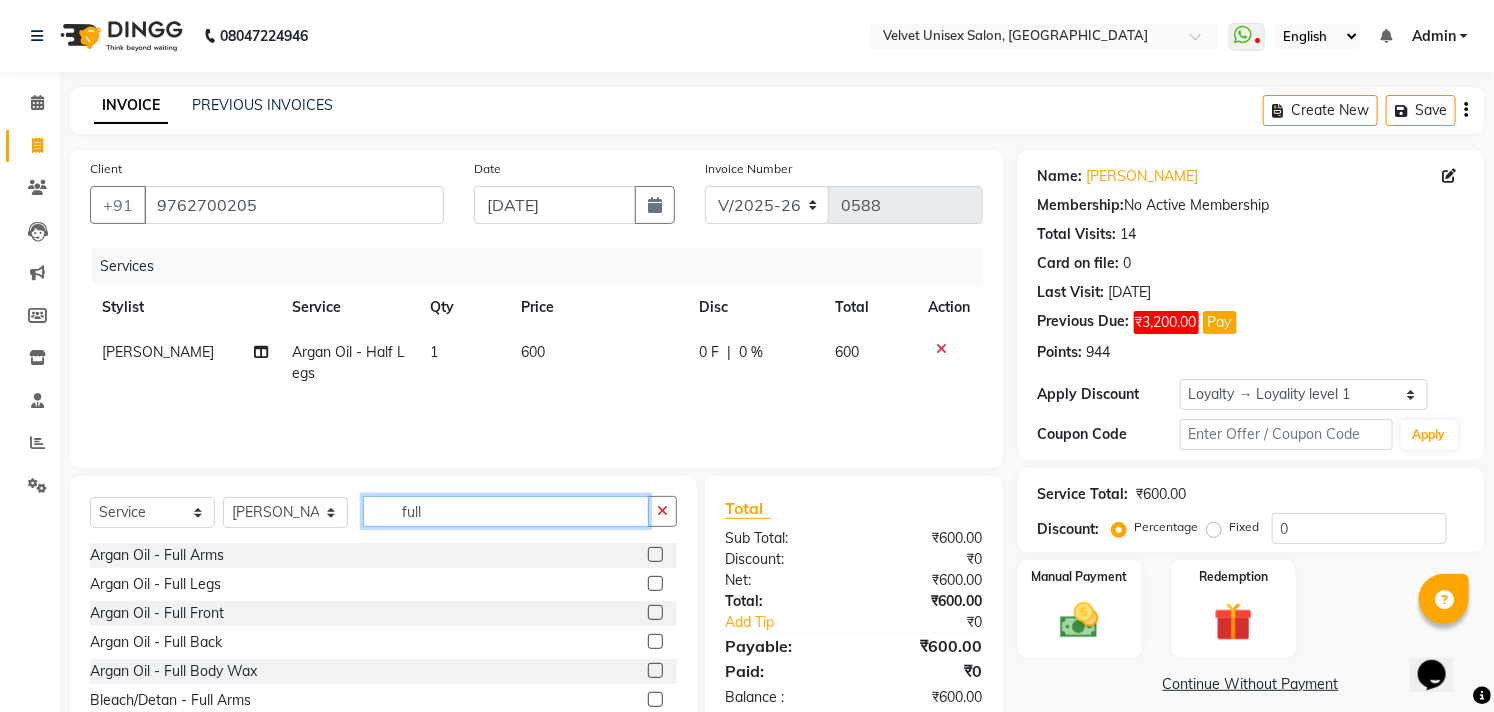 type on "full" 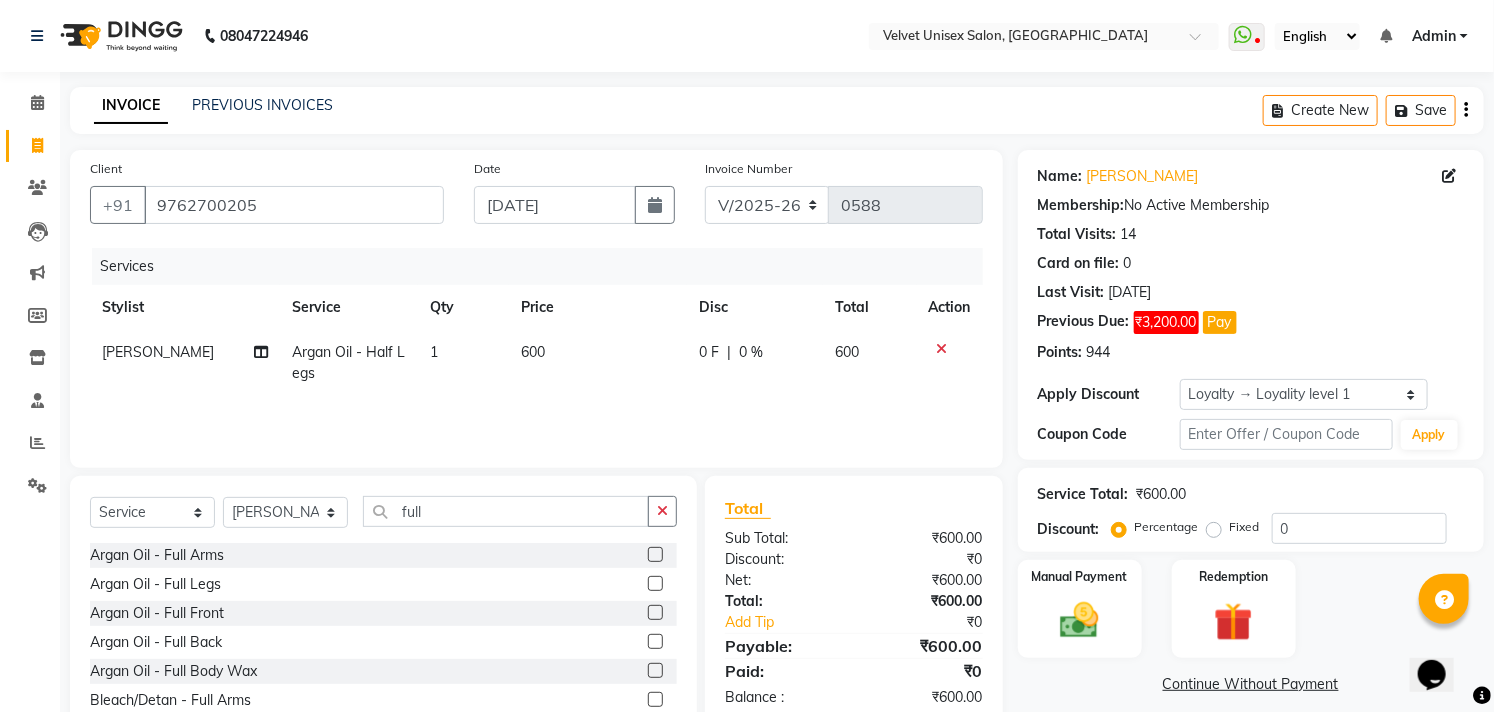 click 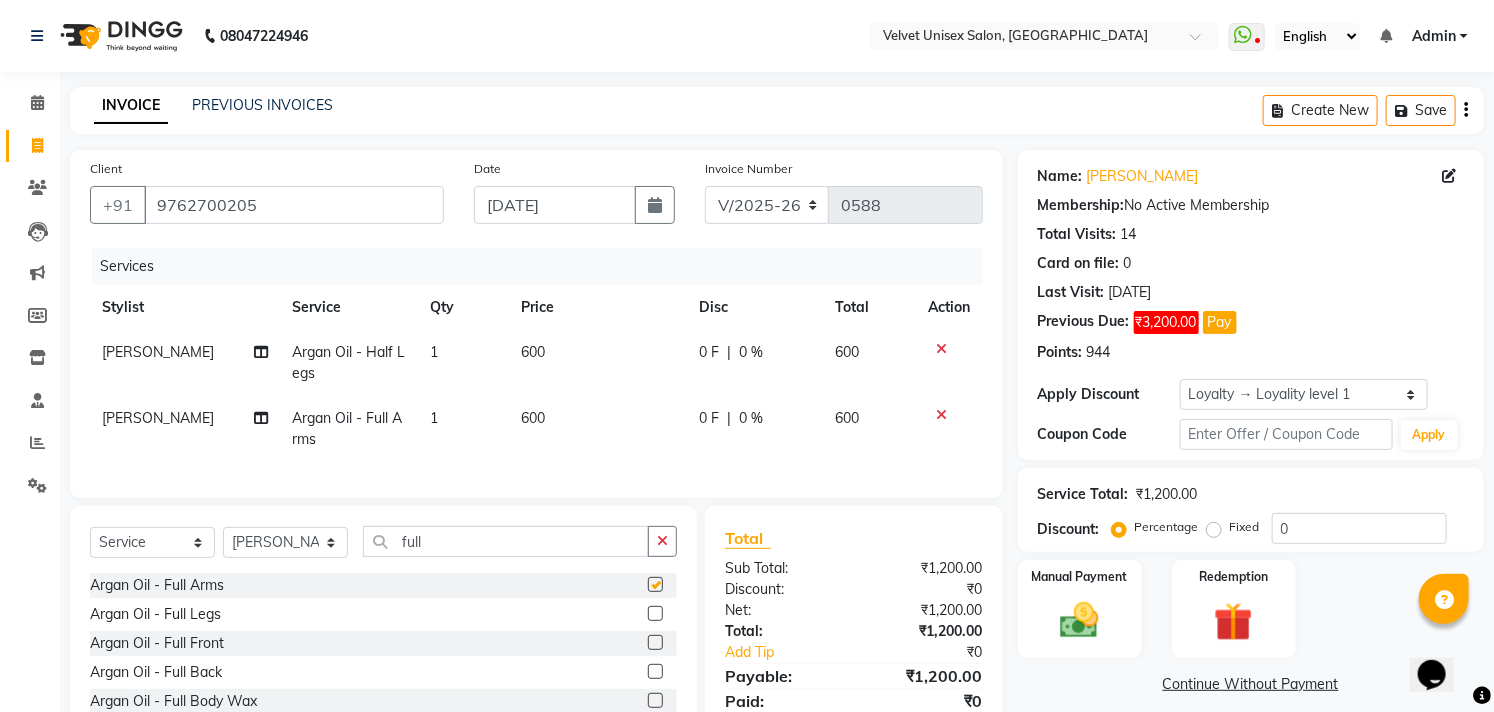 checkbox on "false" 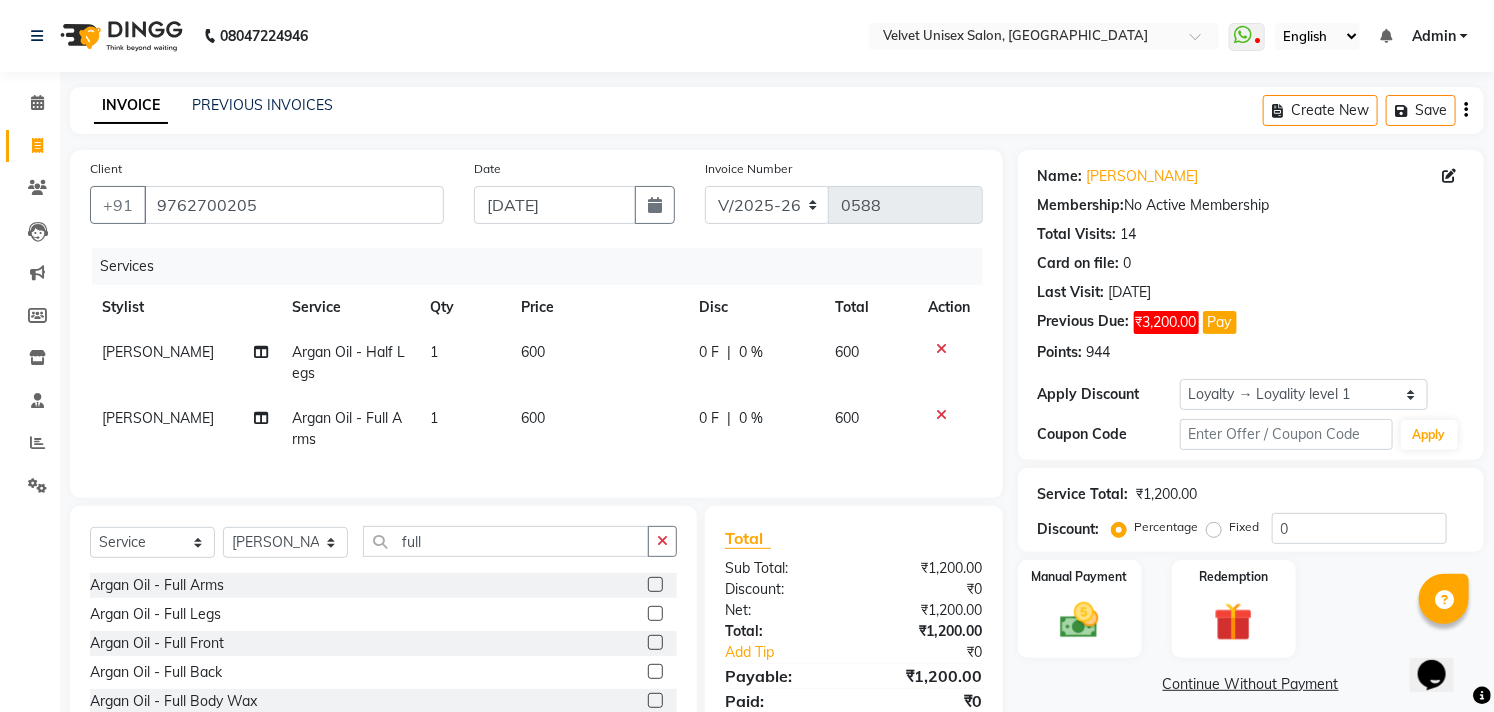 click on "Select  Service  Product  Membership  Package Voucher Prepaid Gift Card  Select Stylist laxmi bhosle Minal bidwe rushi ausekar sagar nadrekar Uma Badgu full Argan Oil - Full Arms  Argan Oil - Full Legs  Argan Oil - Full Front  Argan Oil - Full Back  Argan Oil - Full Body Wax  Bleach/Detan - Full Arms  Bleach/Detan - Full Legs  Bleach/Detan - Full Bodysilver Bleach  Peel Of Waxing - Full Face  Skin  - Full Face  Regular Waxing - Full Arms  Regular Waxing - Full Legs  Regular Waxing - Full Front  Regular Waxing - Full Back  Regular Waxing - Full Body Wax  International Waxing For Male  - Full Arms For Male  International Waxing For Male  - Full Legs For Male  International Waxing For Male  - Full Front For Male  International Waxing For Male  - Full Back For Male  International Waxing For Male  - Full Body Wax For Male" 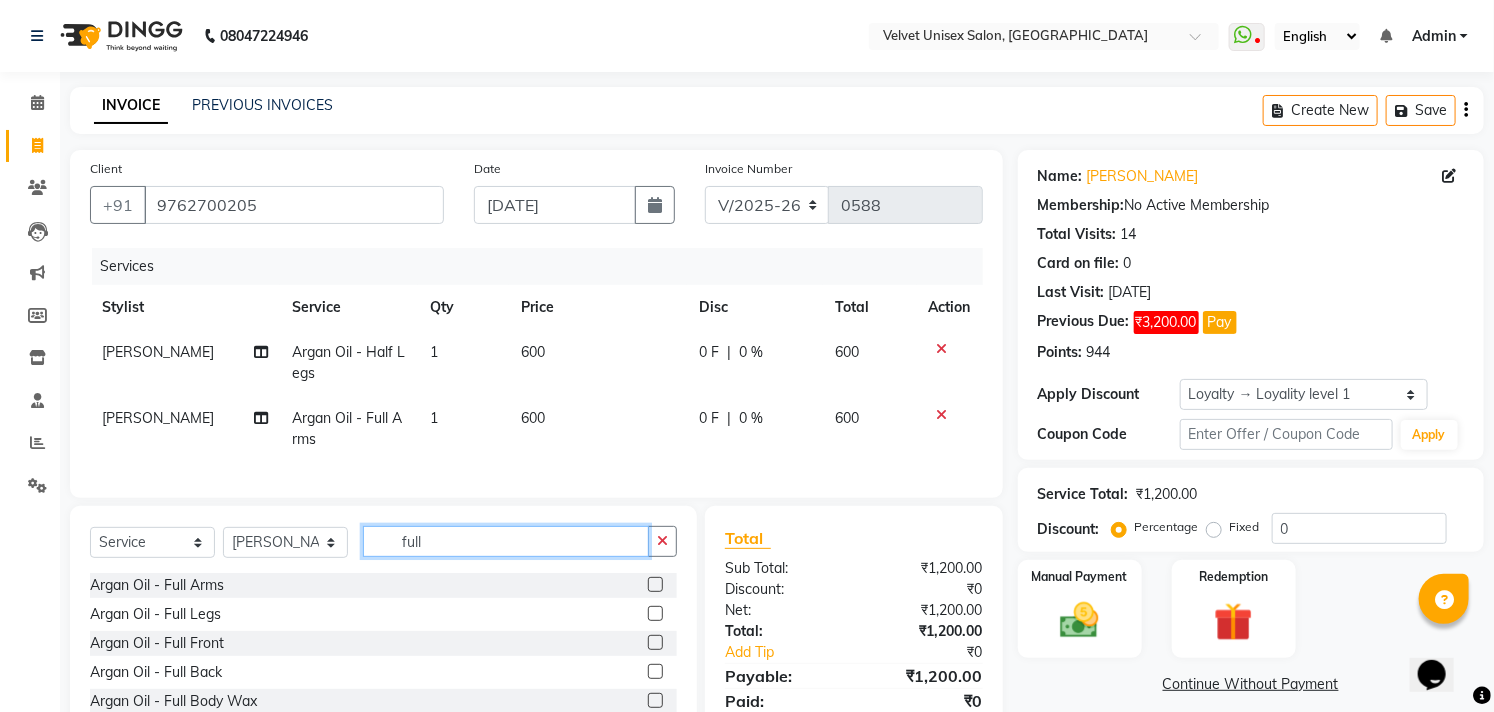 click on "full" 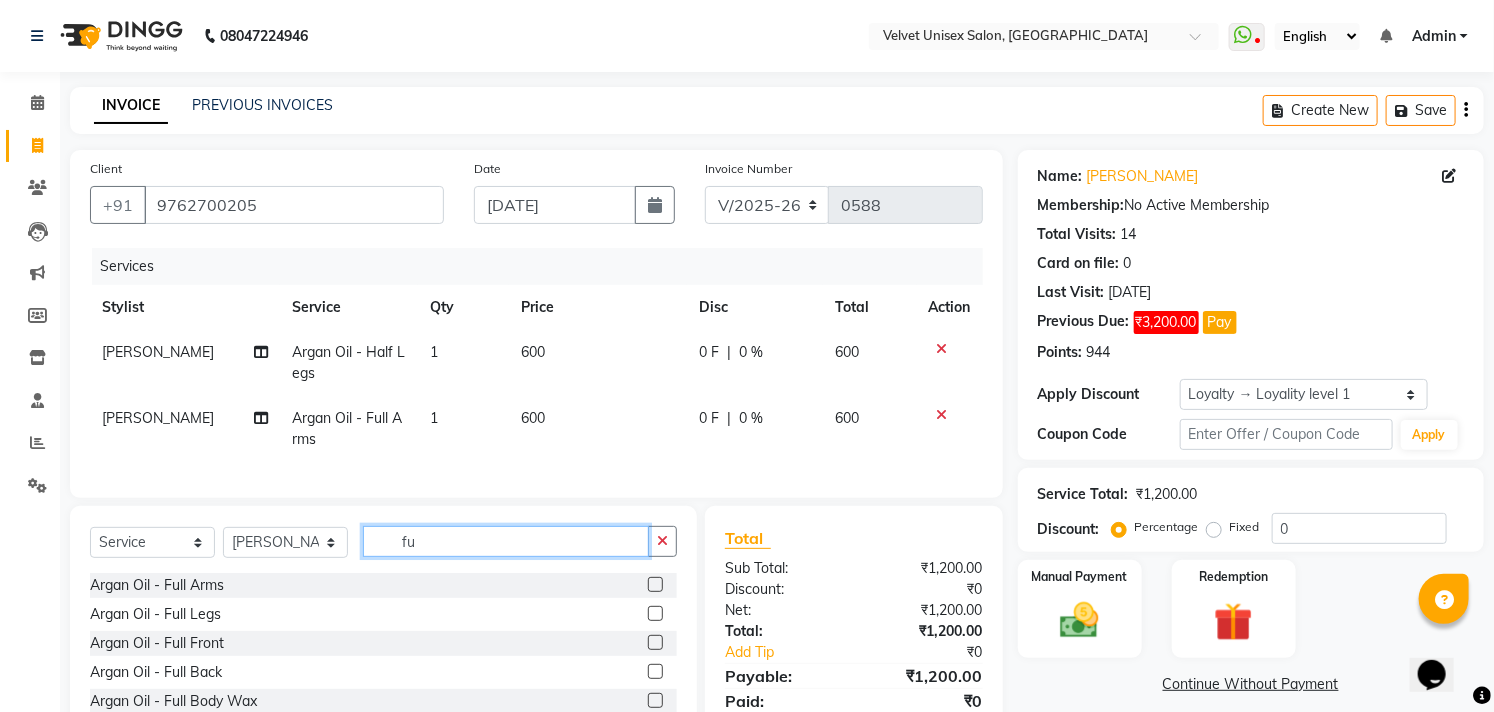 type on "f" 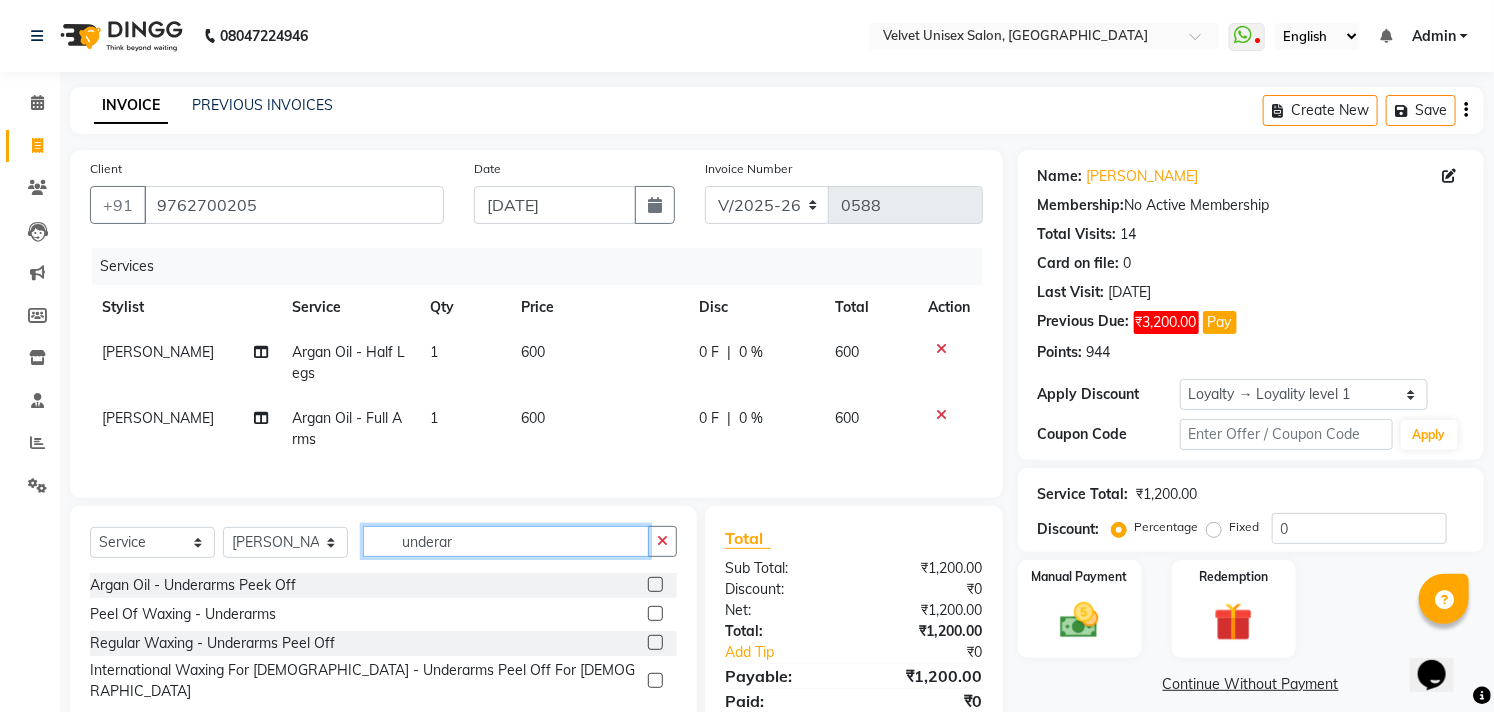 type on "underar" 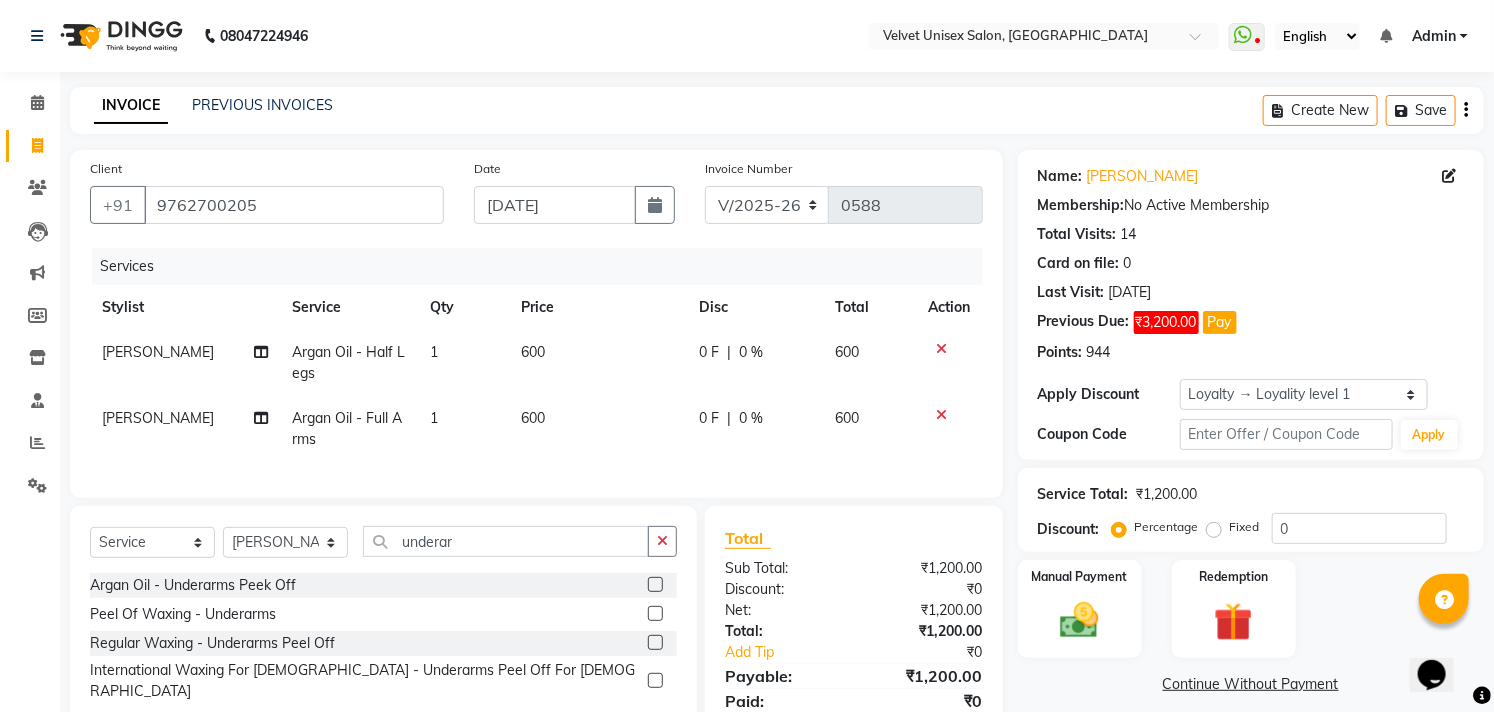 click 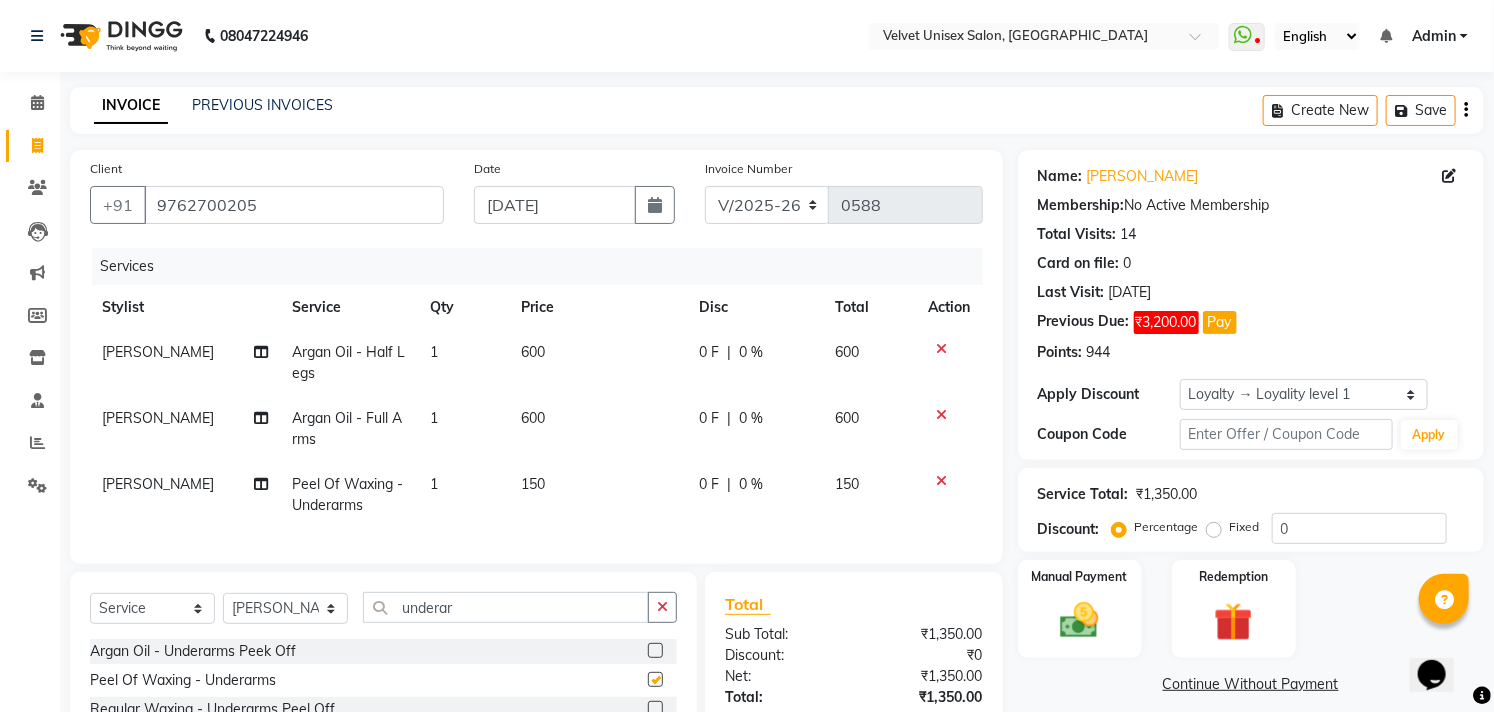checkbox on "false" 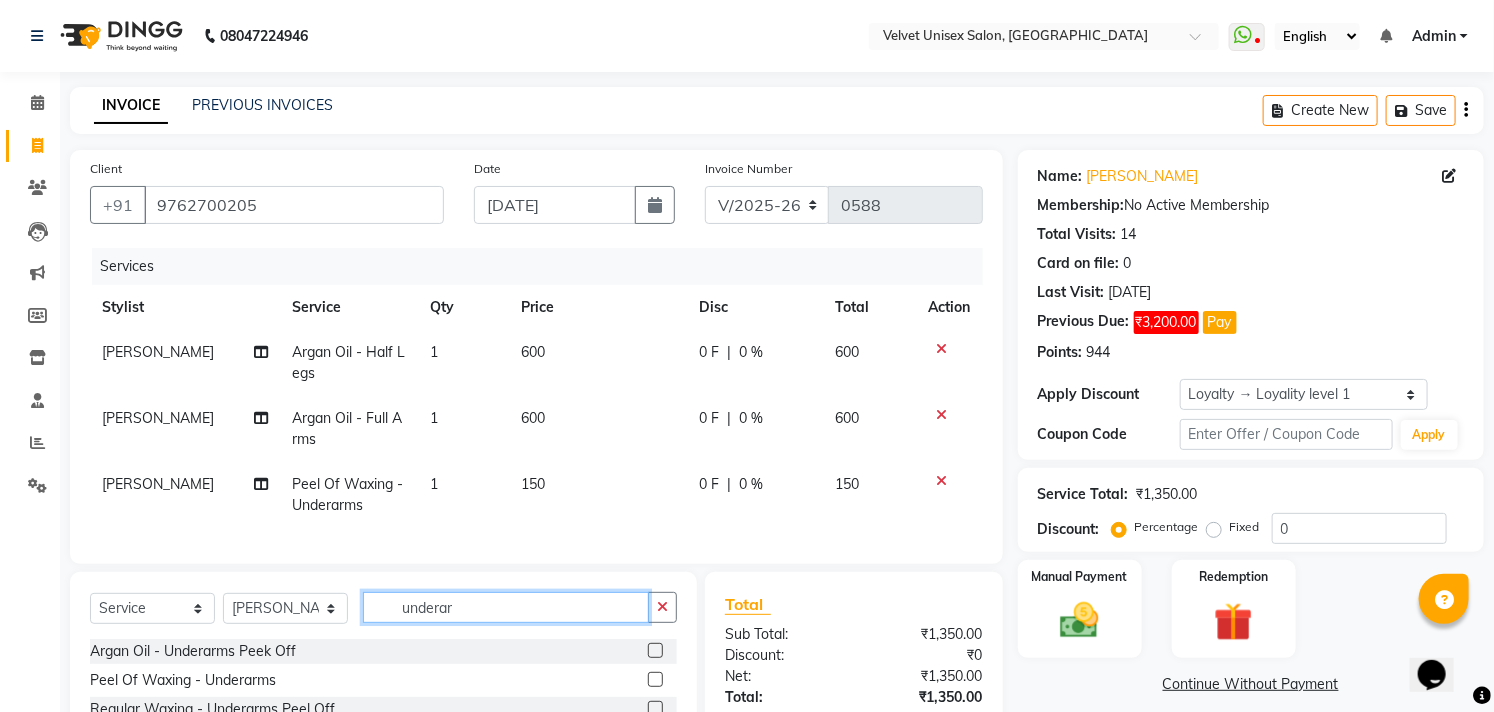 click on "underar" 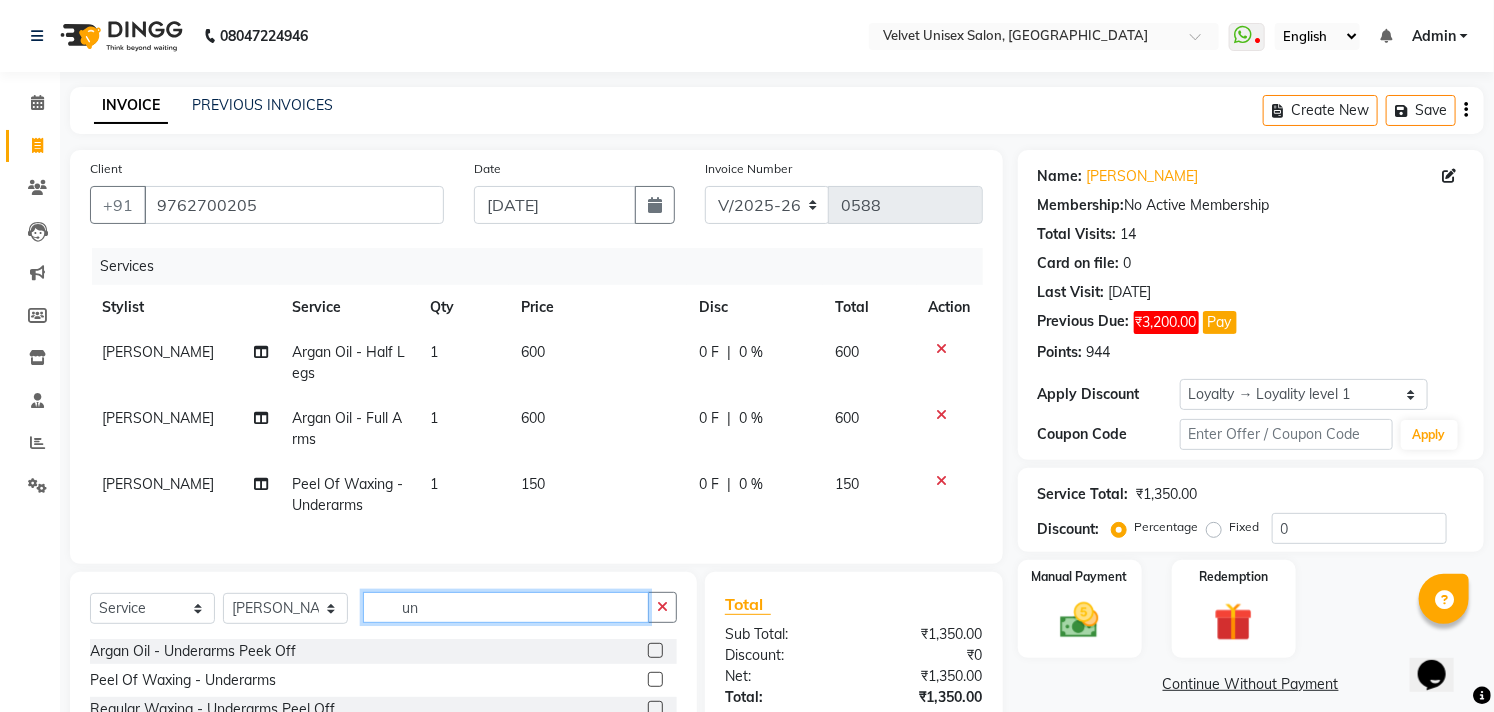 type on "u" 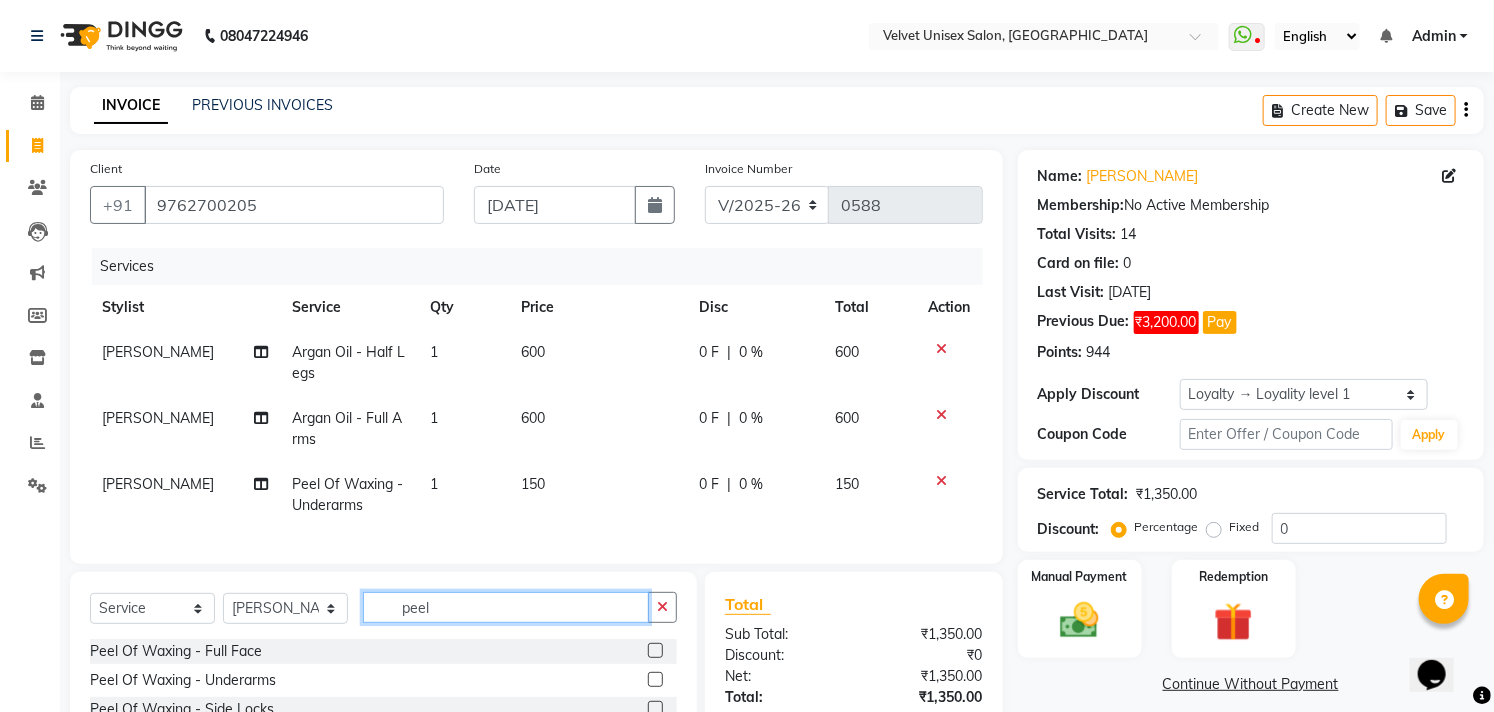 scroll, scrollTop: 111, scrollLeft: 0, axis: vertical 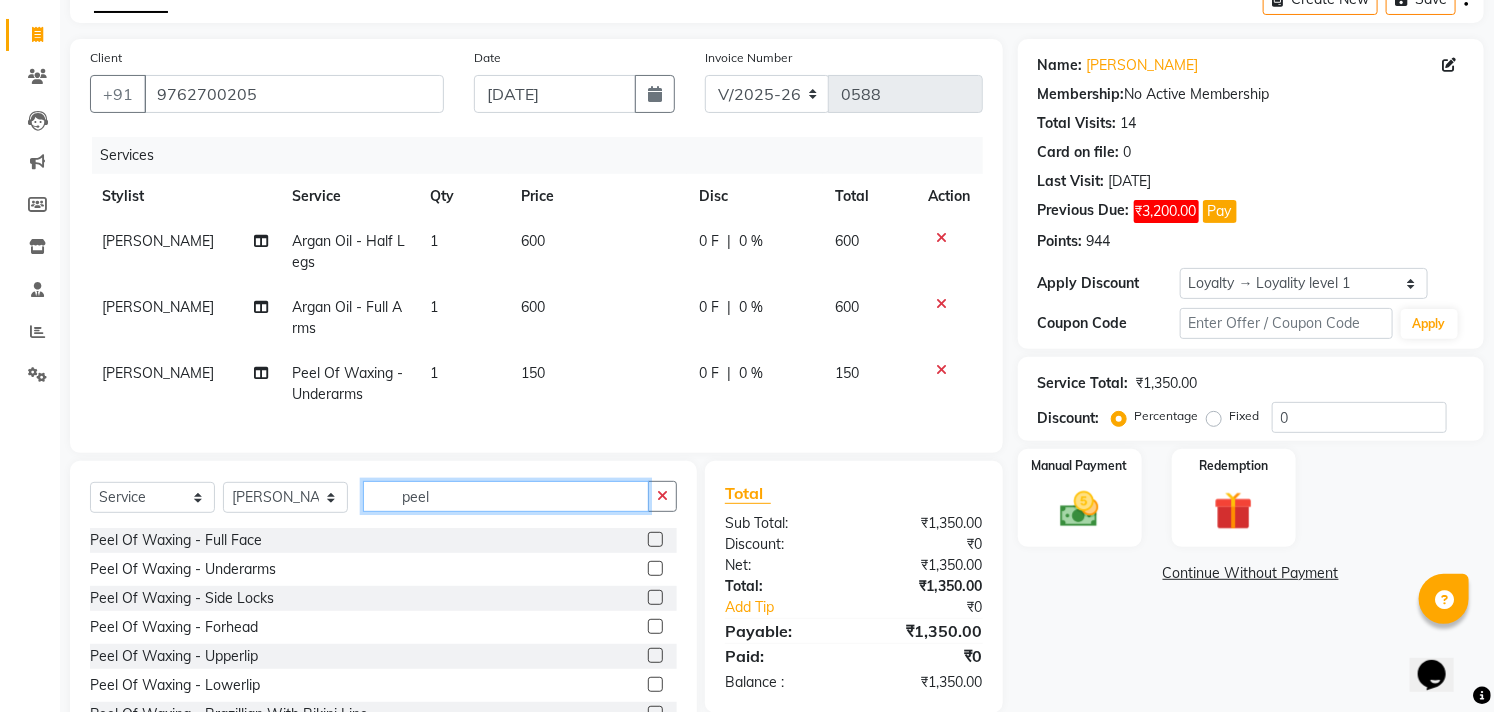 type on "peel" 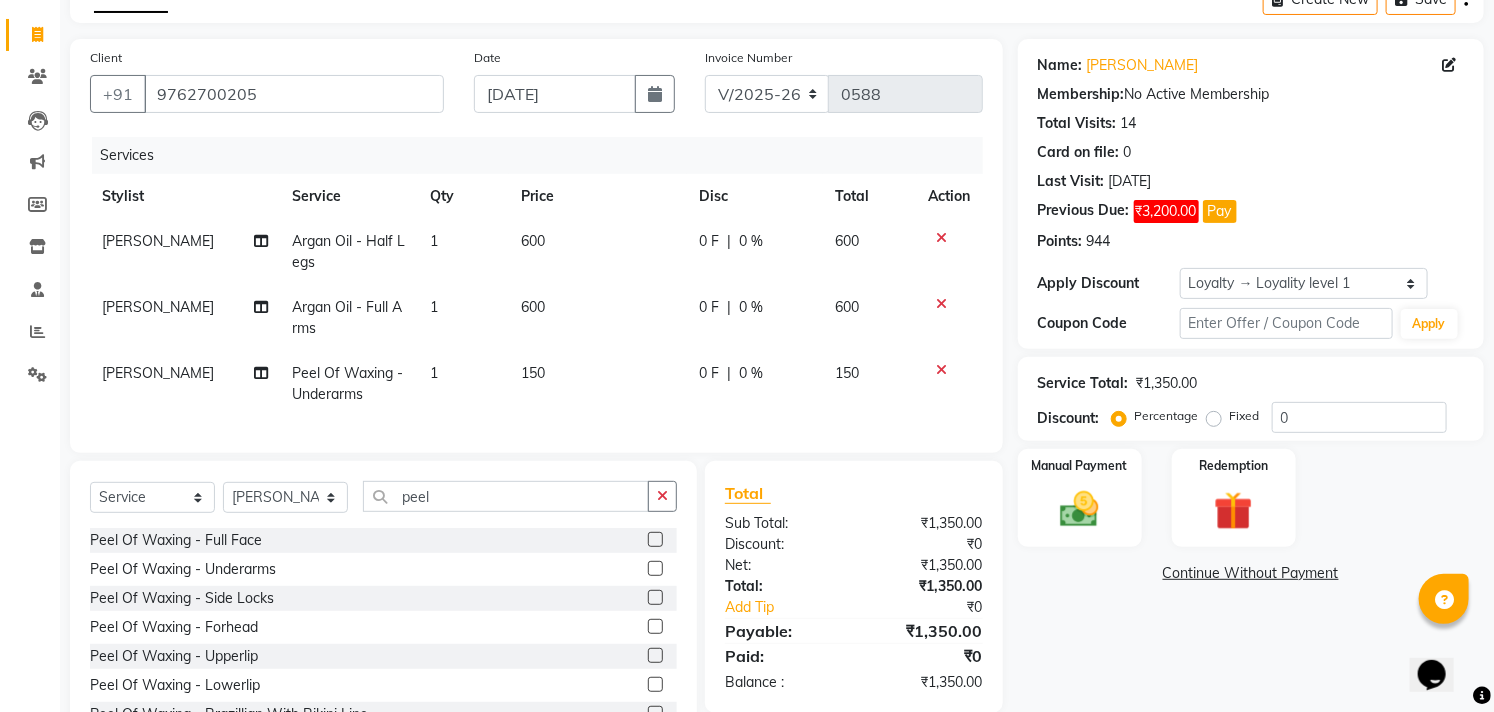 click 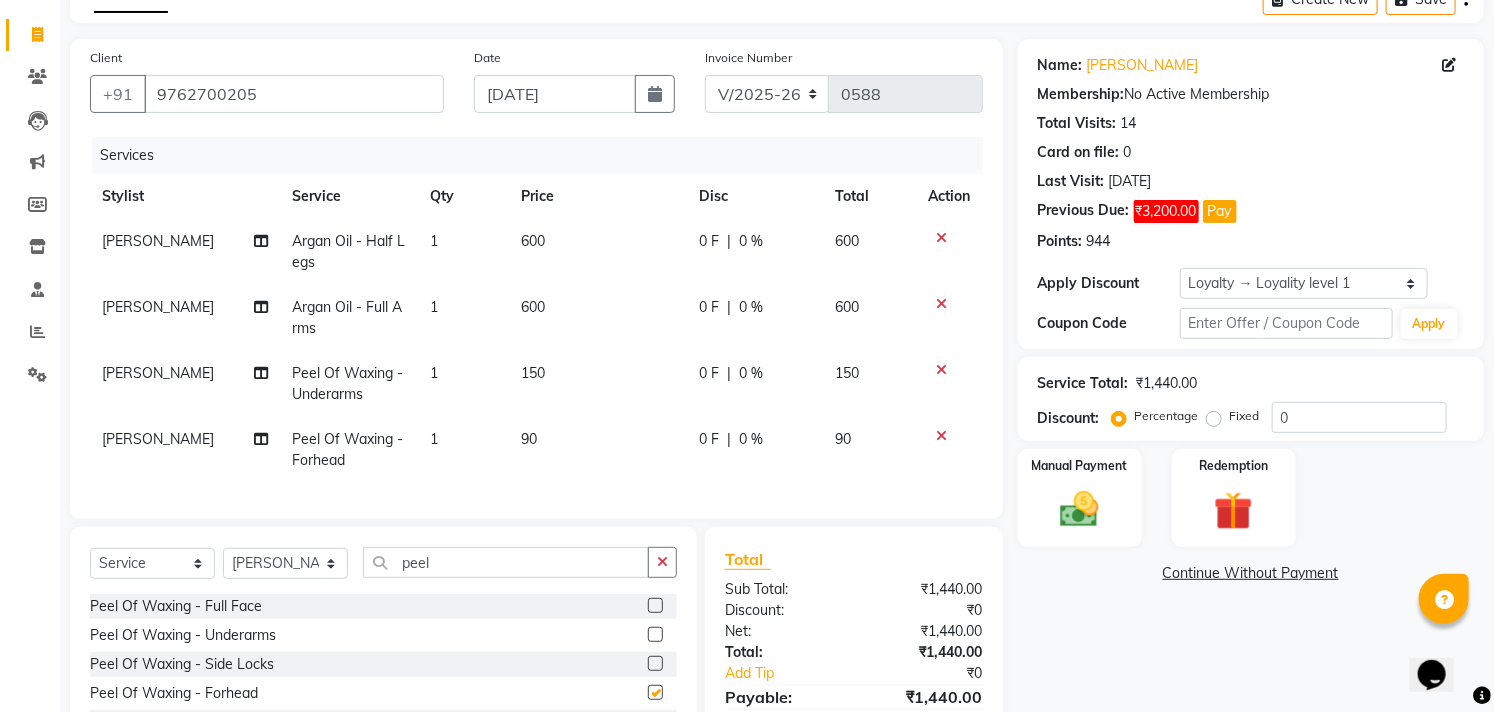 checkbox on "false" 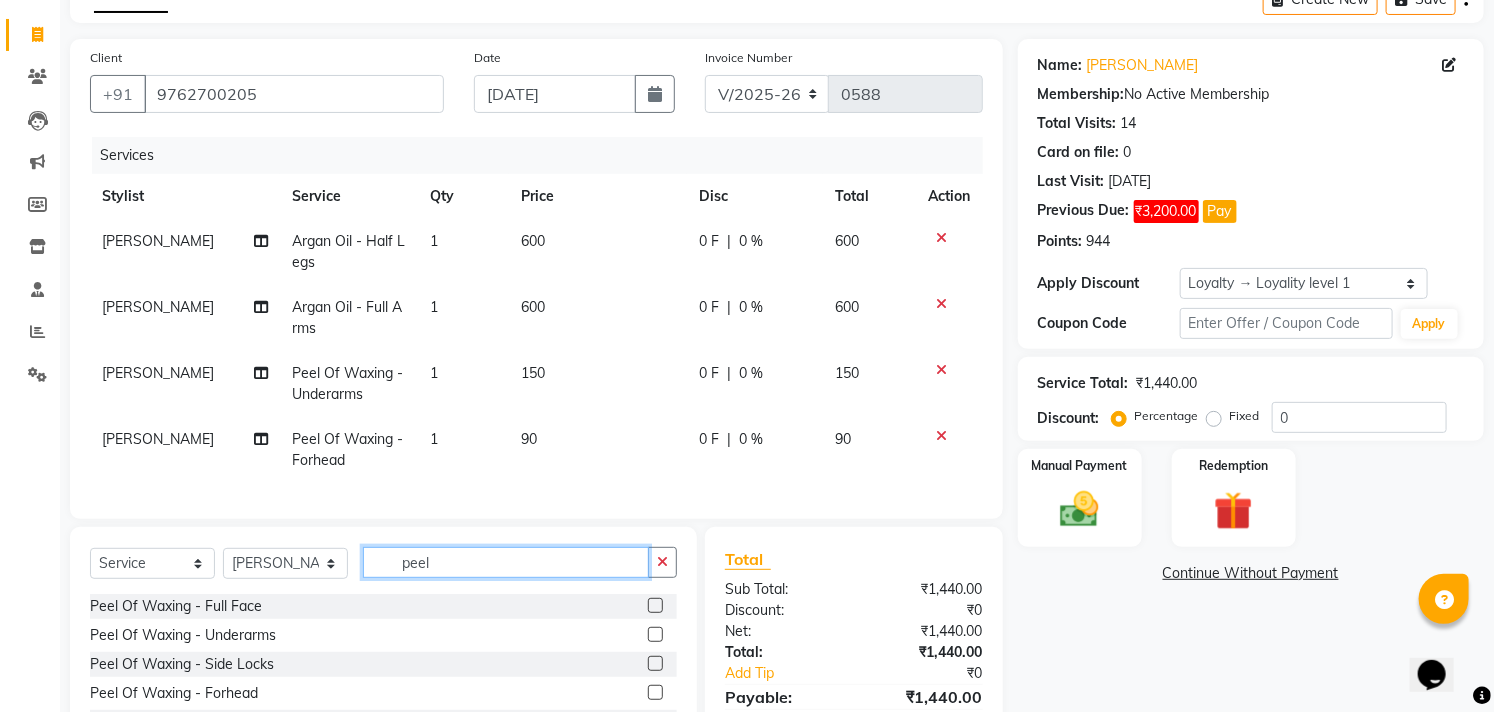 click on "peel" 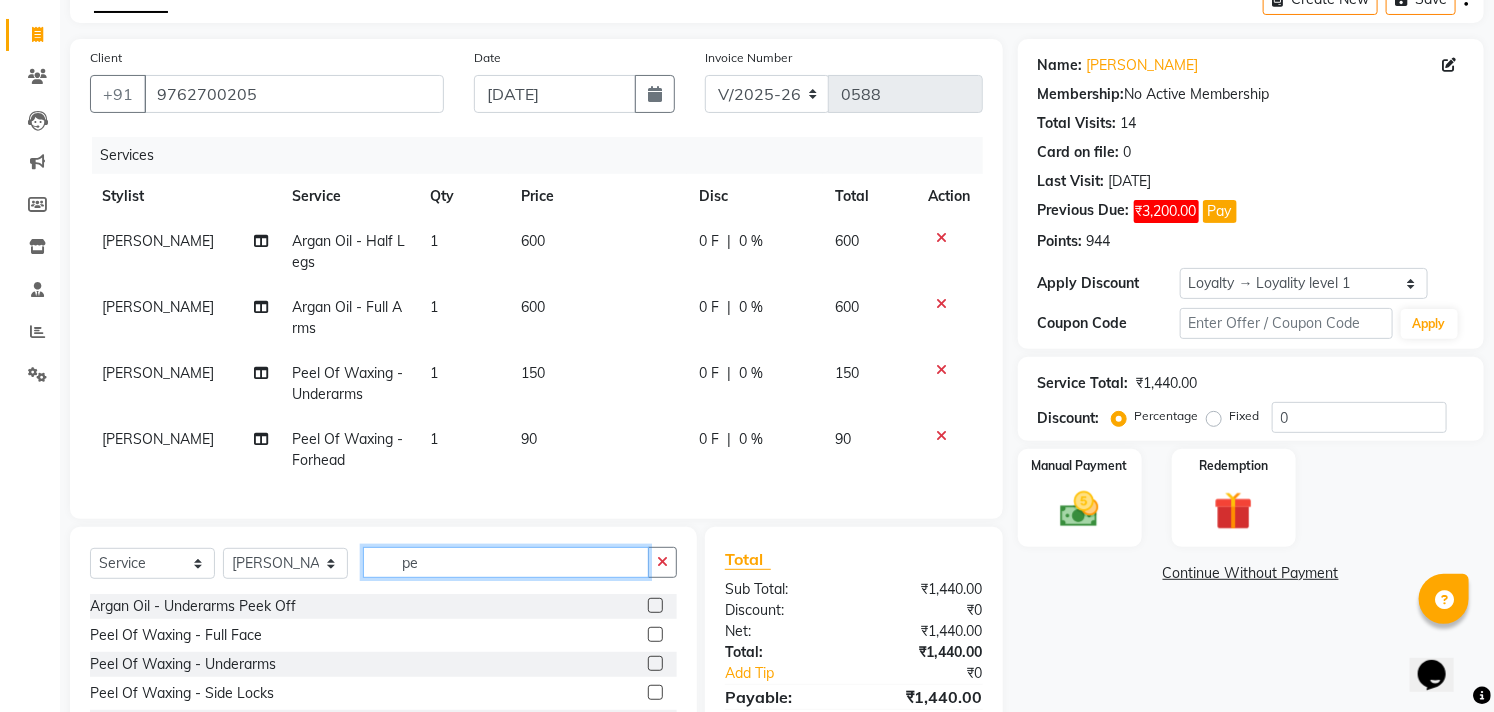 type on "p" 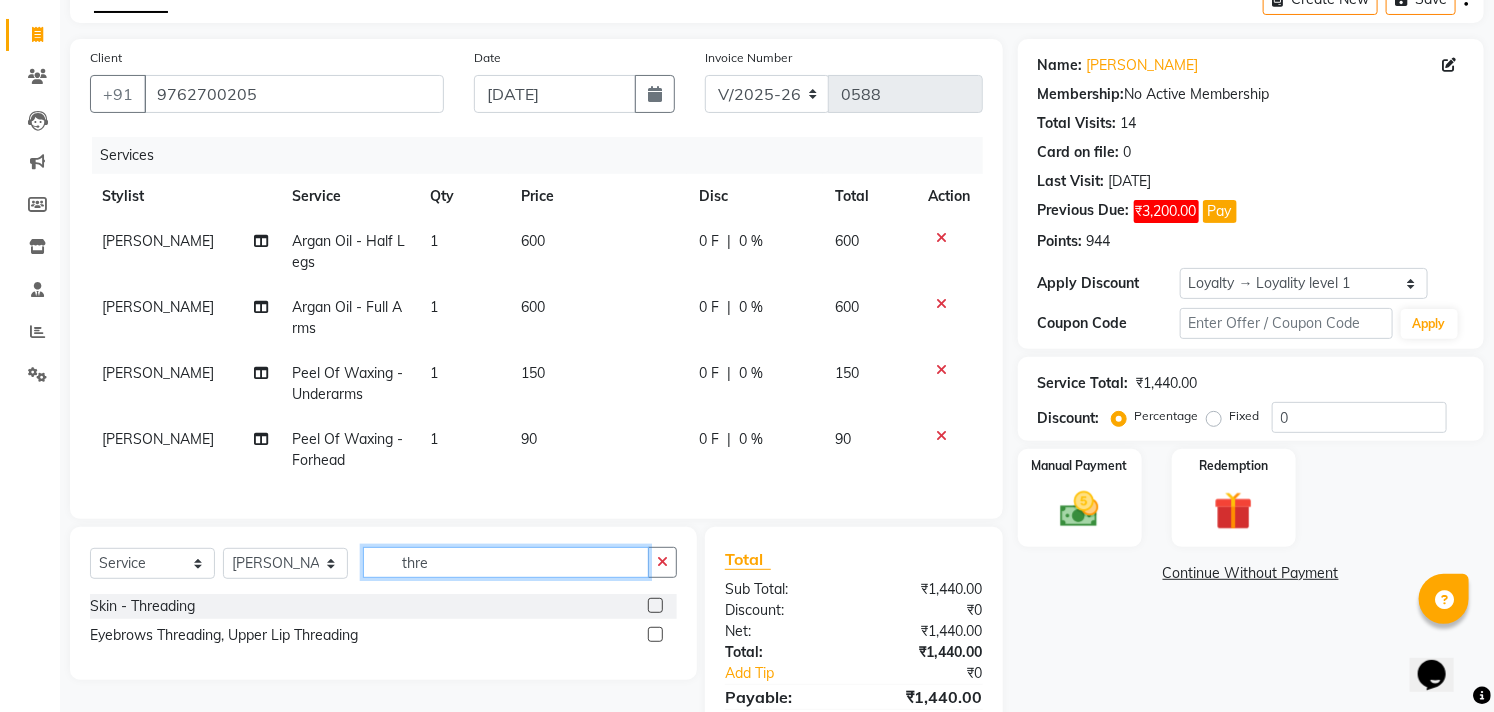 type on "thre" 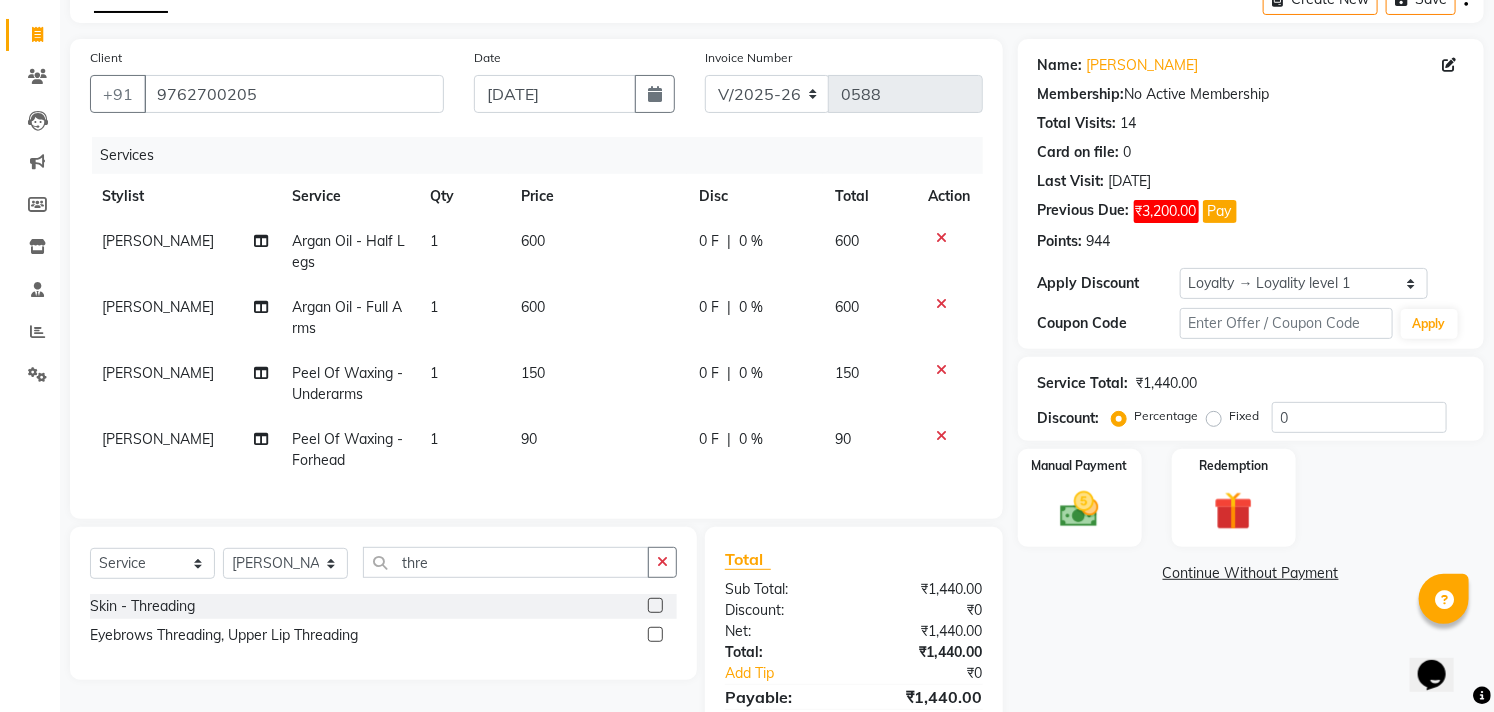 click 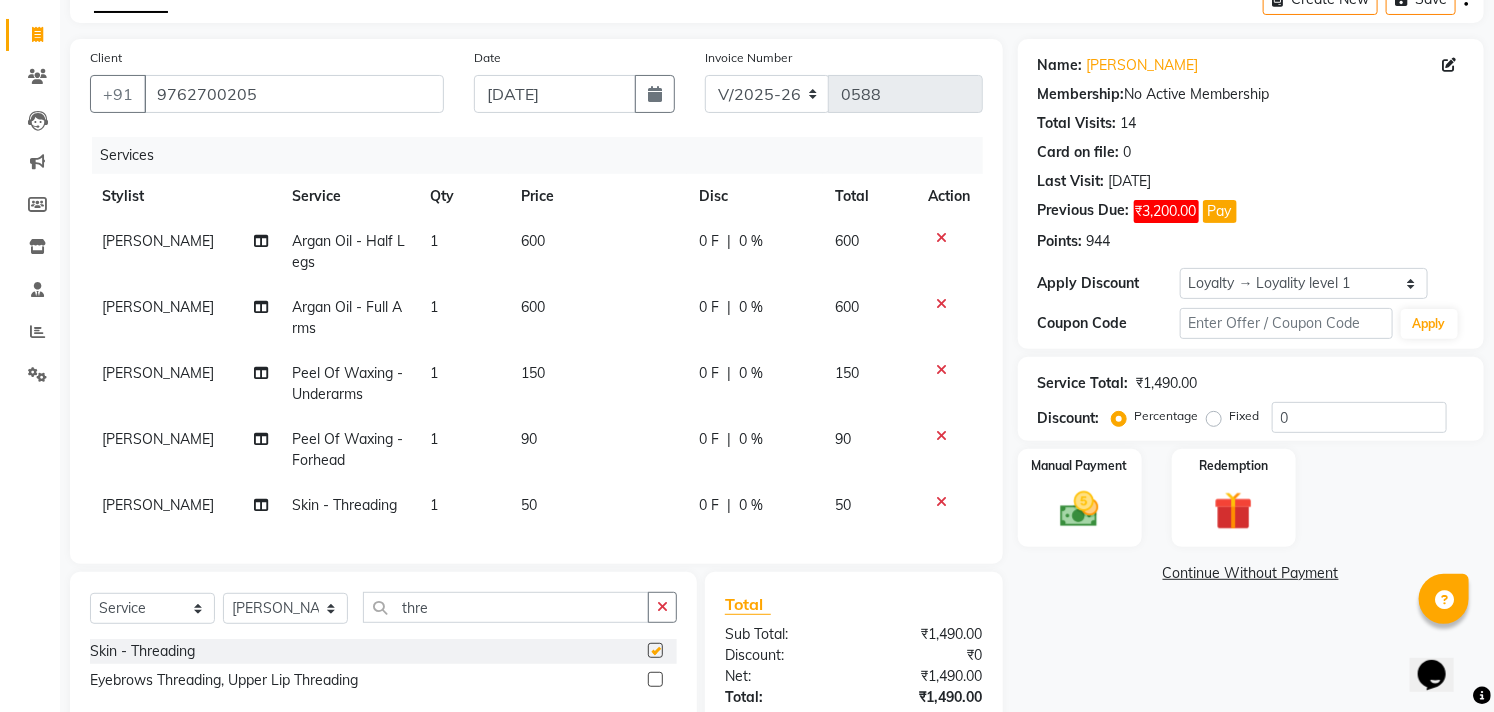 checkbox on "false" 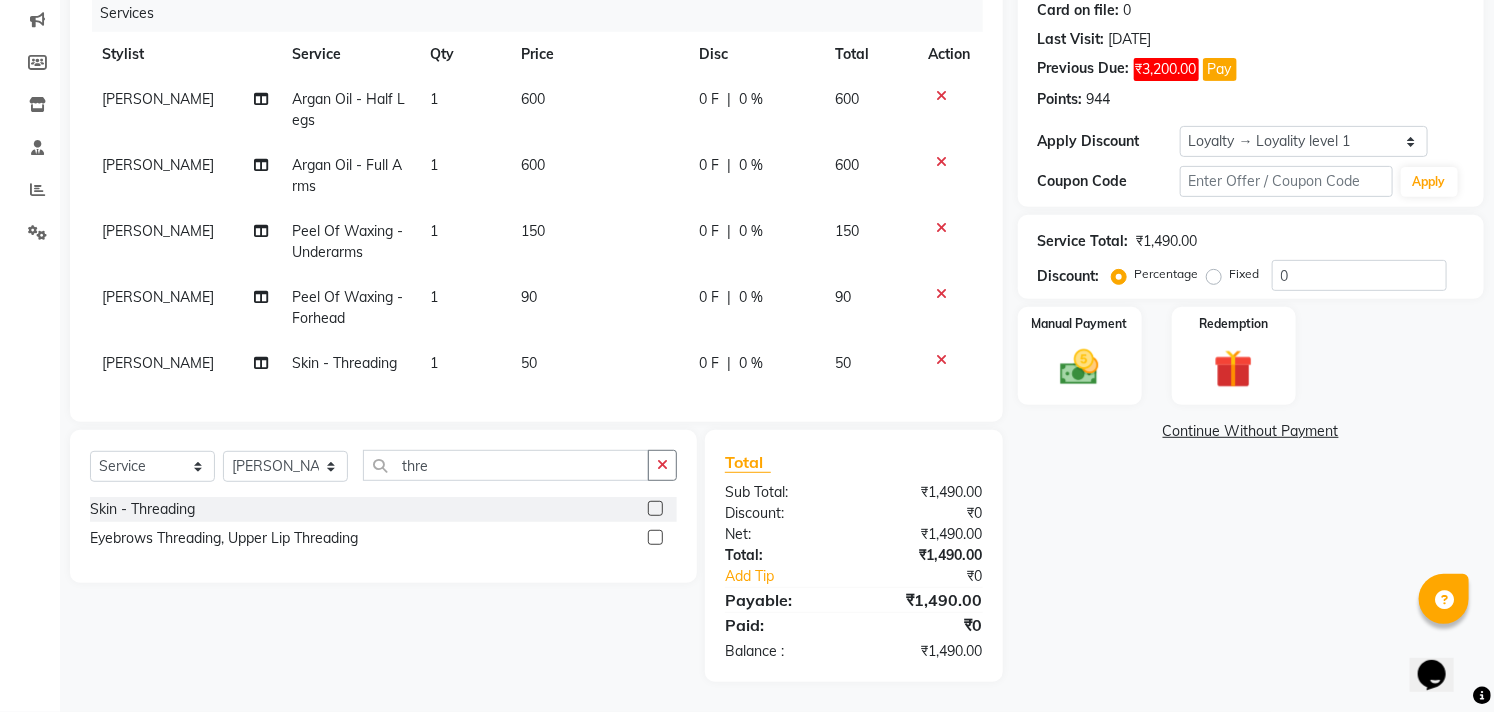 scroll, scrollTop: 270, scrollLeft: 0, axis: vertical 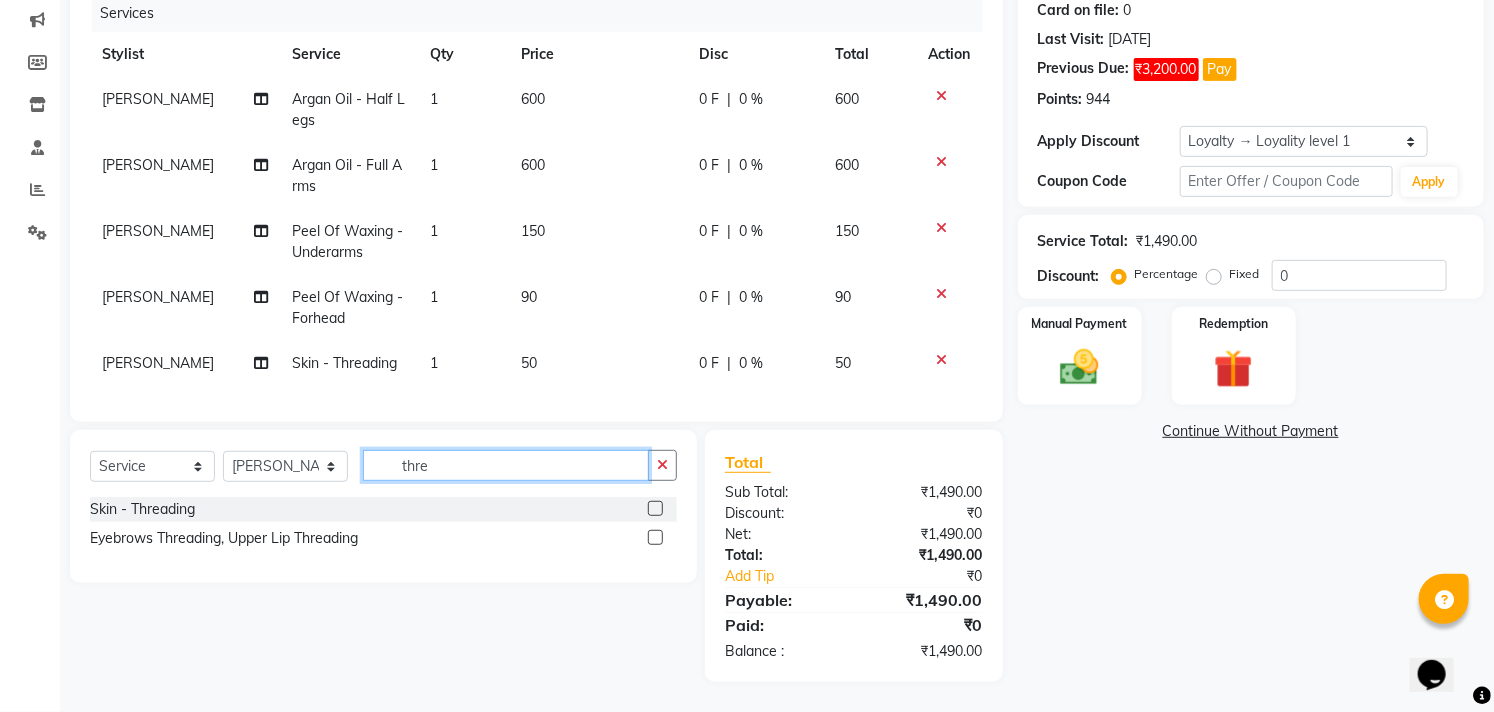 click on "thre" 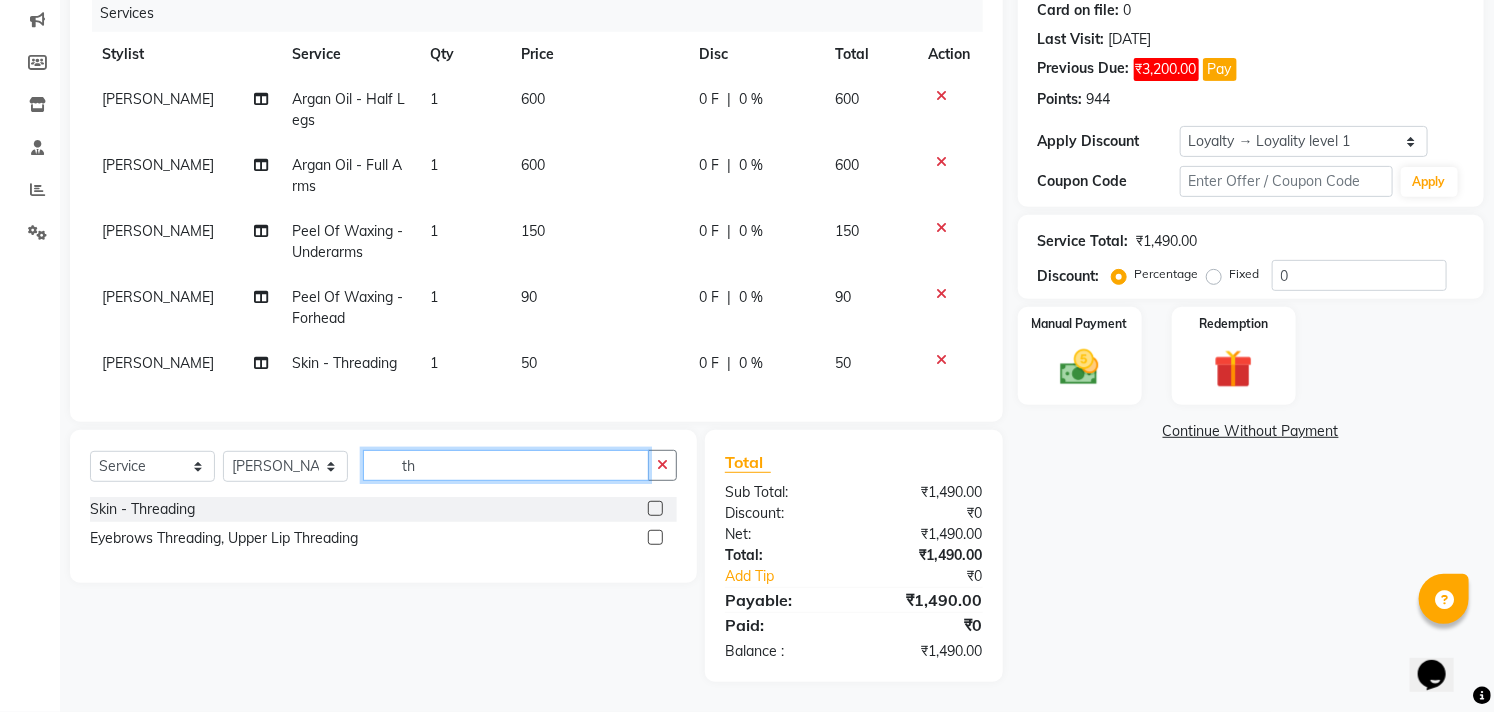 type on "t" 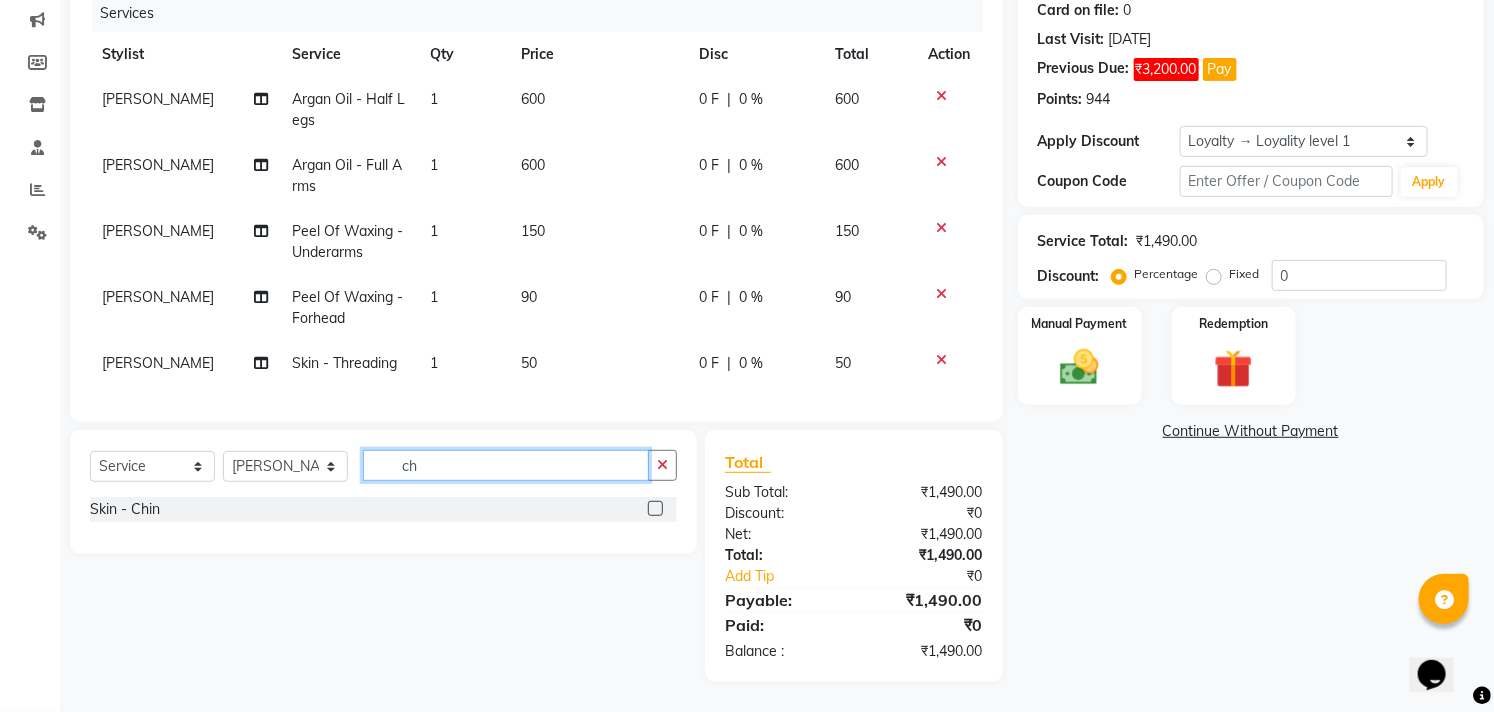 type on "c" 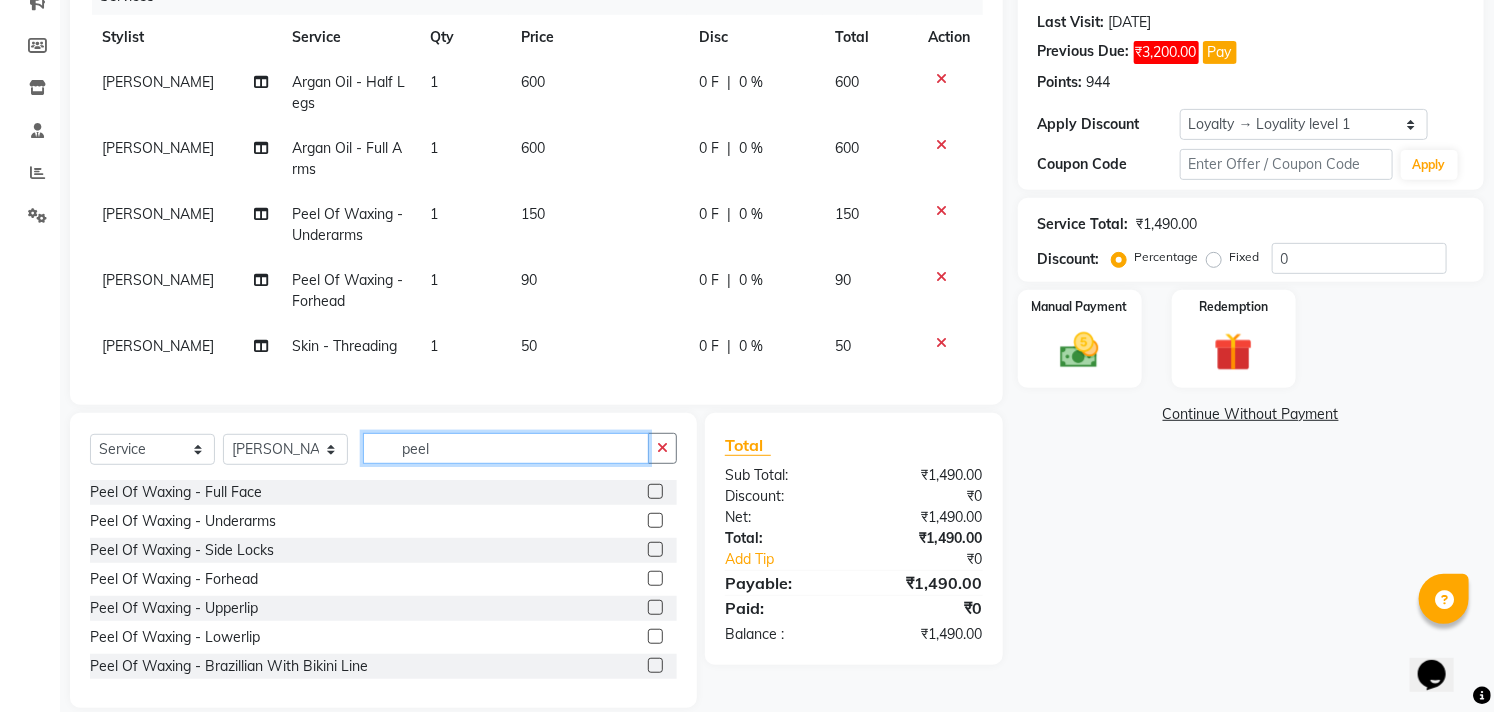 type on "peel" 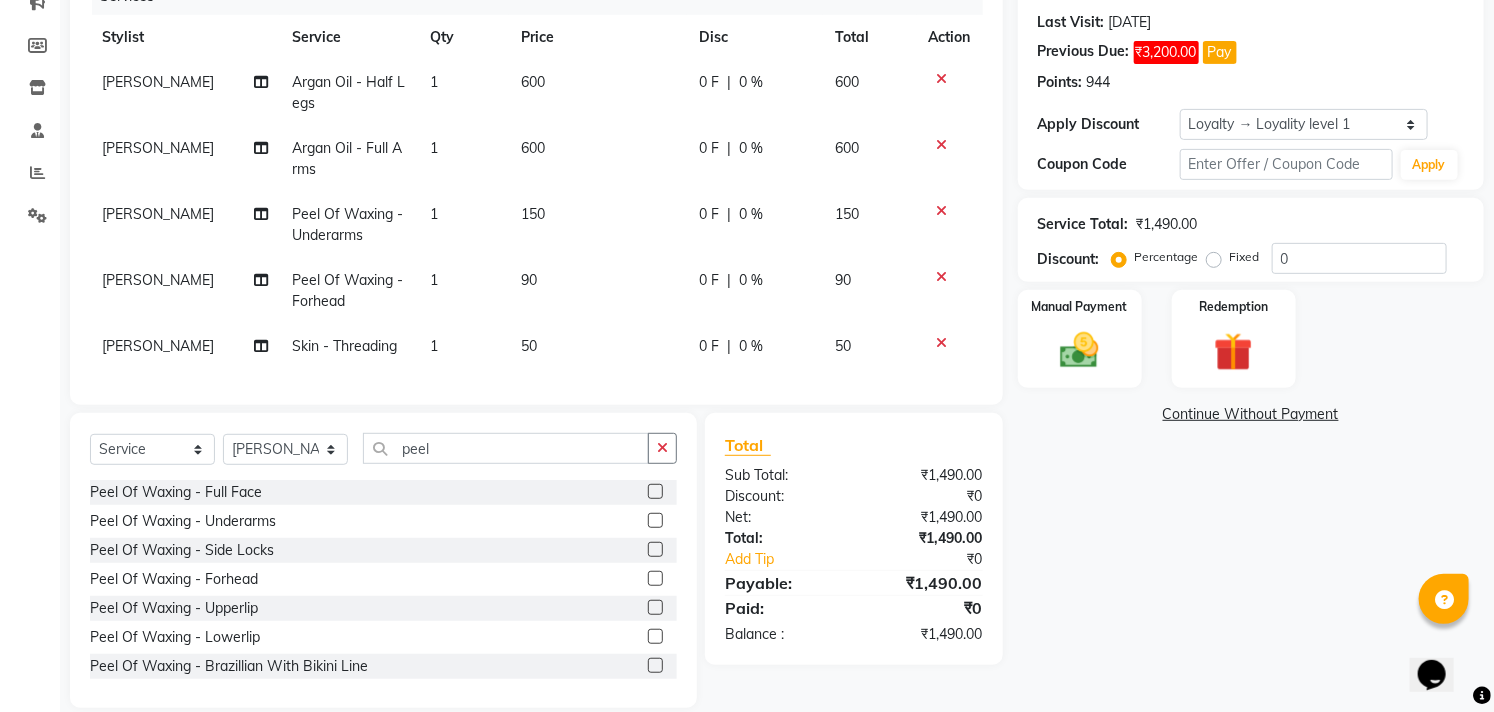 click 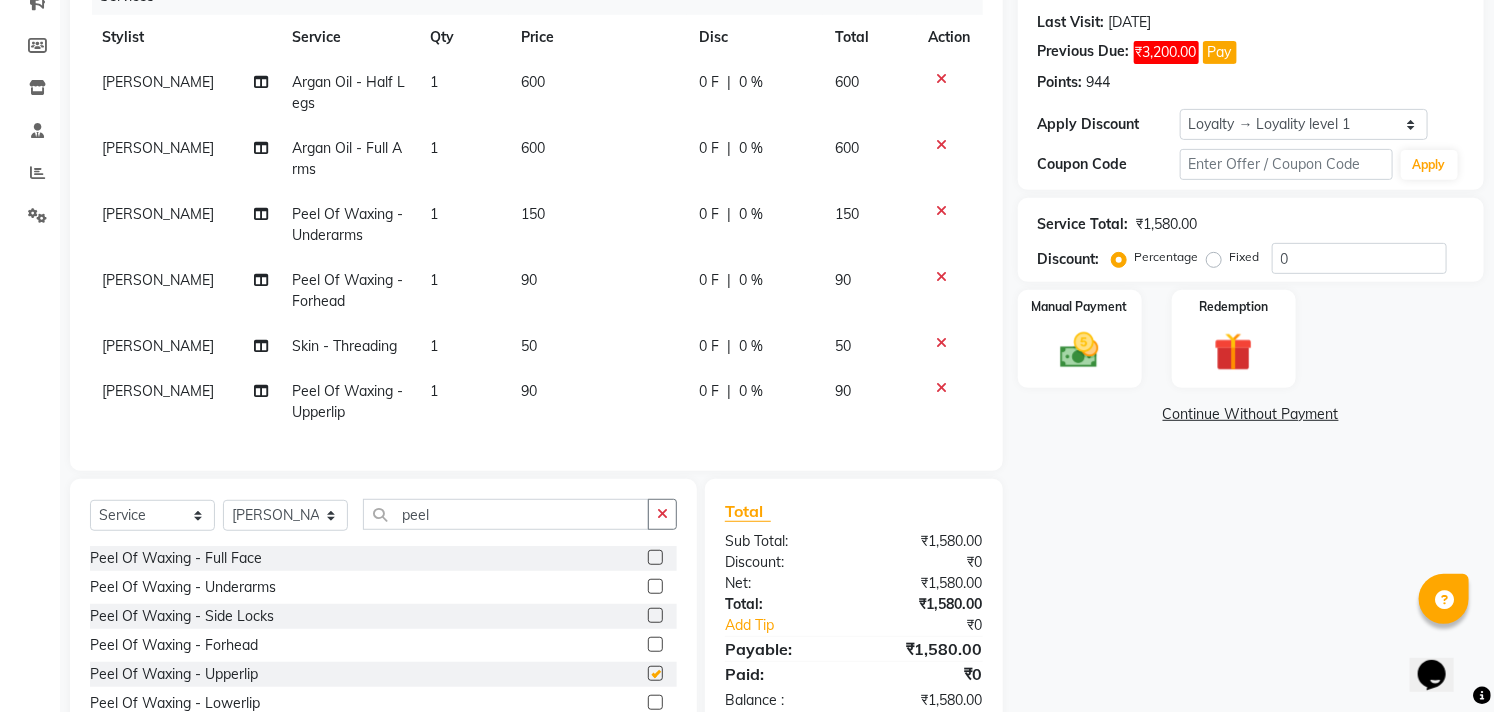 checkbox on "false" 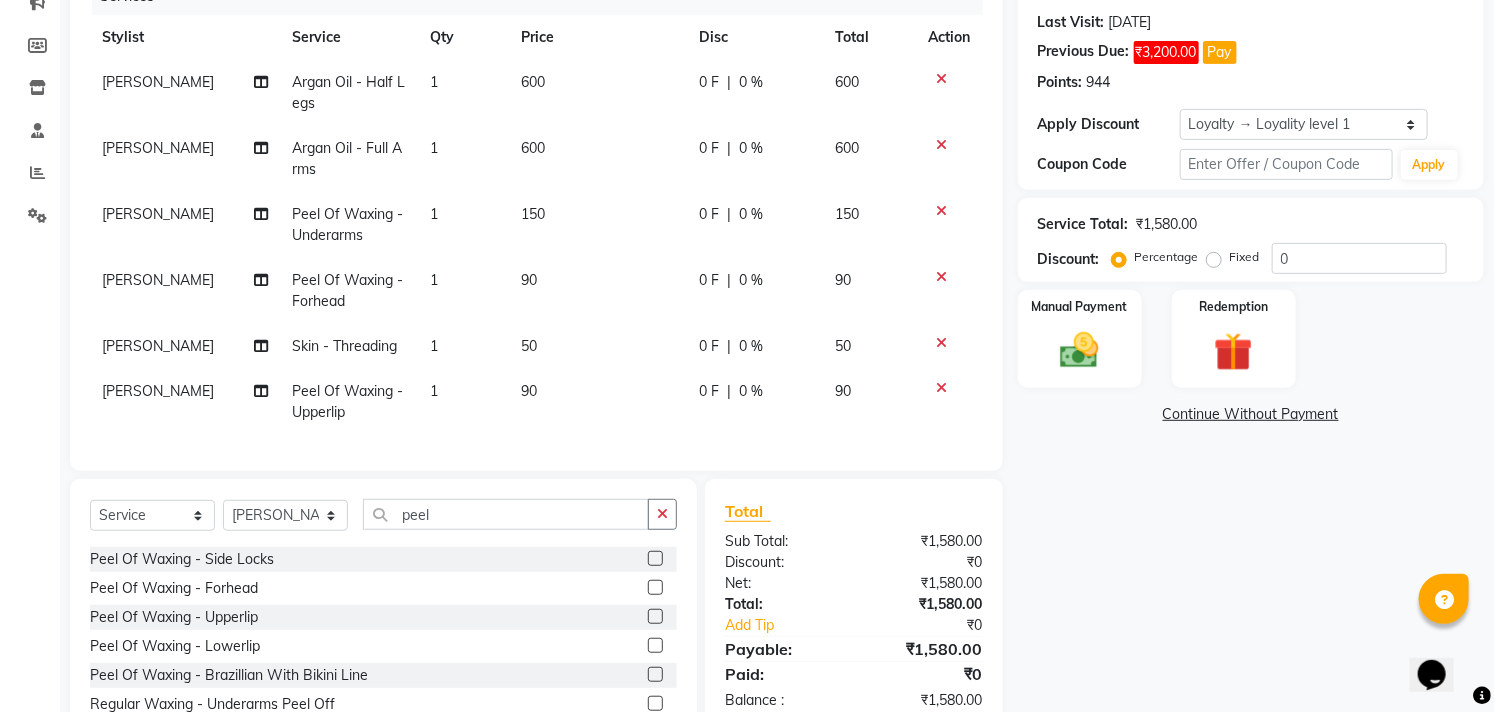 scroll, scrollTop: 60, scrollLeft: 0, axis: vertical 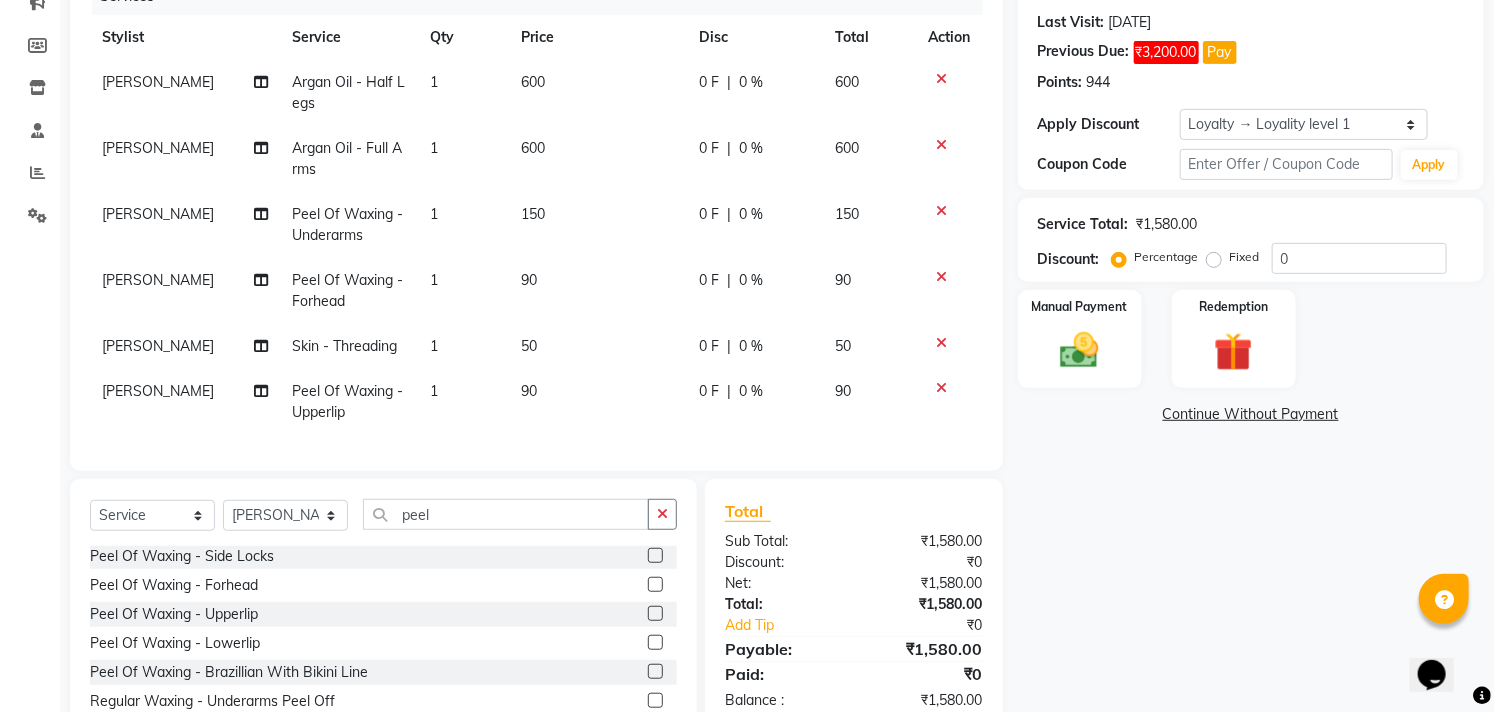 click 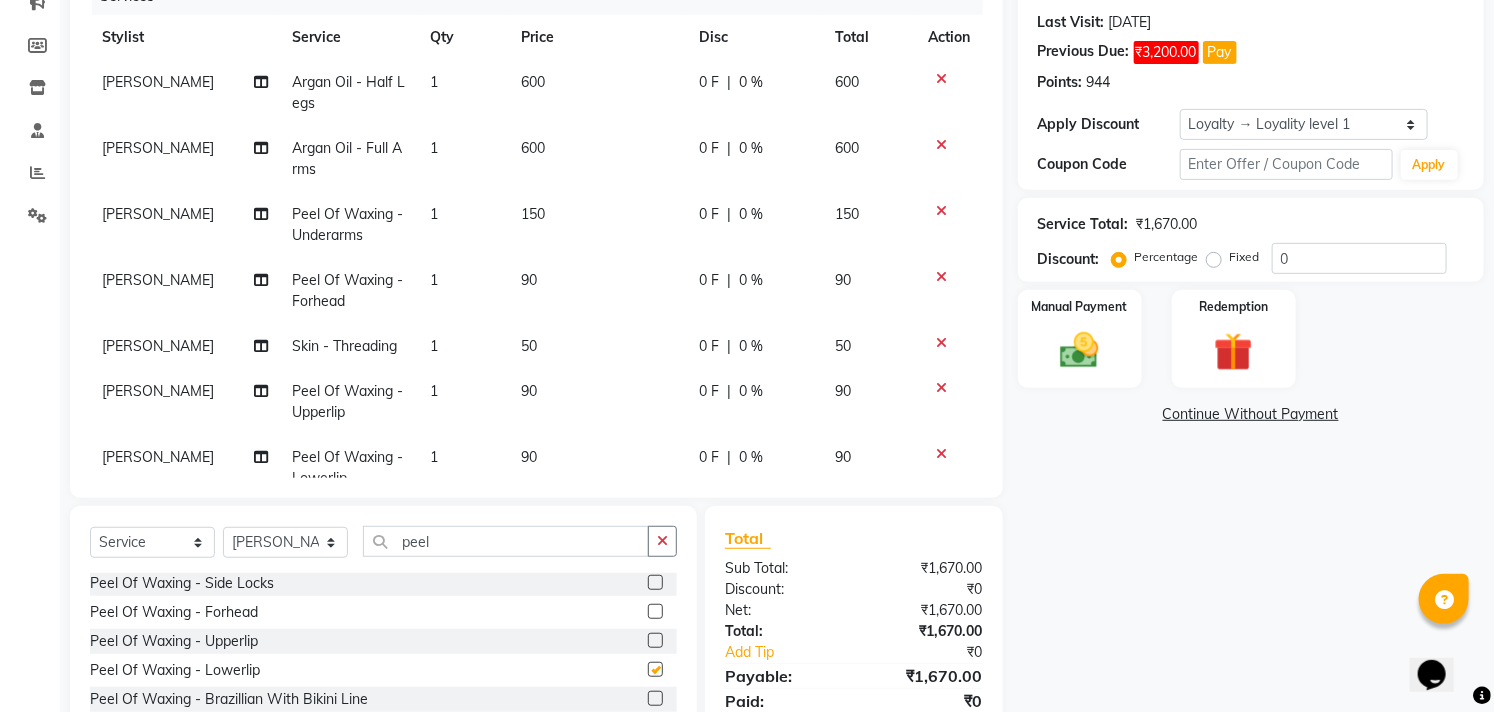 checkbox on "false" 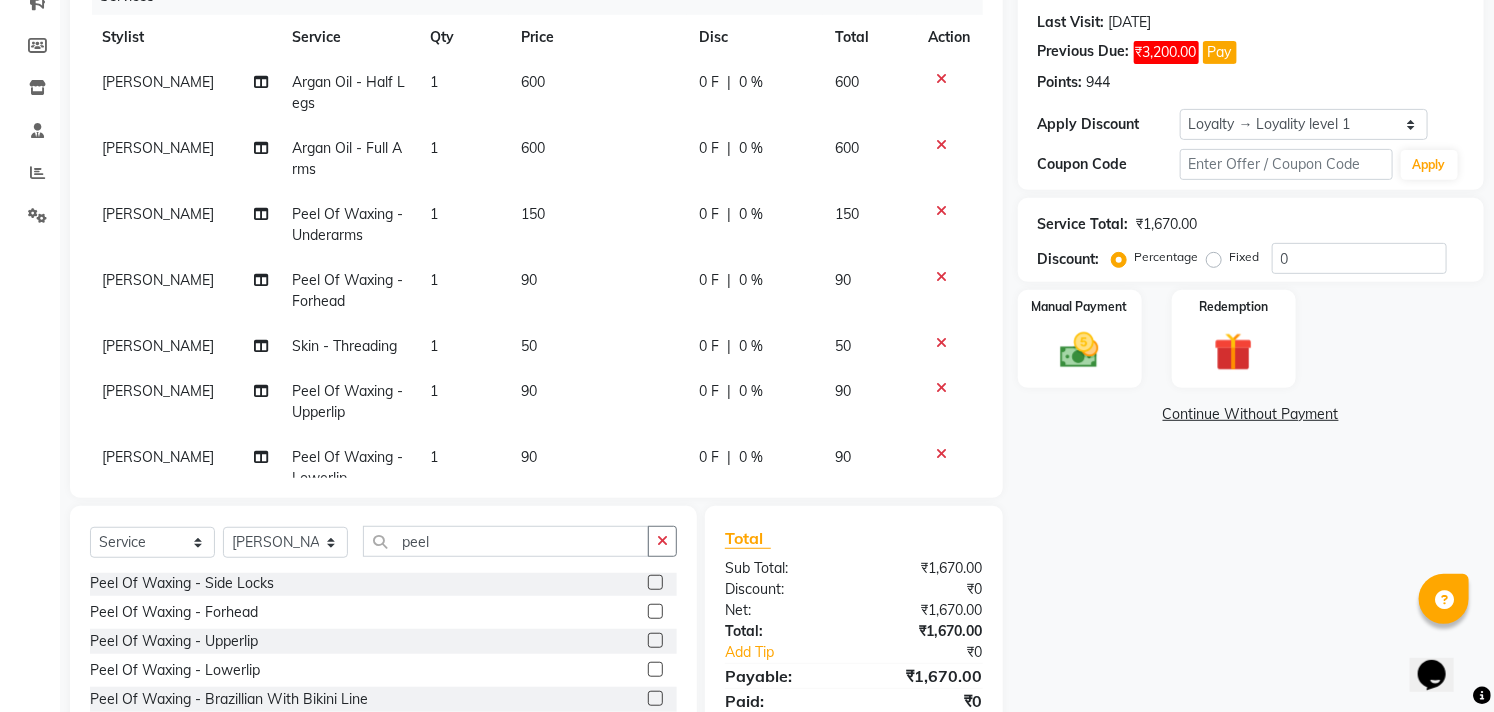 scroll, scrollTop: 55, scrollLeft: 0, axis: vertical 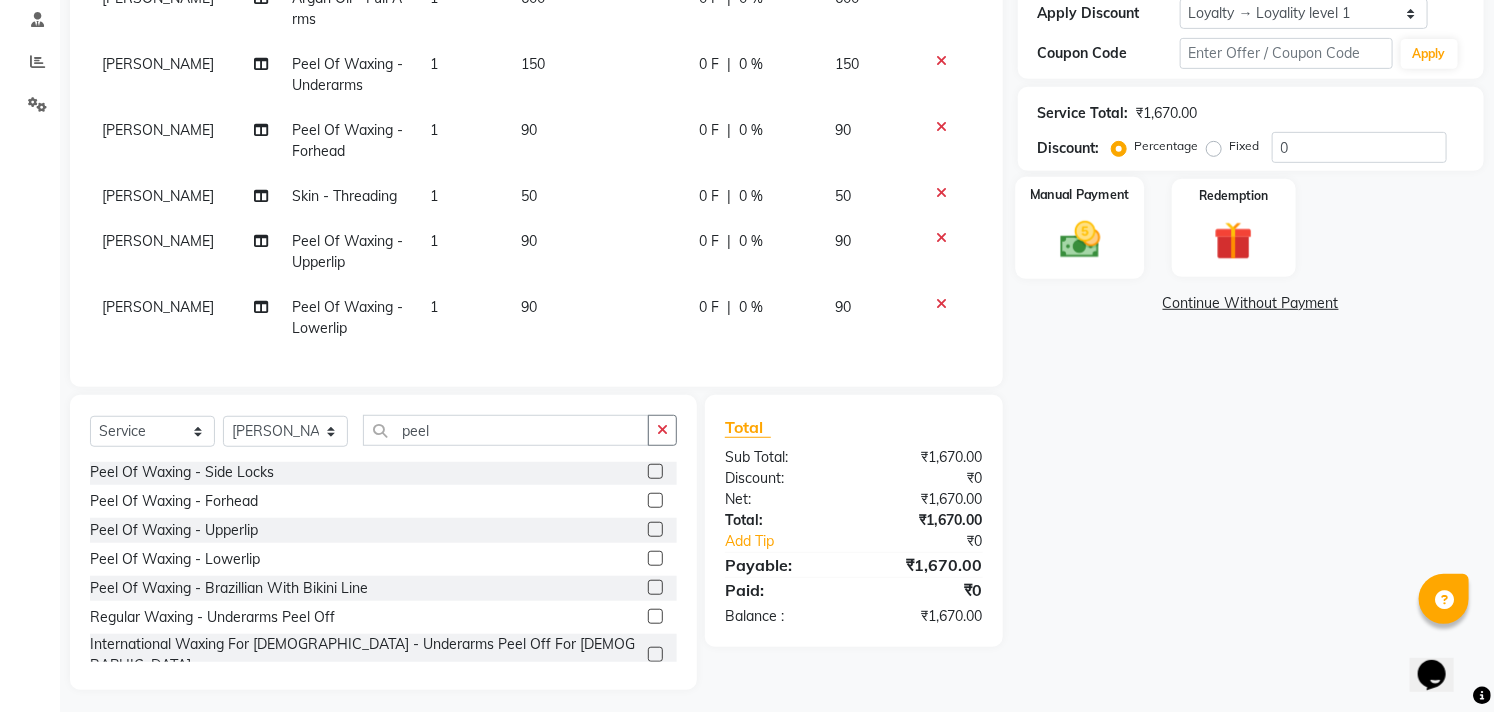 click 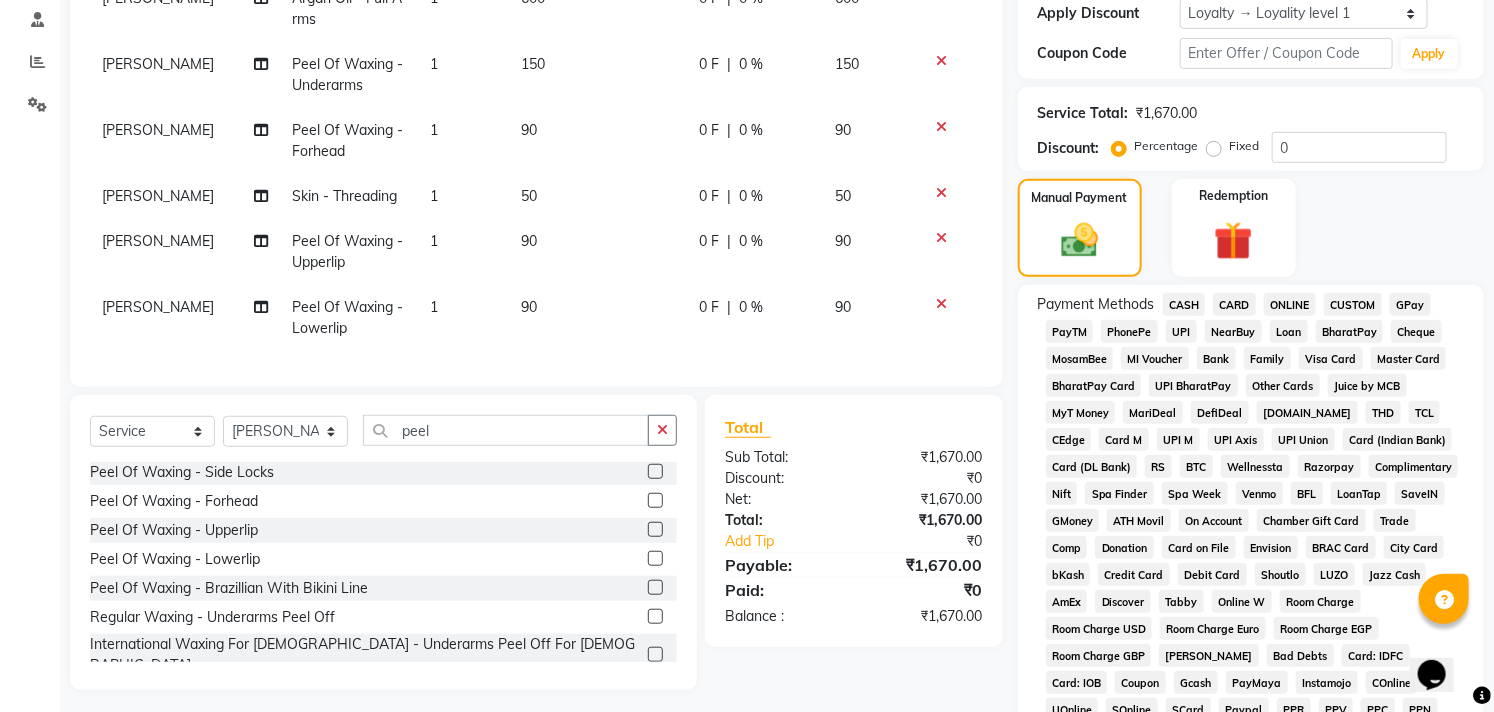 click on "ONLINE" 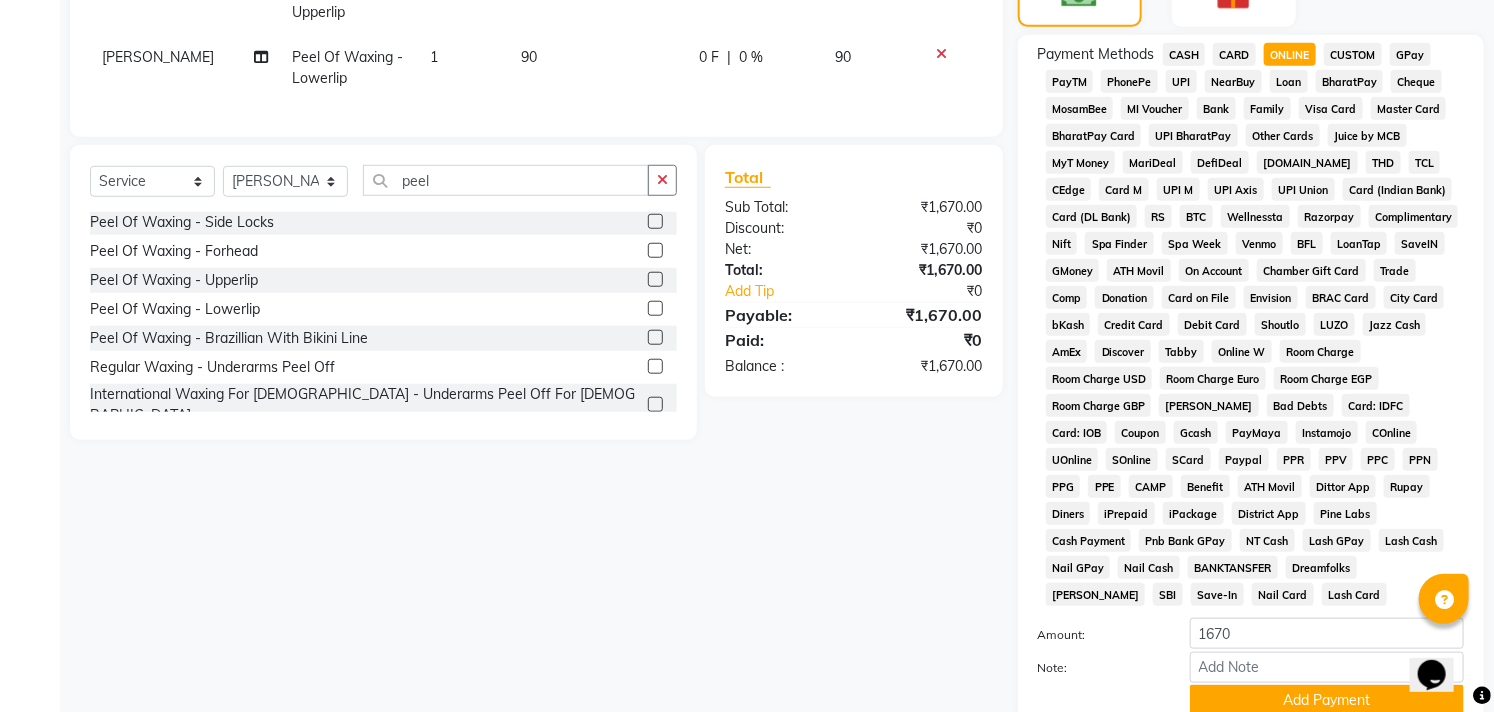 scroll, scrollTop: 714, scrollLeft: 0, axis: vertical 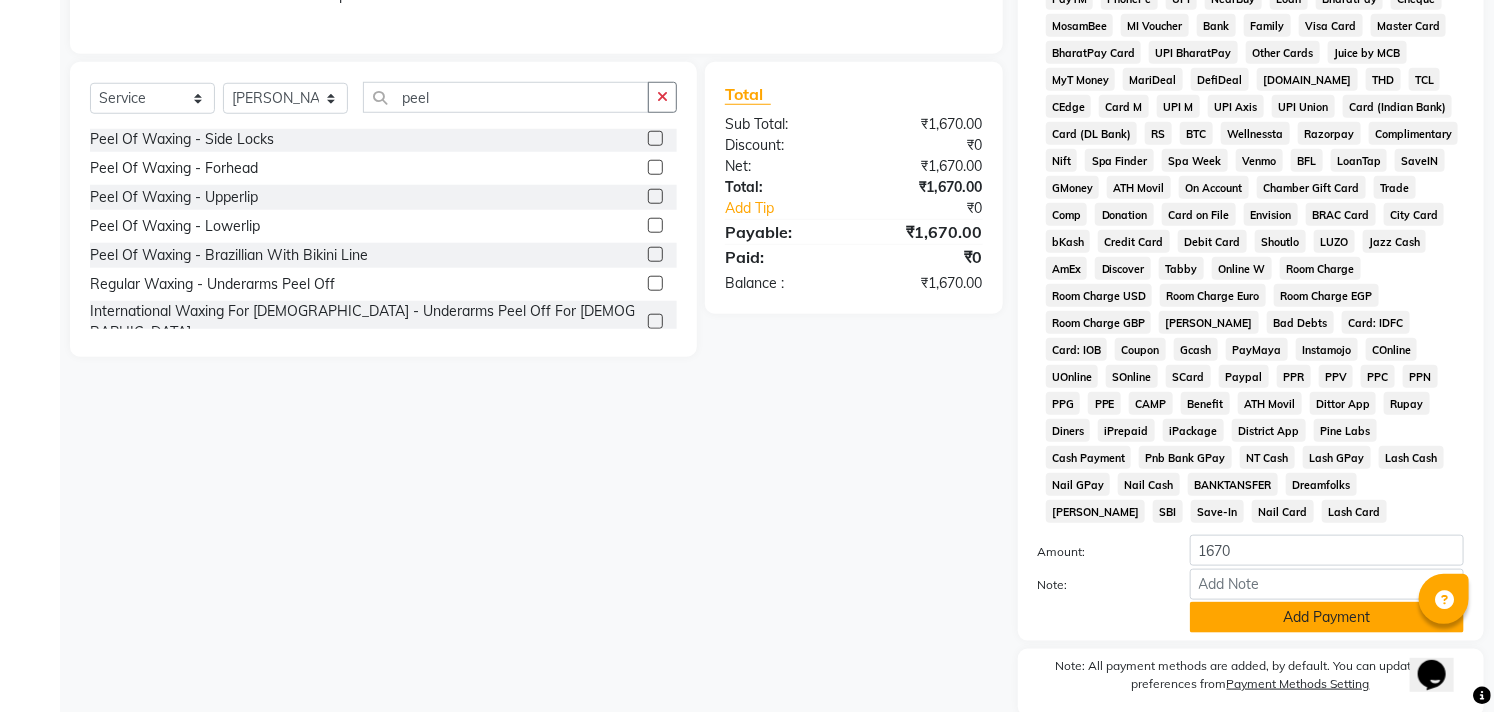 click on "Add Payment" 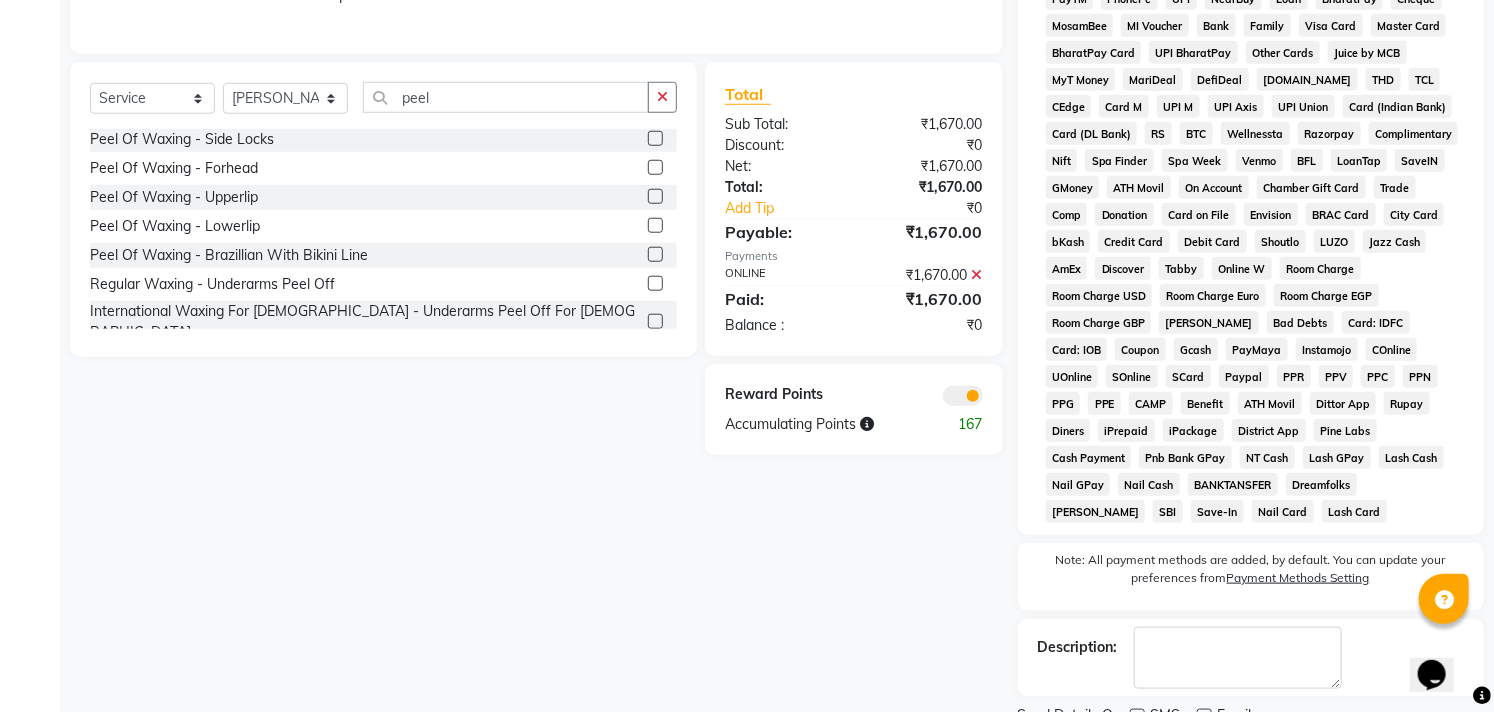 scroll, scrollTop: 775, scrollLeft: 0, axis: vertical 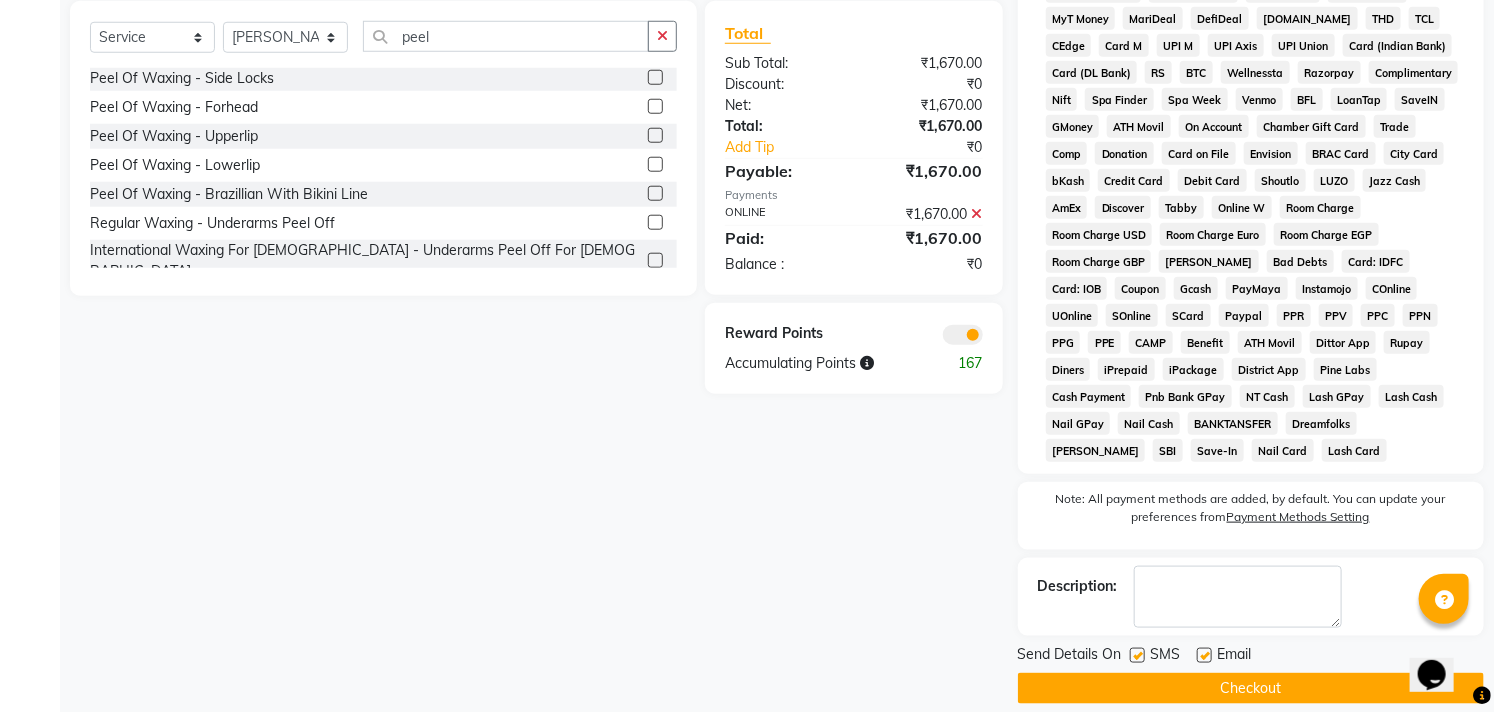click on "Checkout" 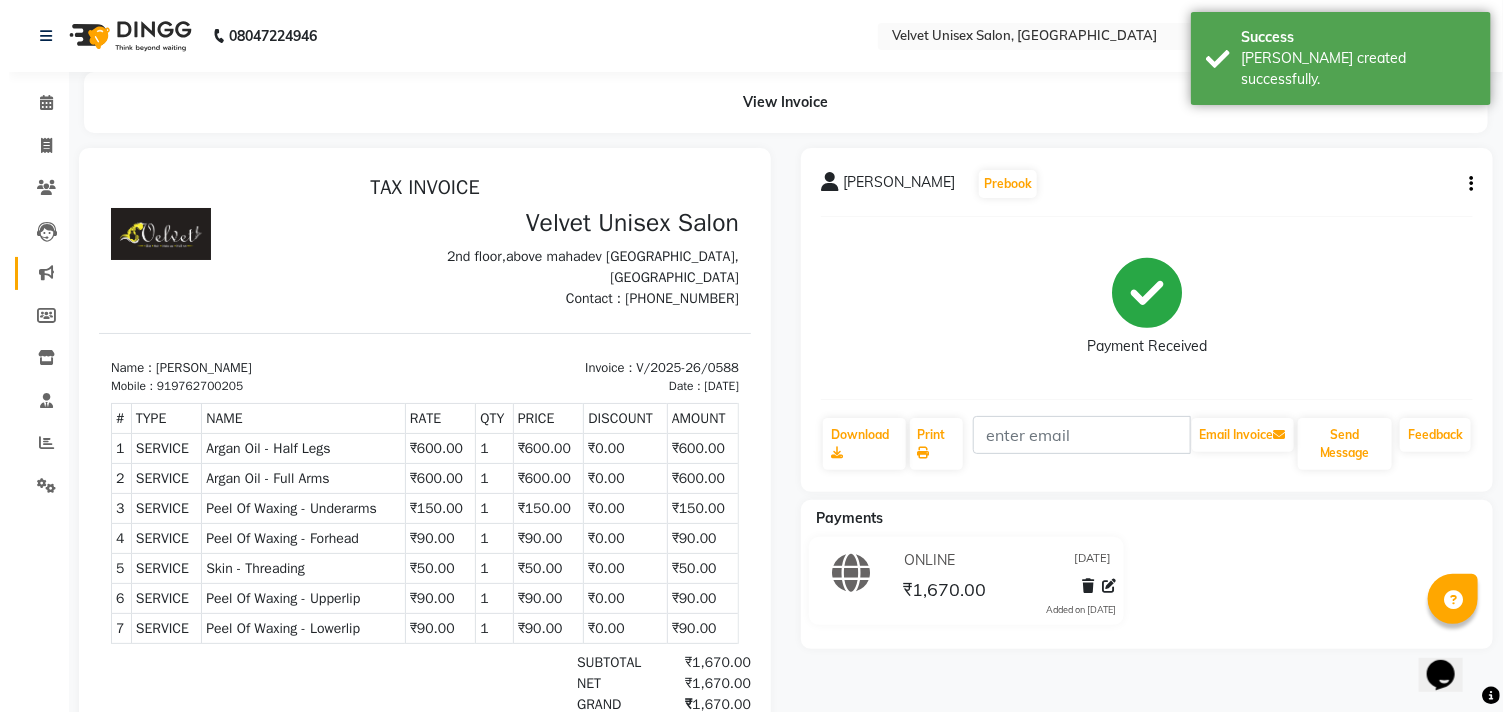 scroll, scrollTop: 0, scrollLeft: 0, axis: both 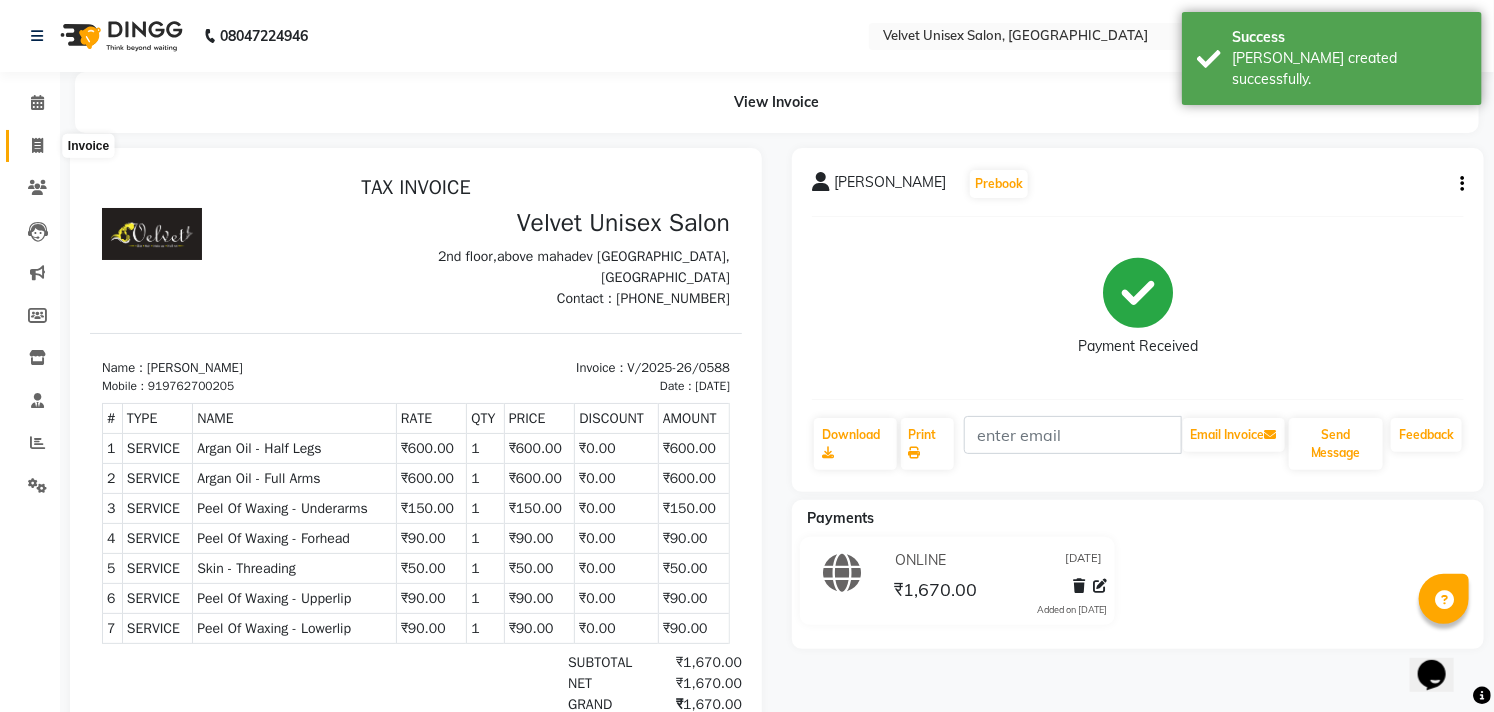 click 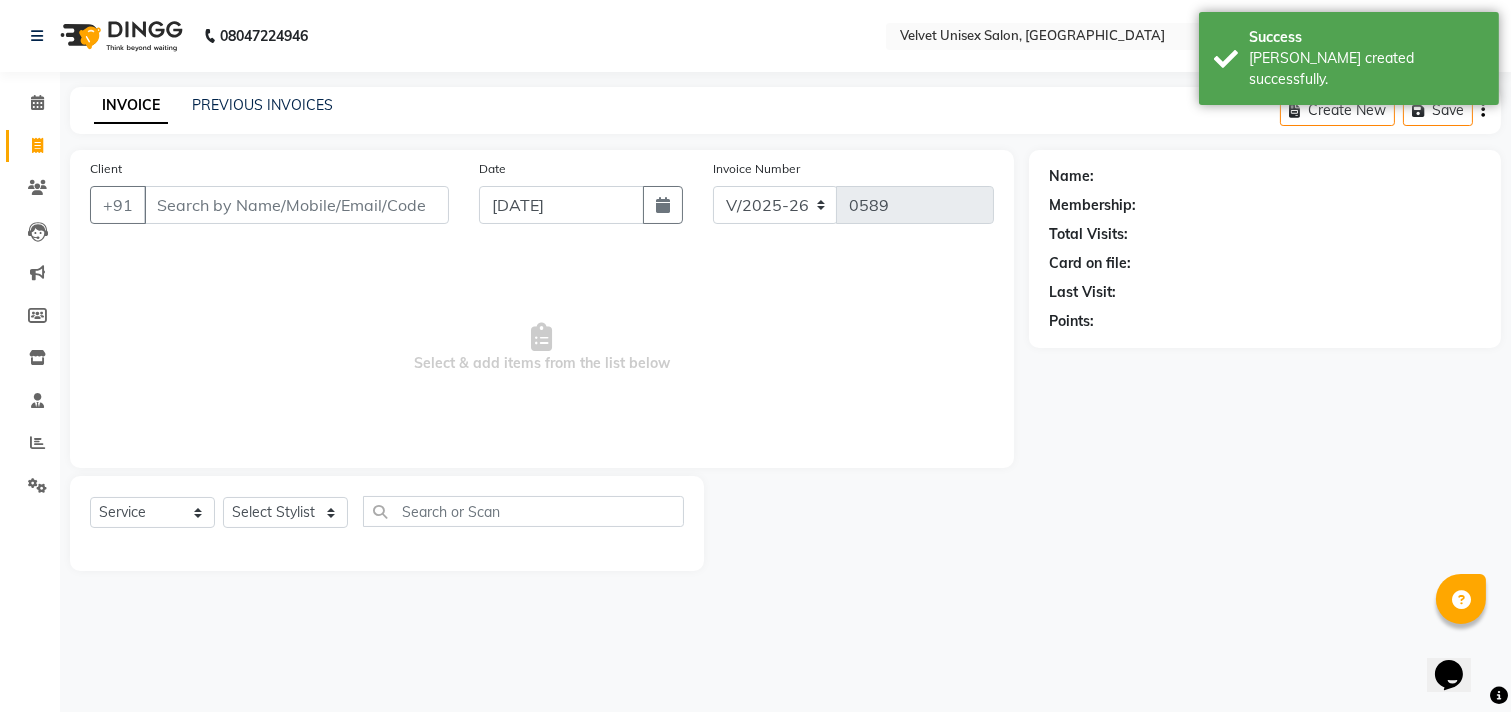 click on "Client" at bounding box center (296, 205) 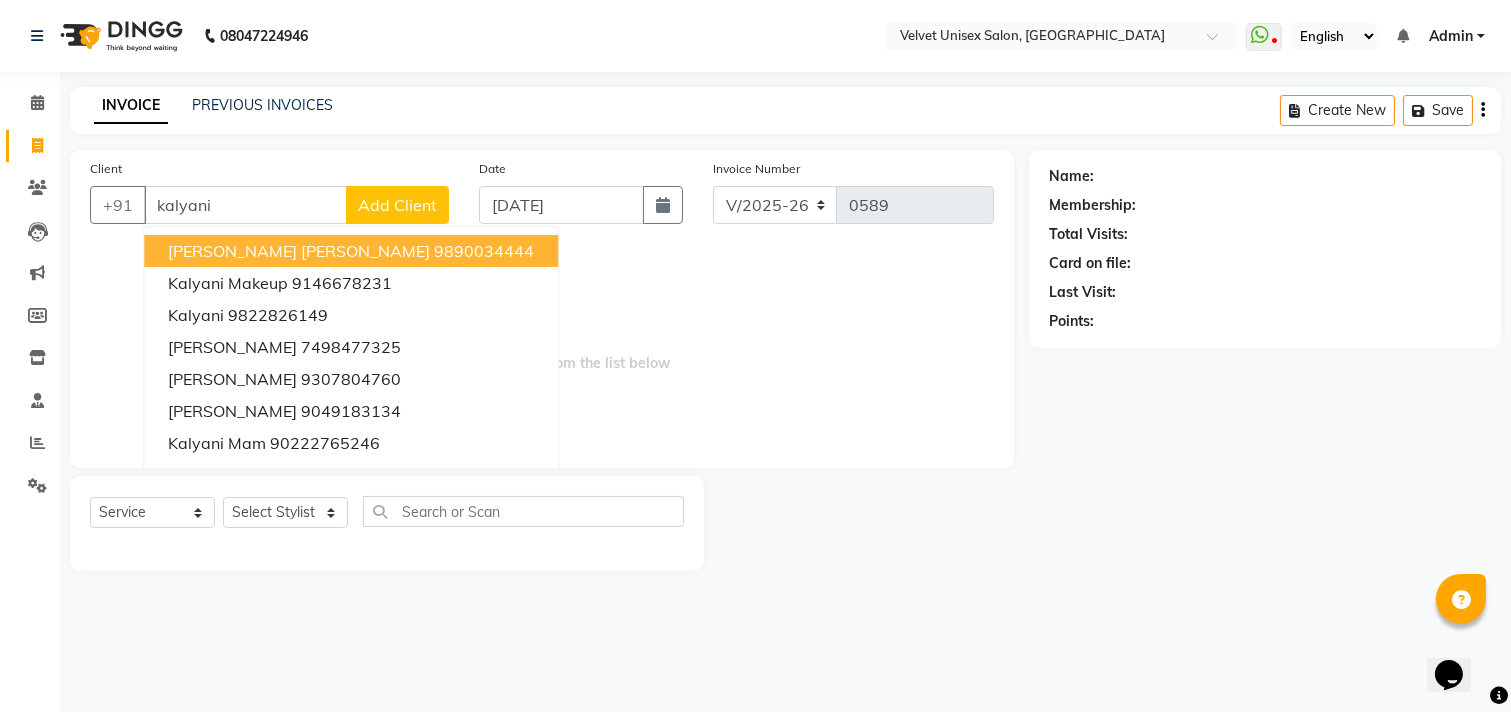 click on "kalyani" at bounding box center (245, 205) 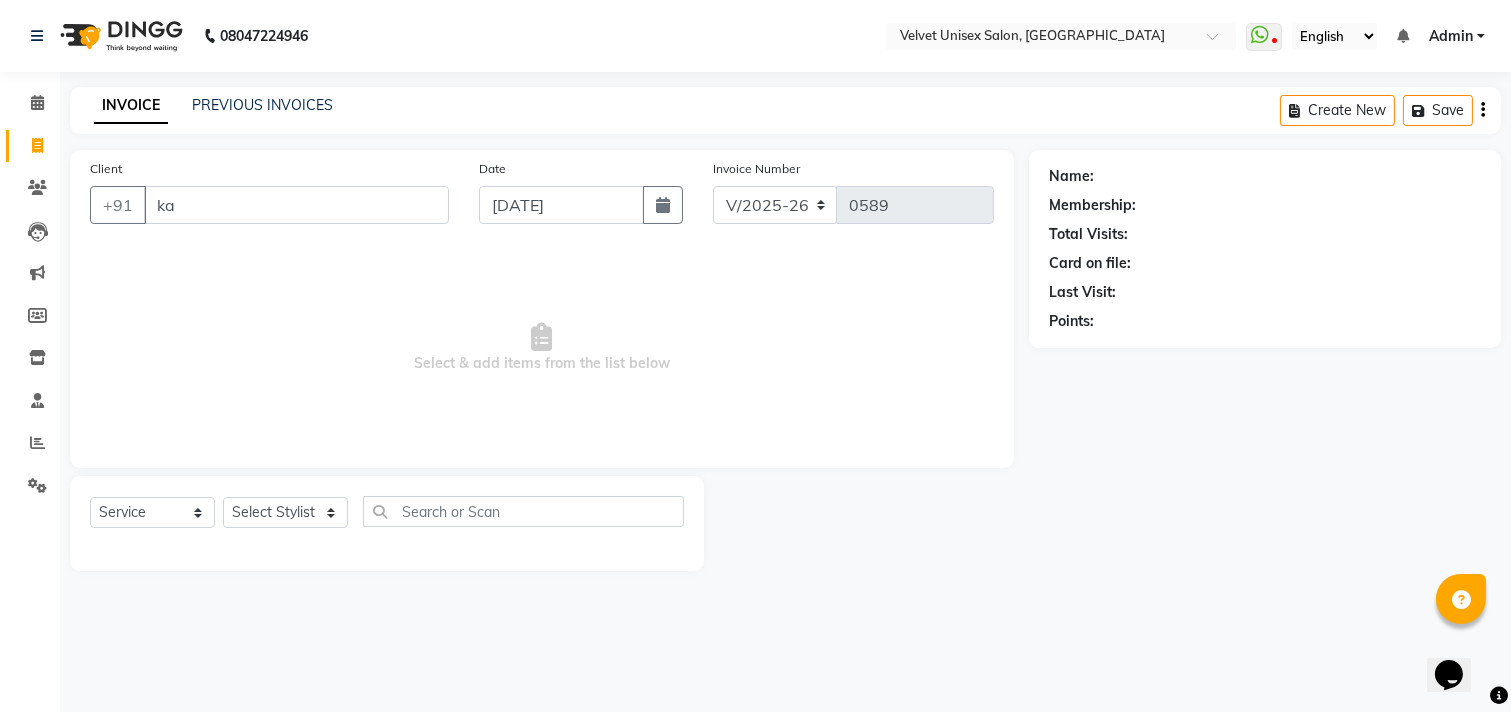 type on "k" 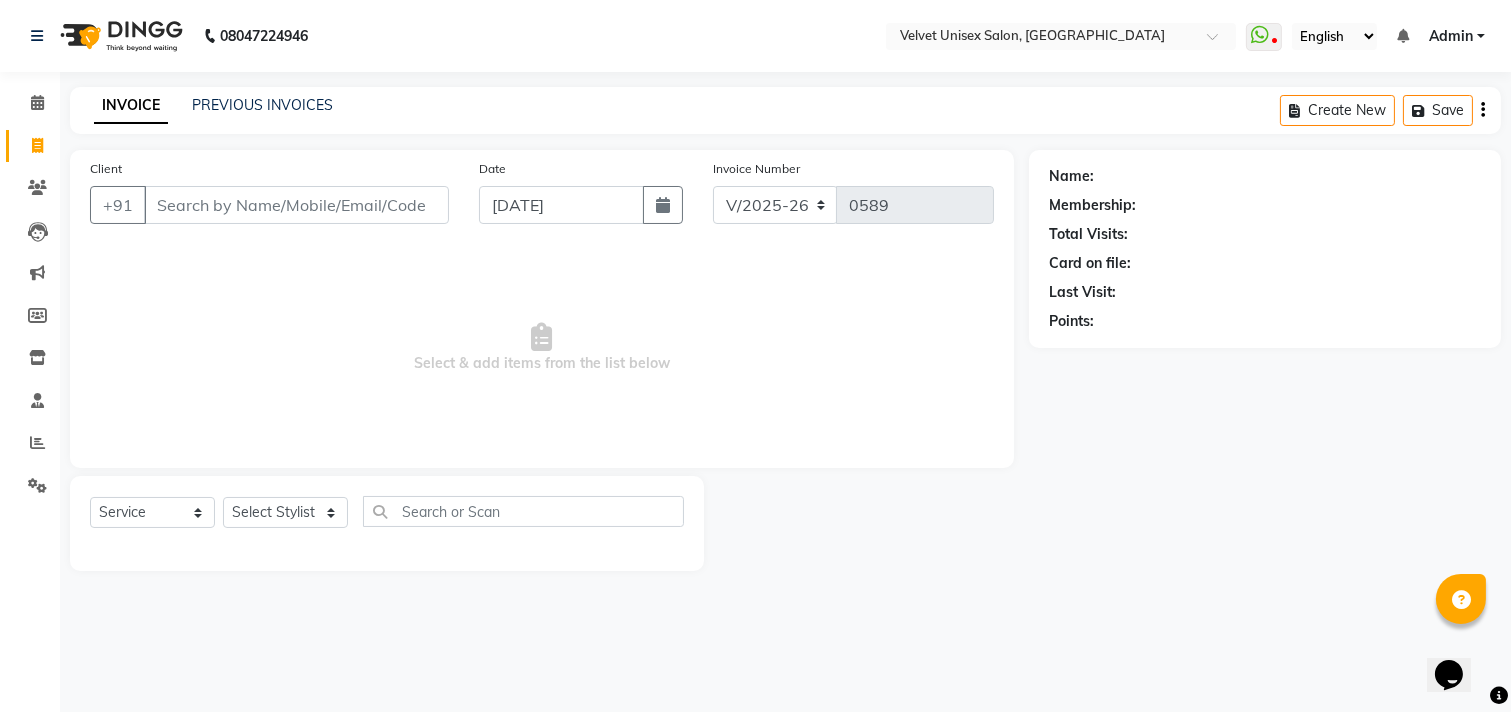 click on "Client" at bounding box center (296, 205) 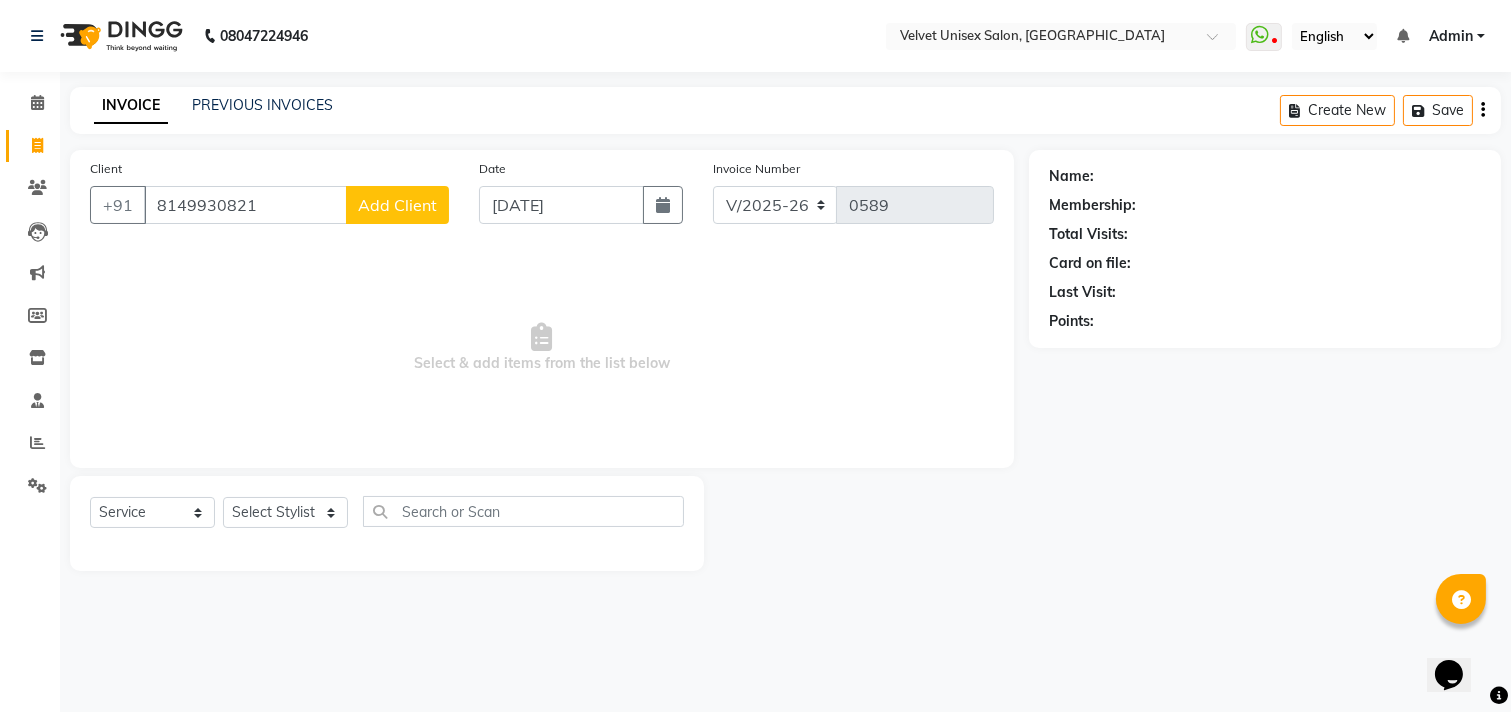 type on "8149930821" 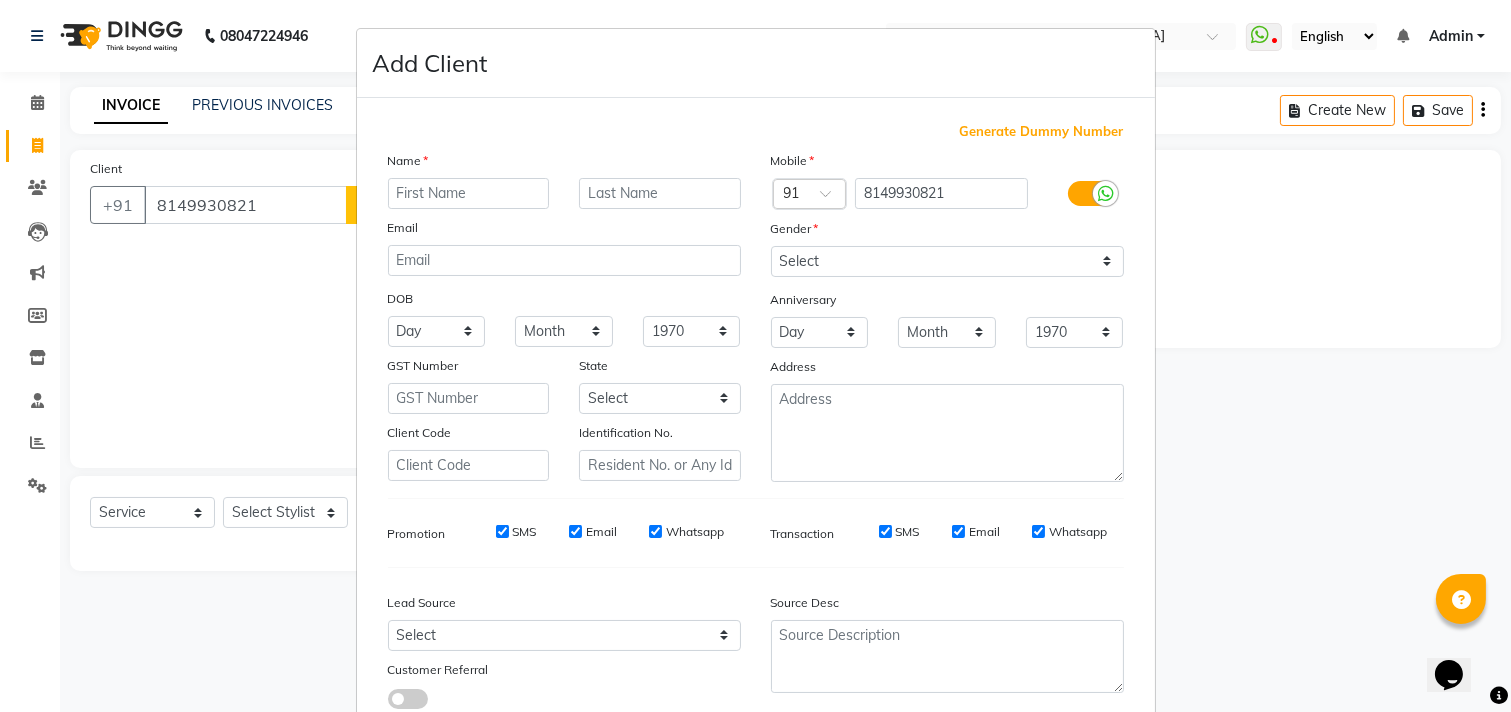 click at bounding box center (469, 193) 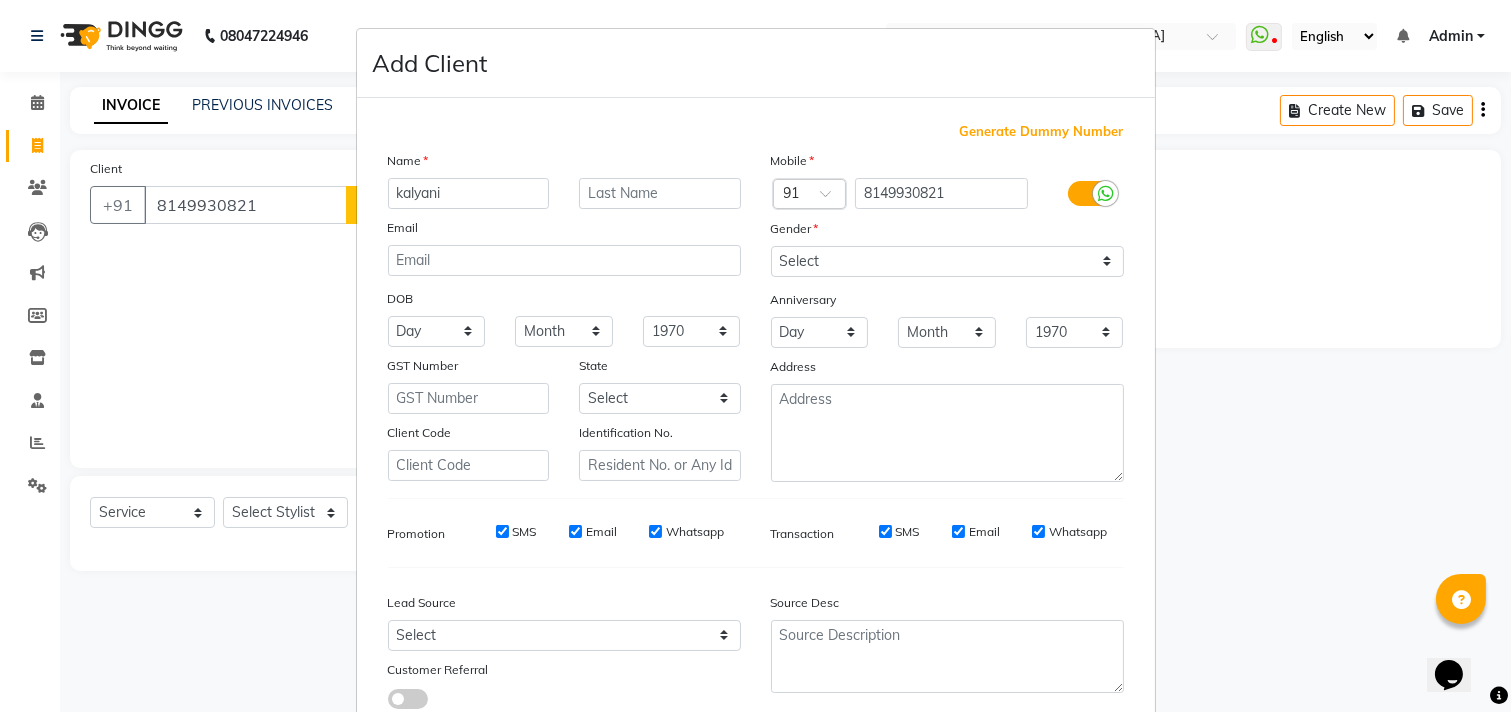 type on "kalyani" 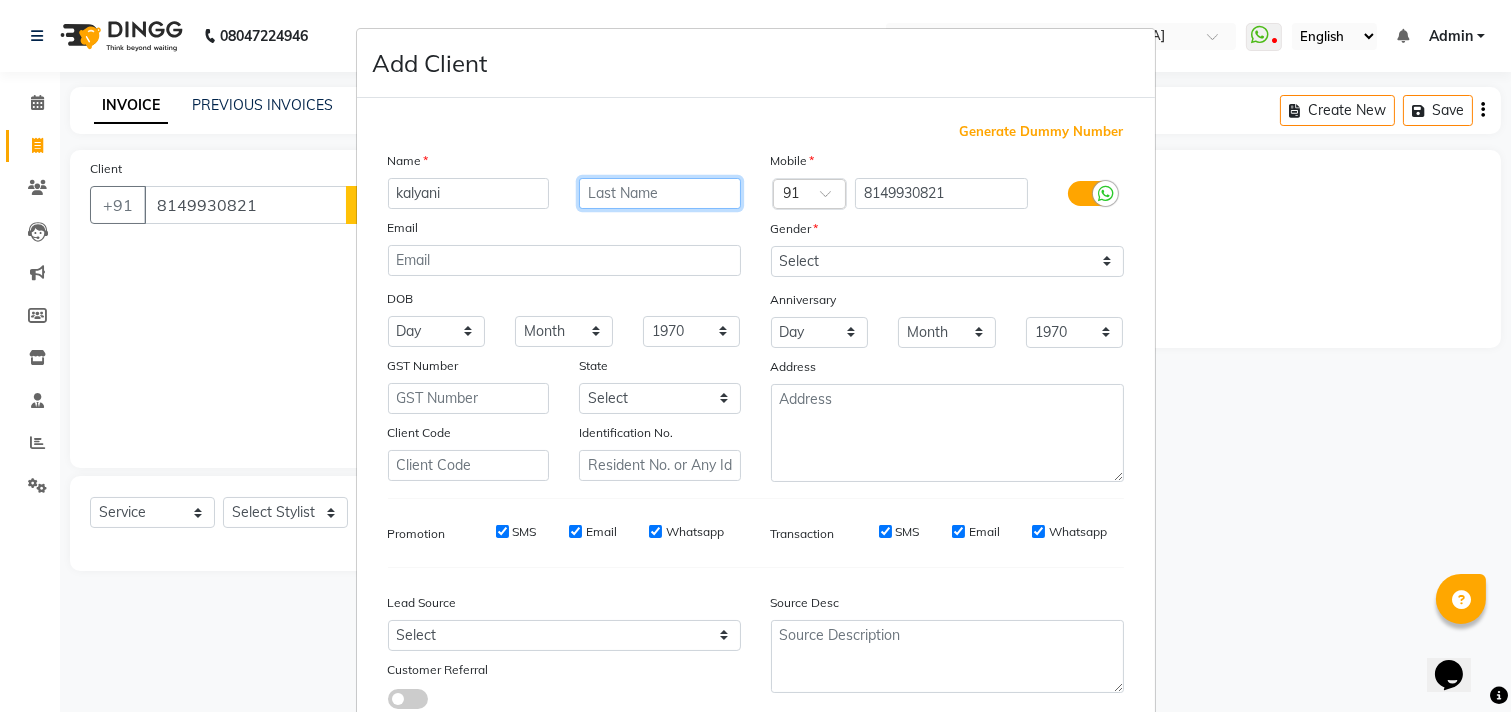 click at bounding box center (660, 193) 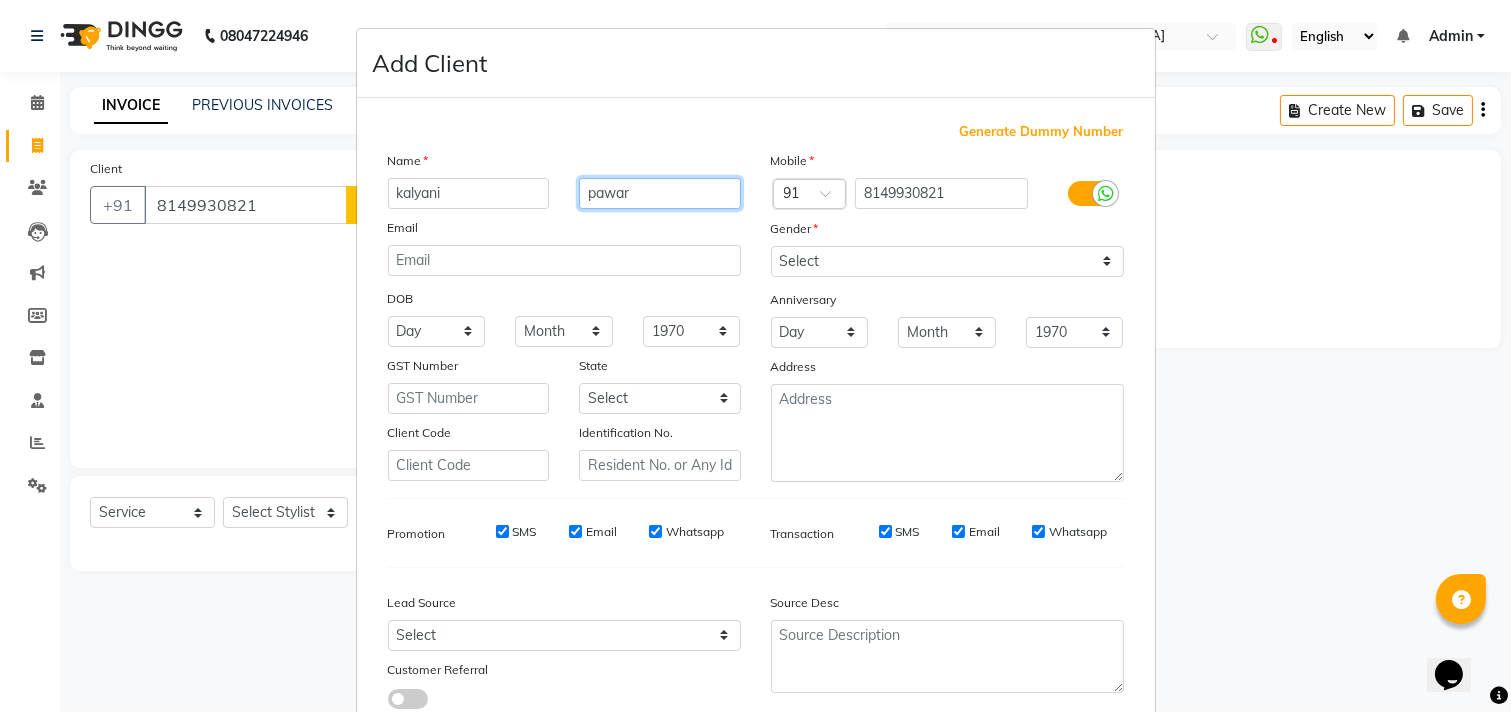 type on "pawar" 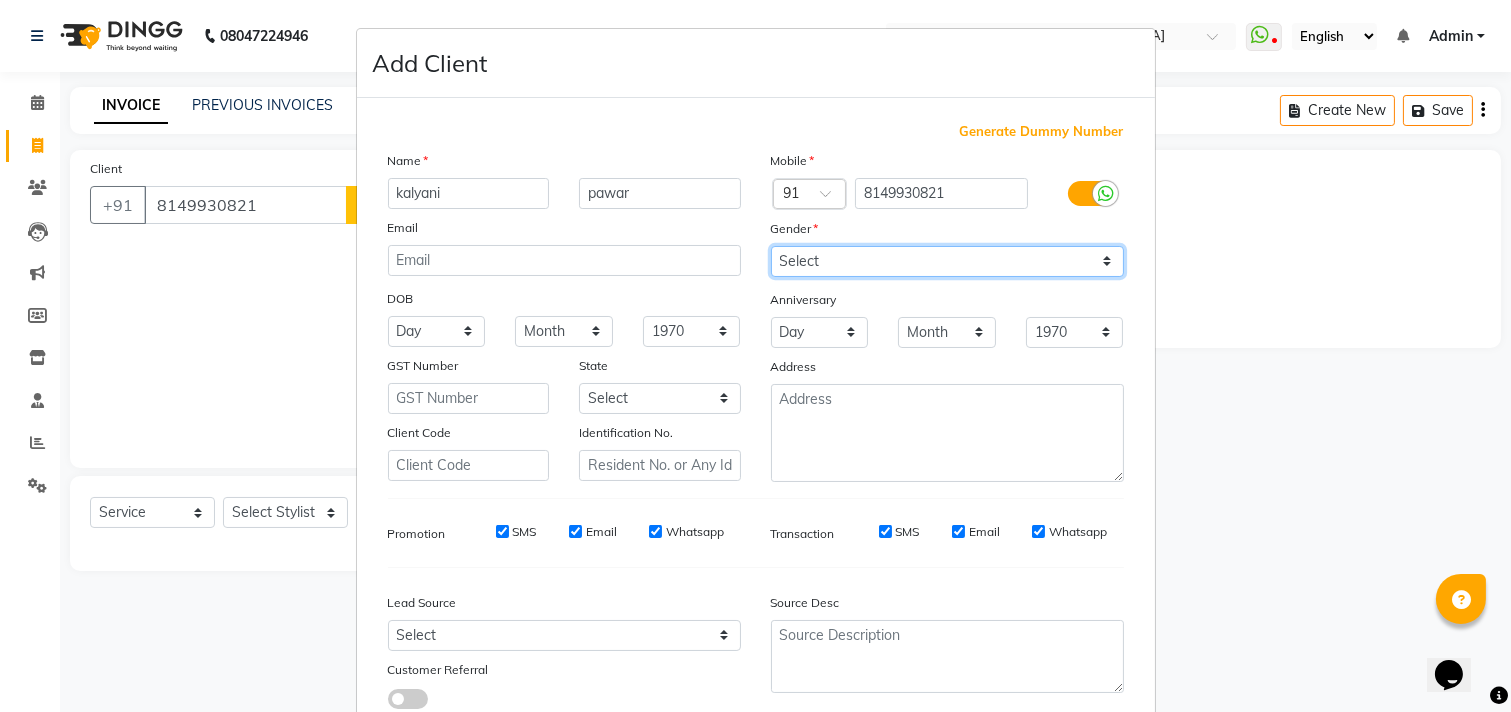 click on "Select Male Female Other Prefer Not To Say" at bounding box center (947, 261) 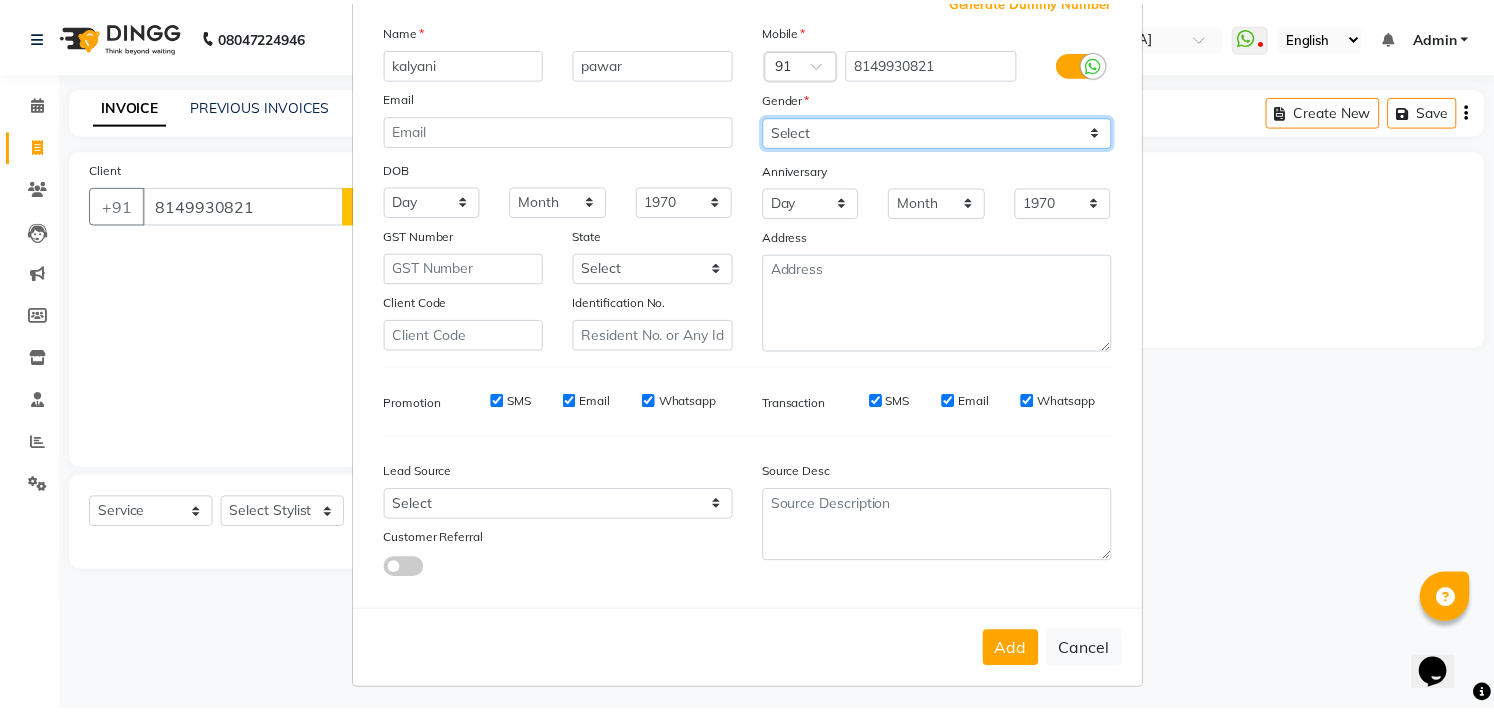 scroll, scrollTop: 138, scrollLeft: 0, axis: vertical 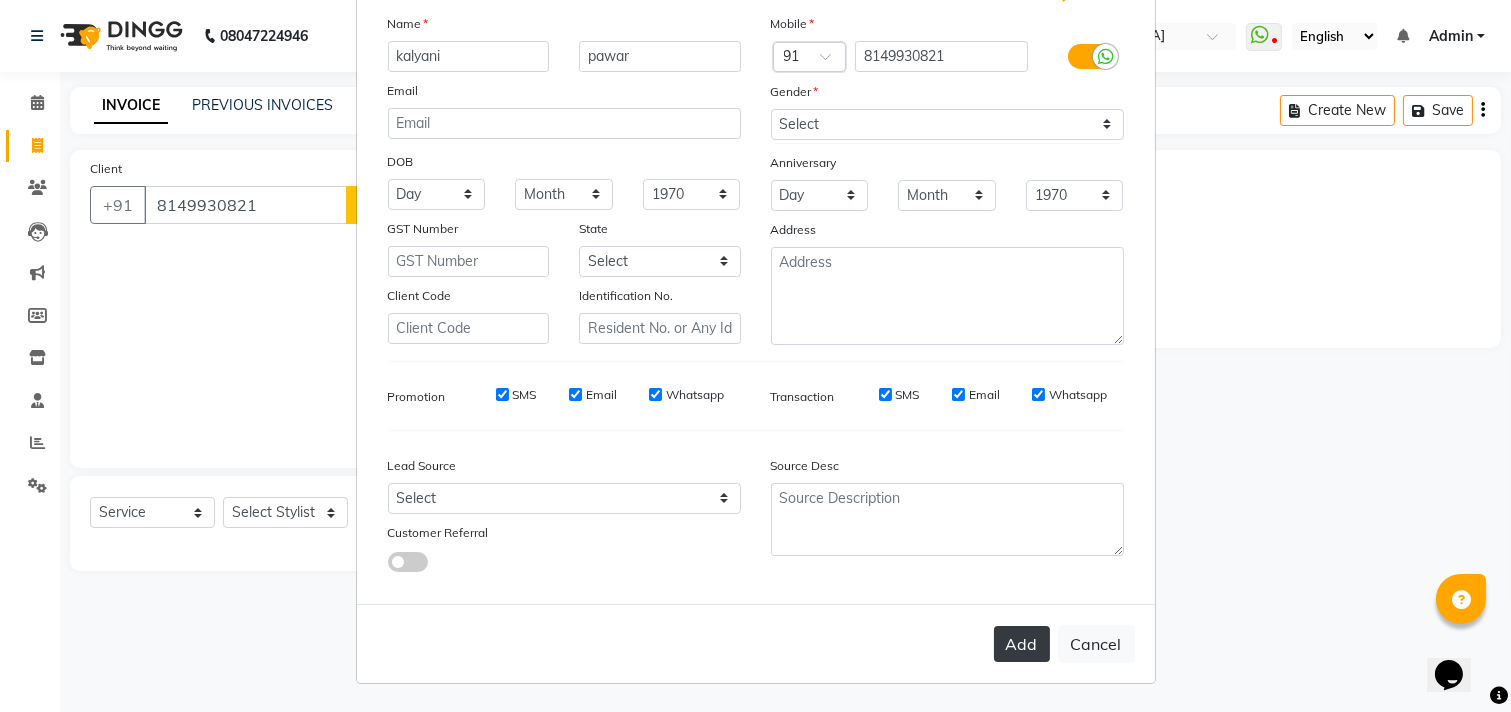 click on "Add" at bounding box center (1022, 644) 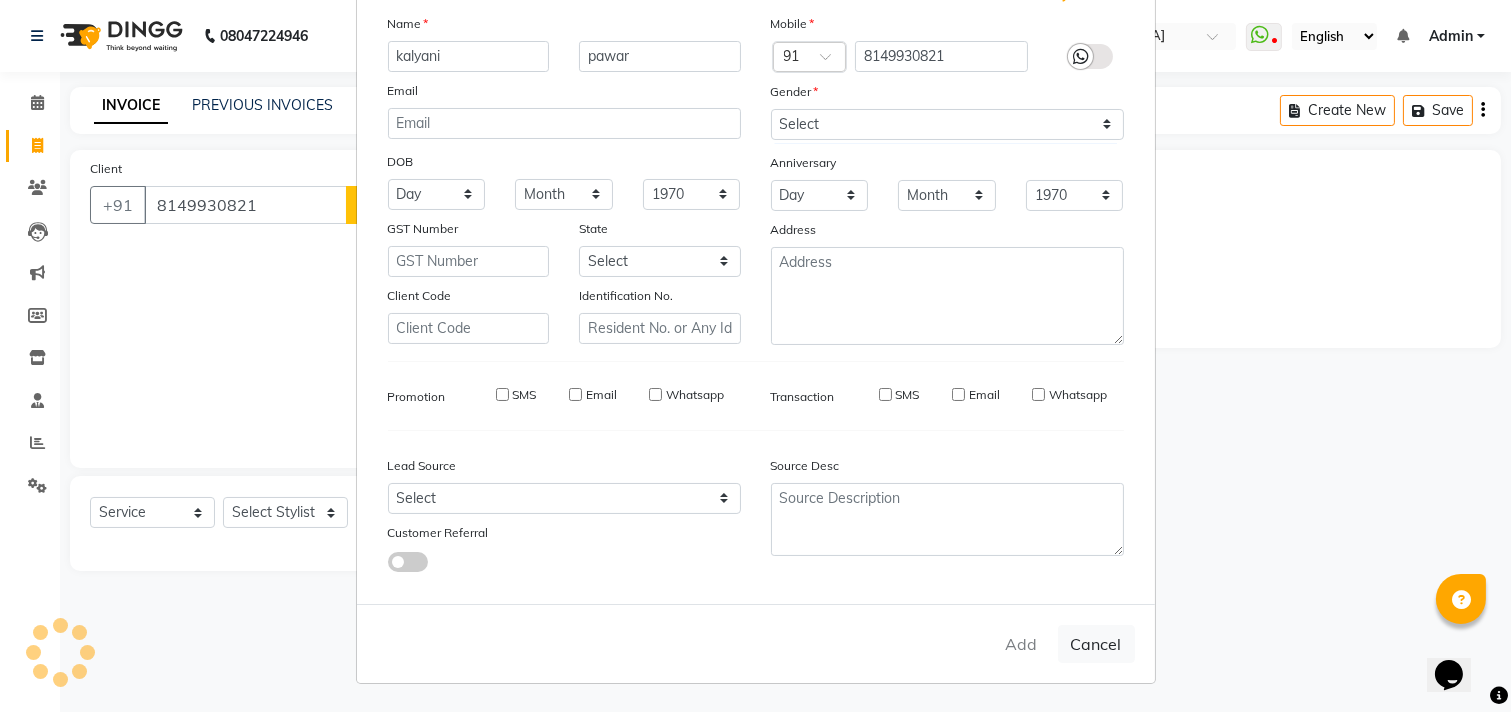 type 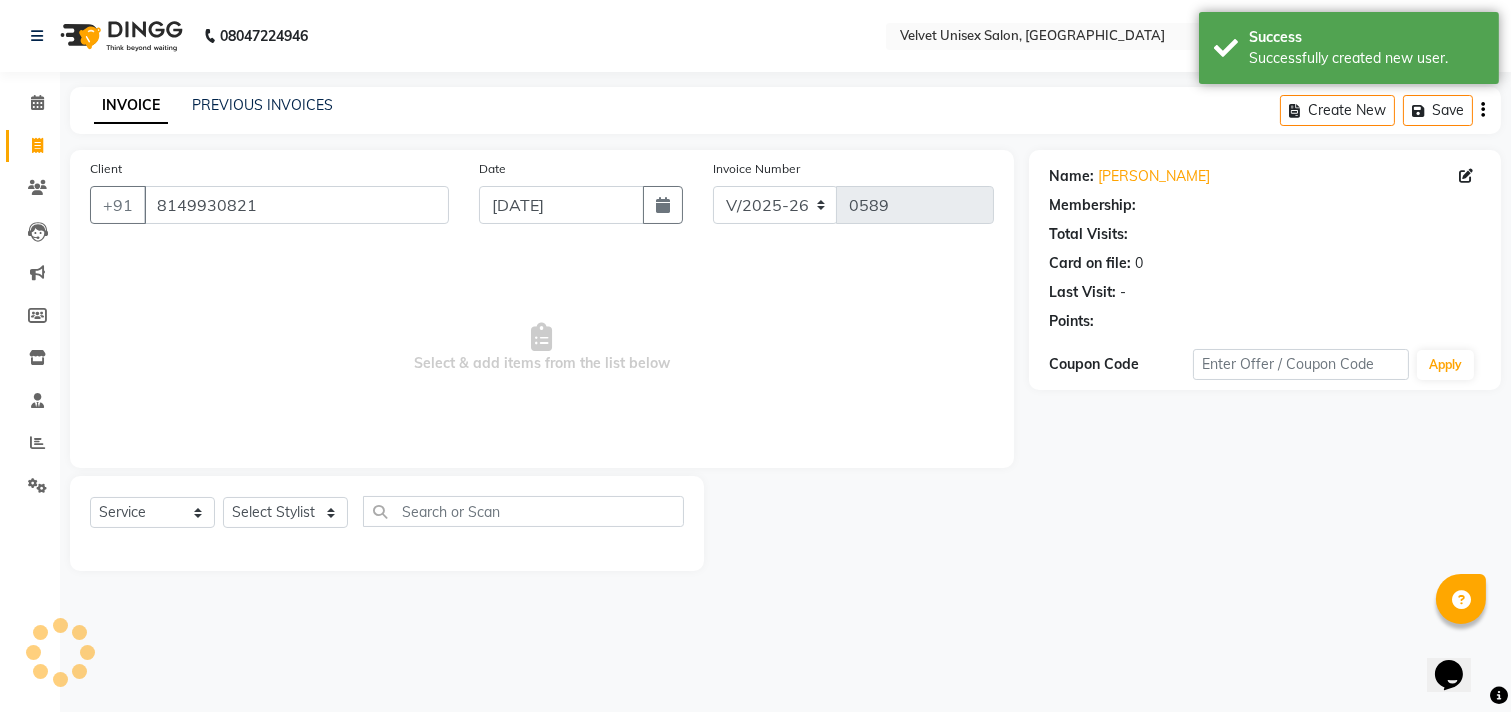 select on "1: Object" 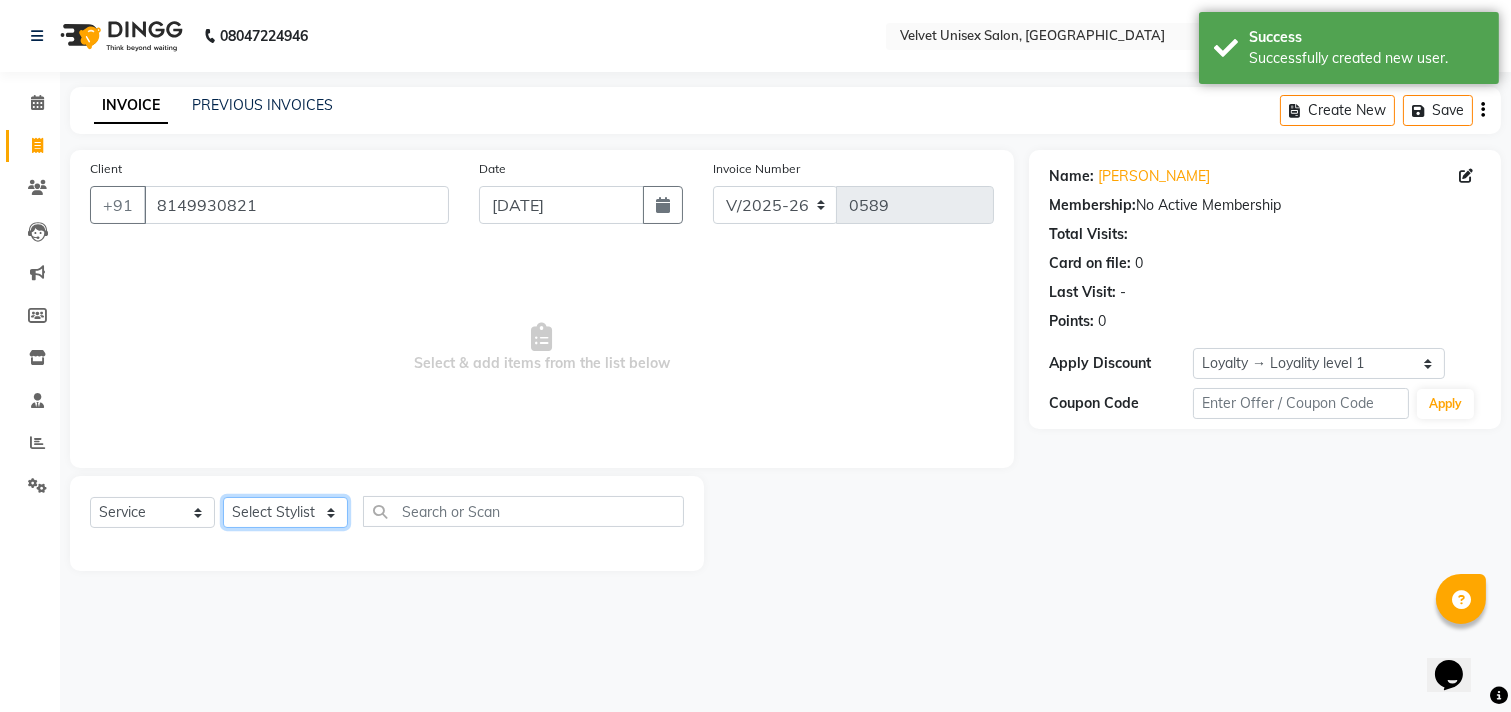 click on "Select Stylist [PERSON_NAME] [PERSON_NAME] [PERSON_NAME] sagar nadrekar [PERSON_NAME]" 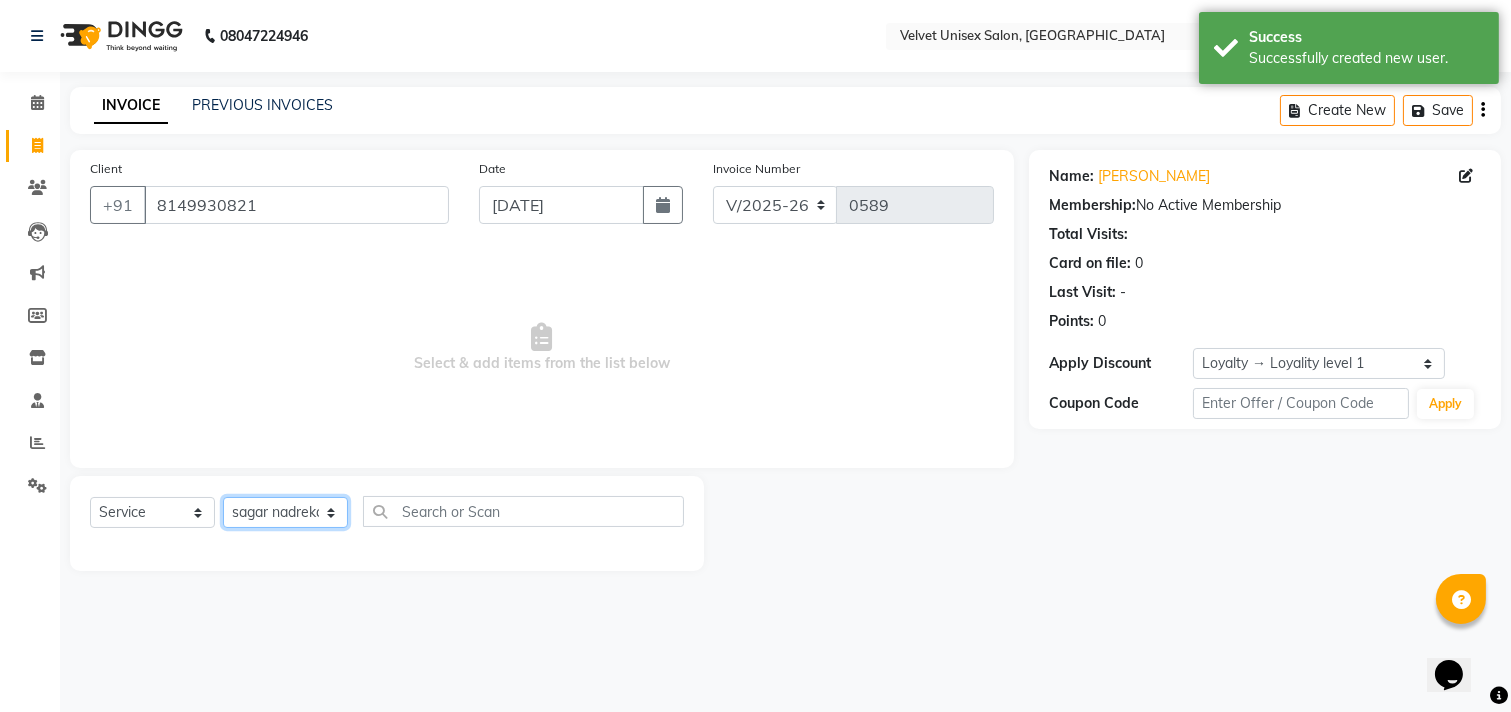 click on "Select Stylist [PERSON_NAME] [PERSON_NAME] [PERSON_NAME] sagar nadrekar [PERSON_NAME]" 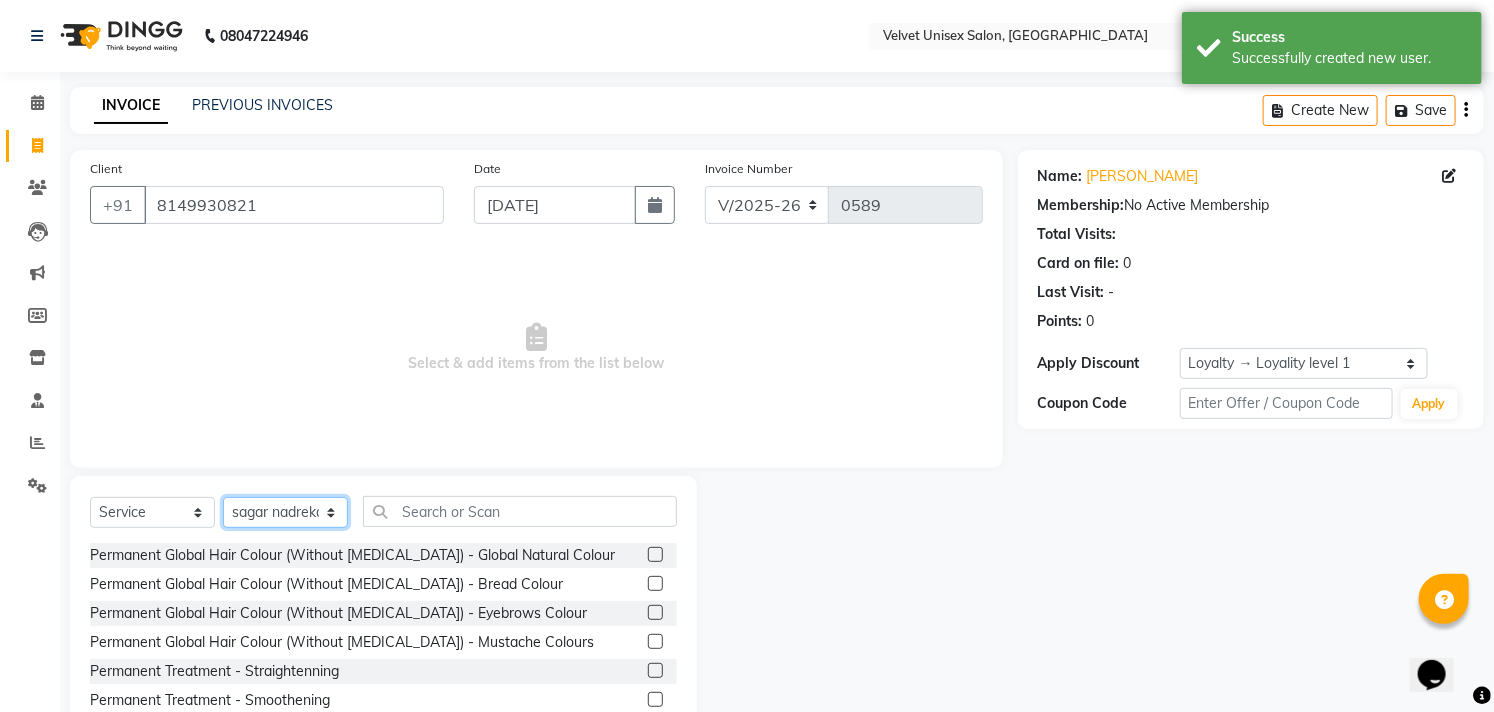 click on "Select Stylist [PERSON_NAME] [PERSON_NAME] [PERSON_NAME] sagar nadrekar [PERSON_NAME]" 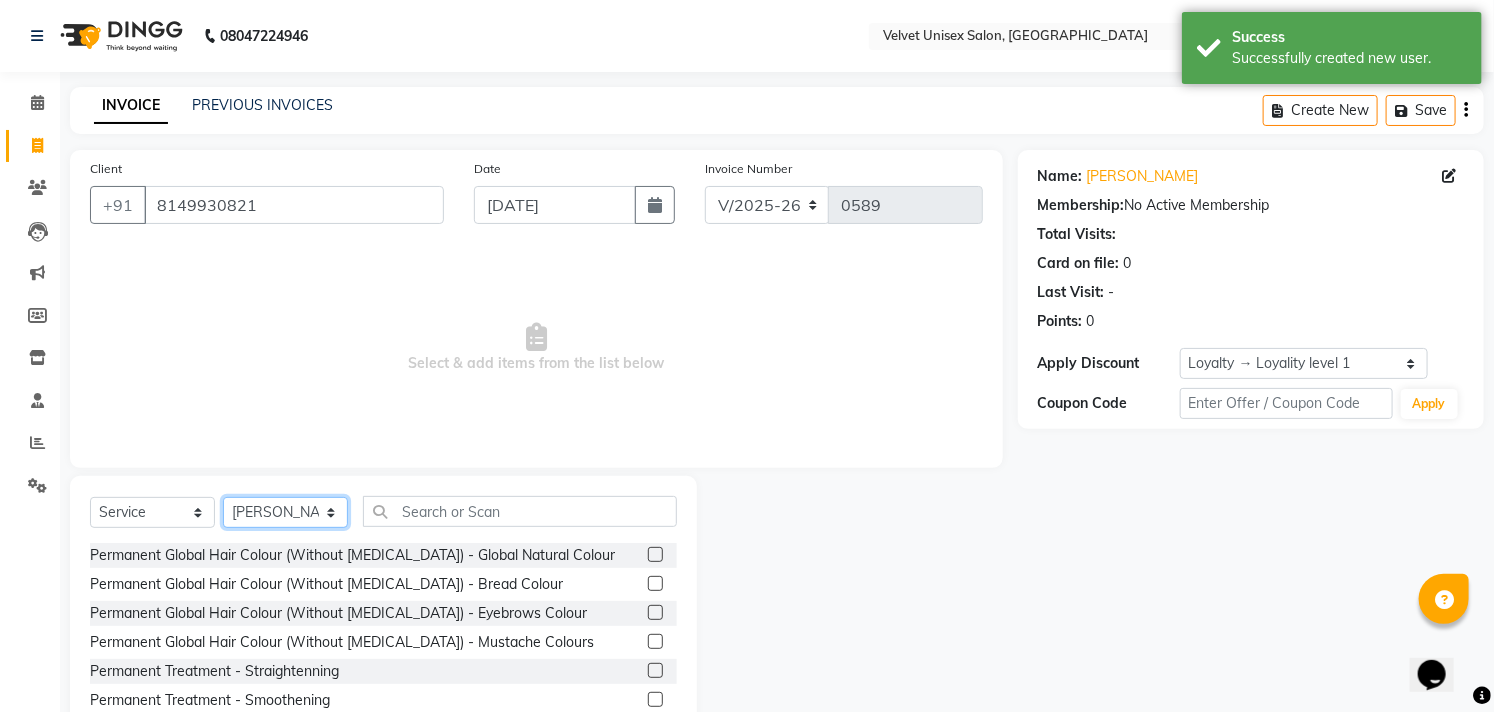 click on "Select Stylist [PERSON_NAME] [PERSON_NAME] [PERSON_NAME] sagar nadrekar [PERSON_NAME]" 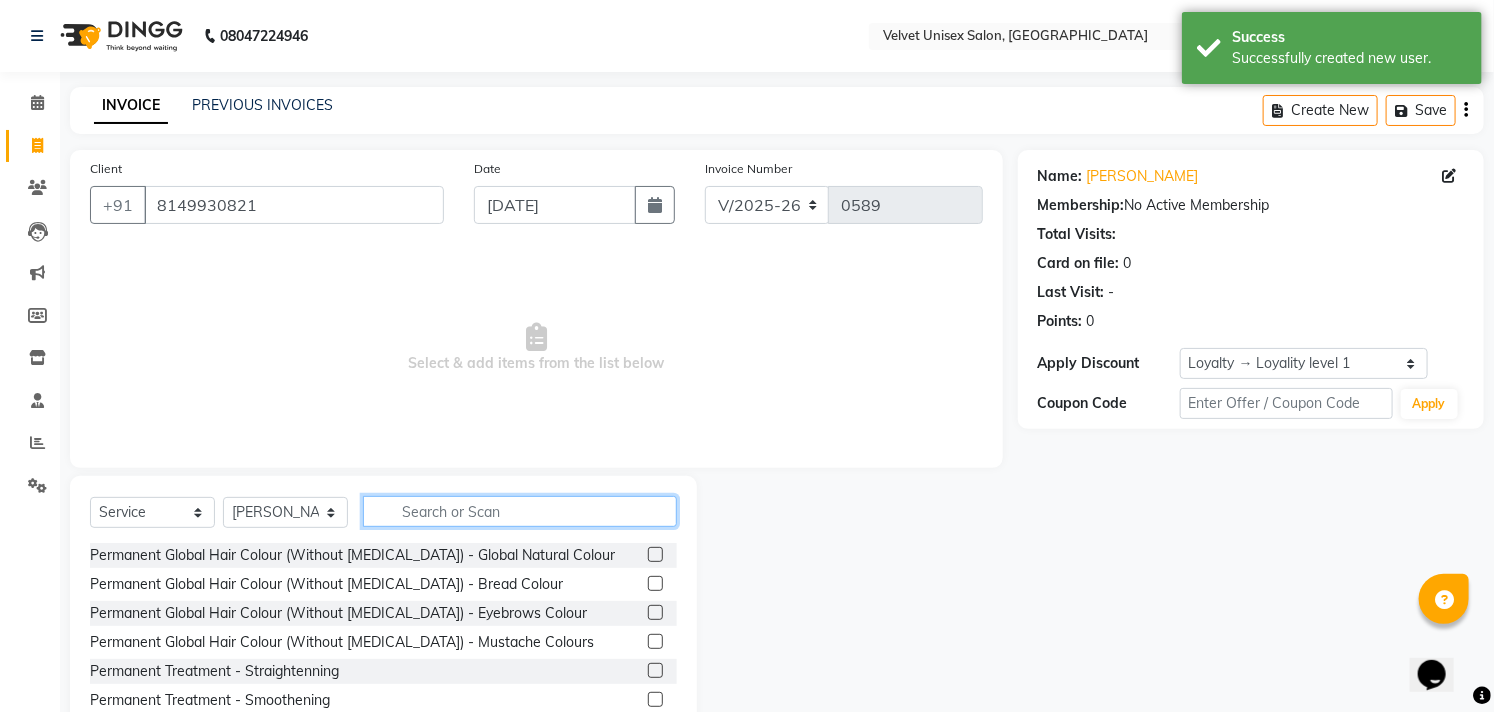 click 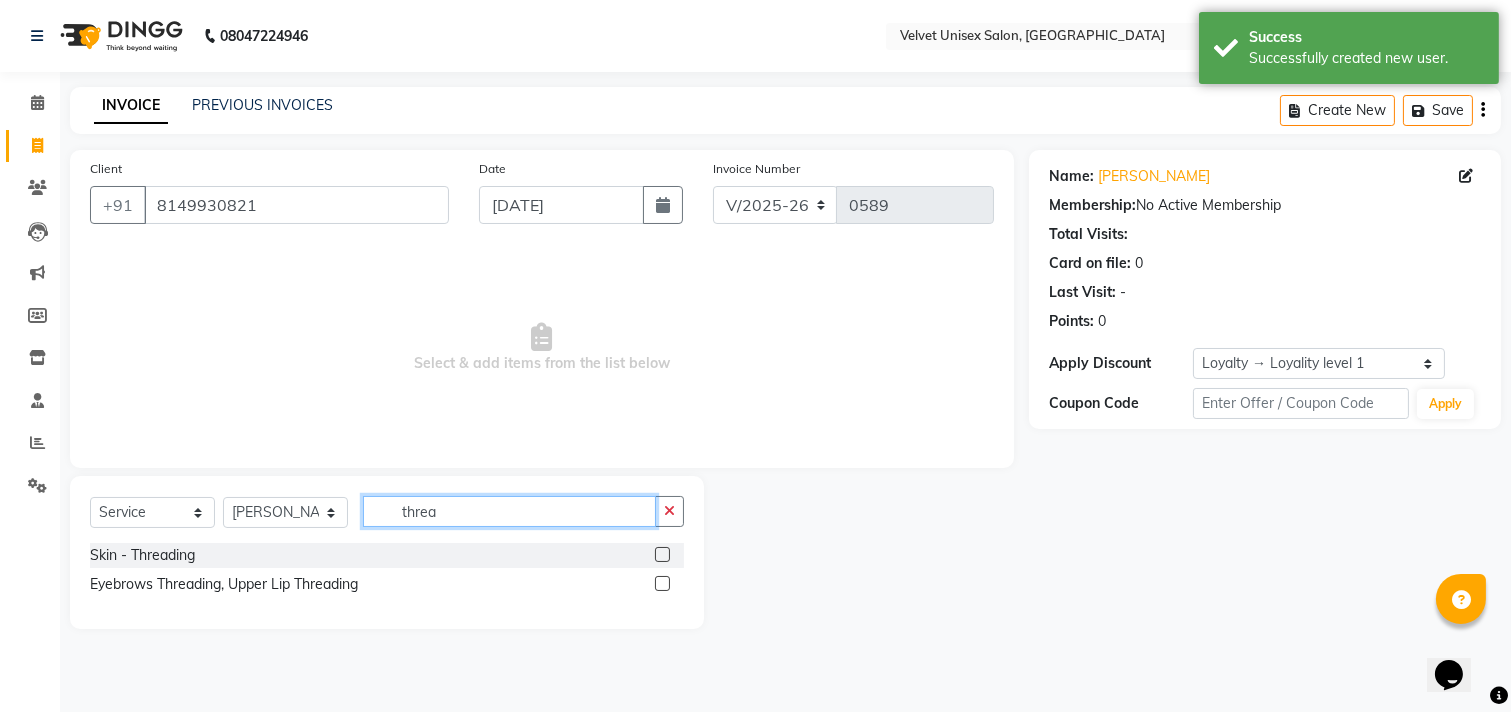type on "threa" 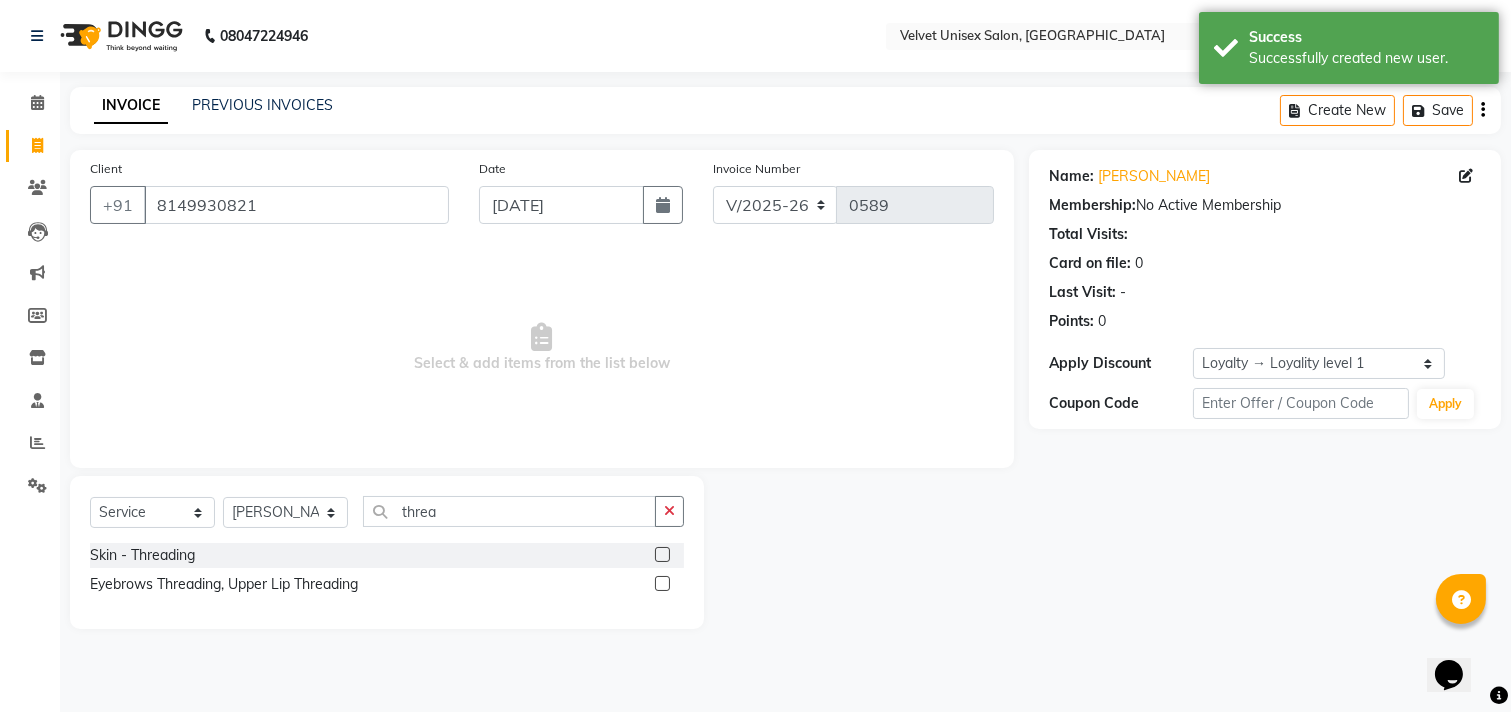 click 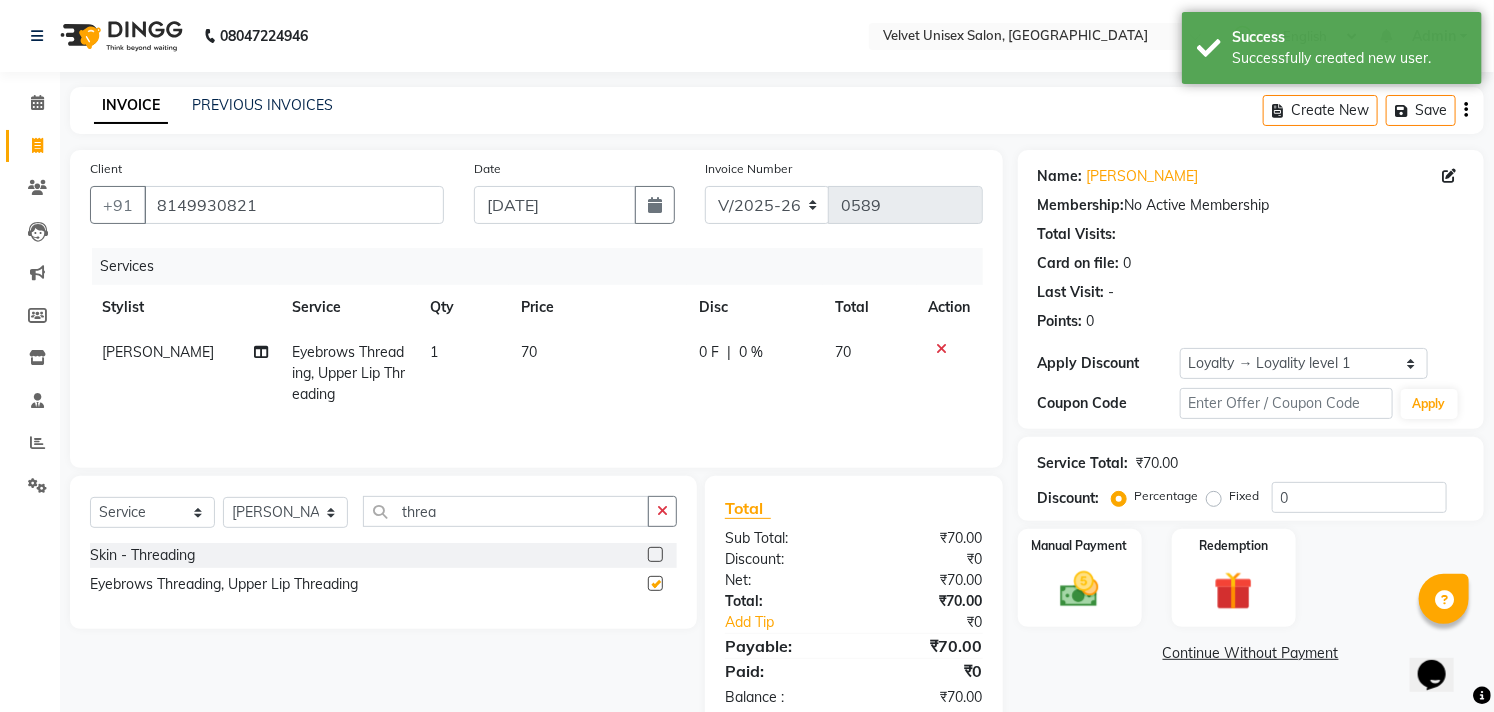 checkbox on "false" 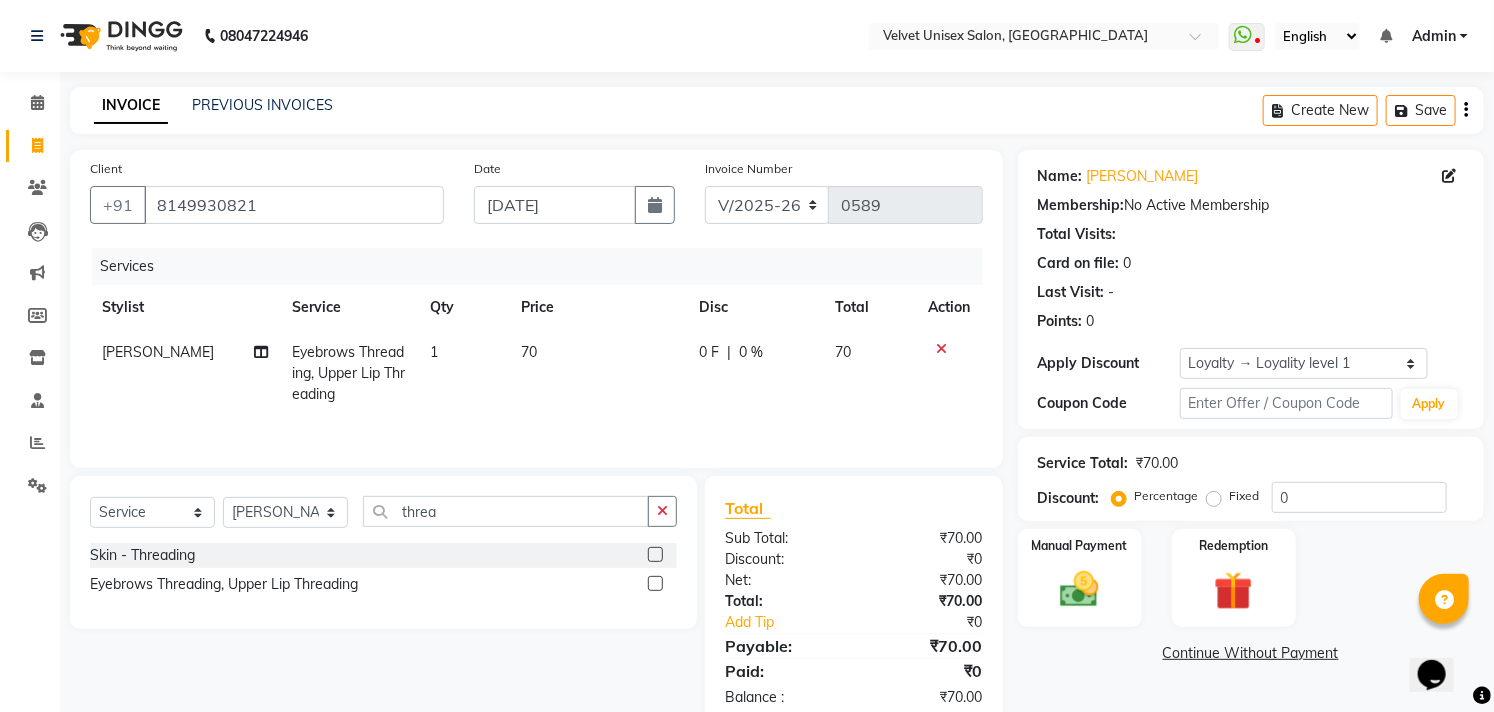click on "70" 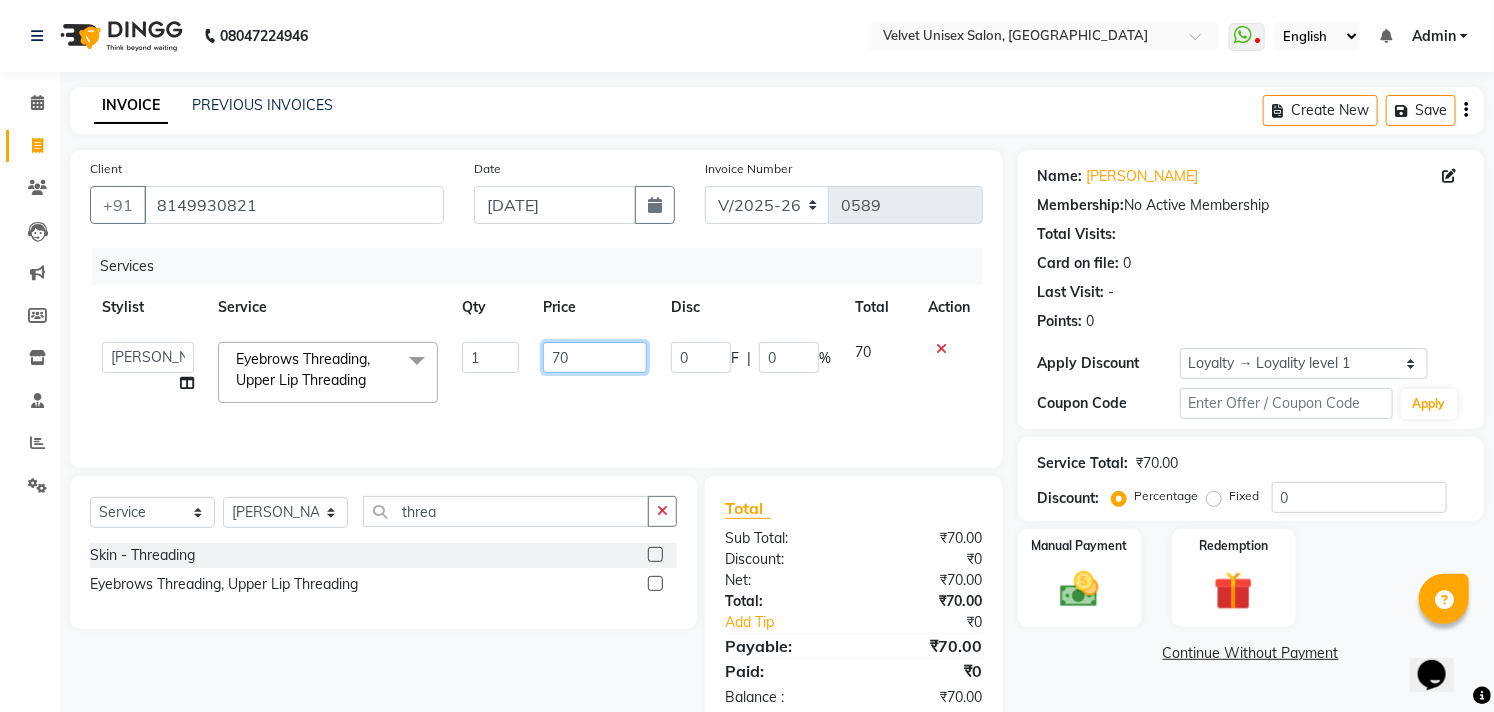 click on "70" 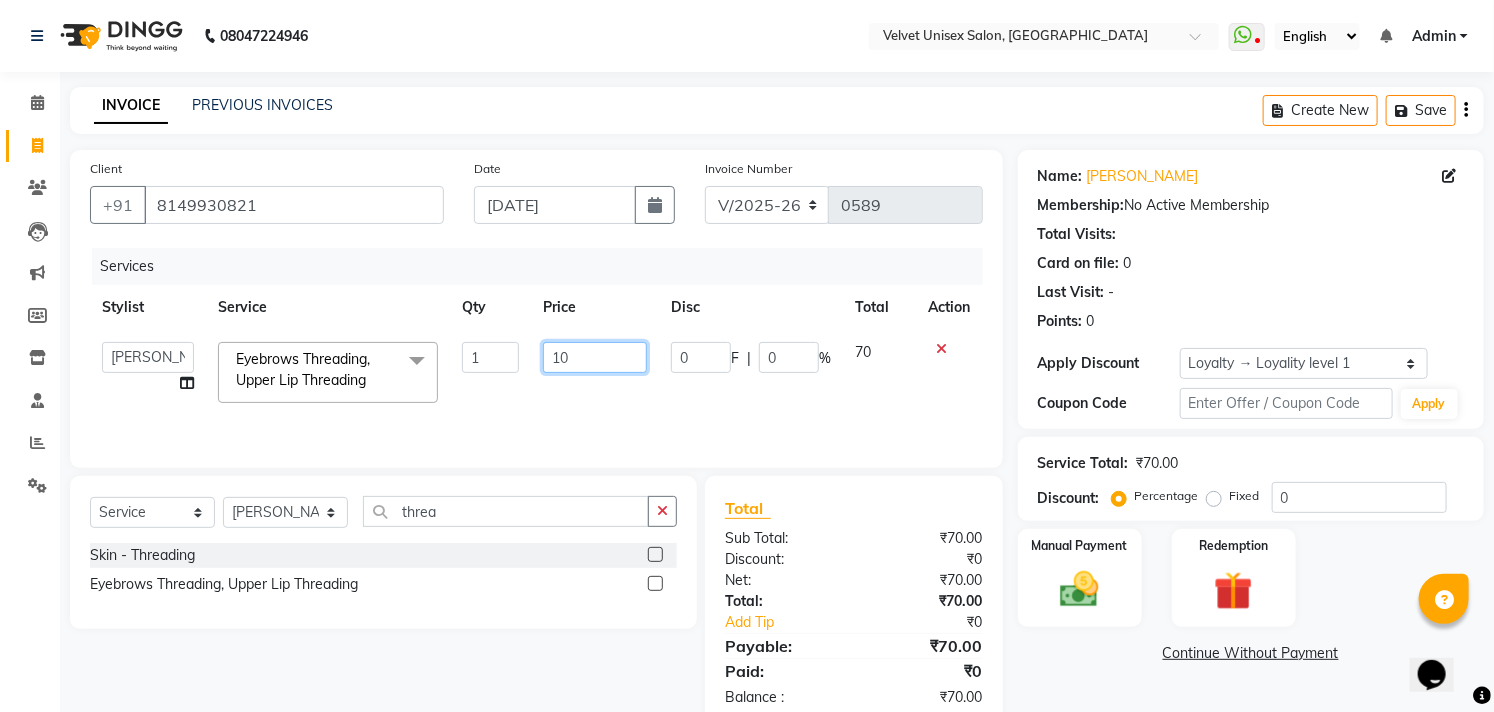 type on "150" 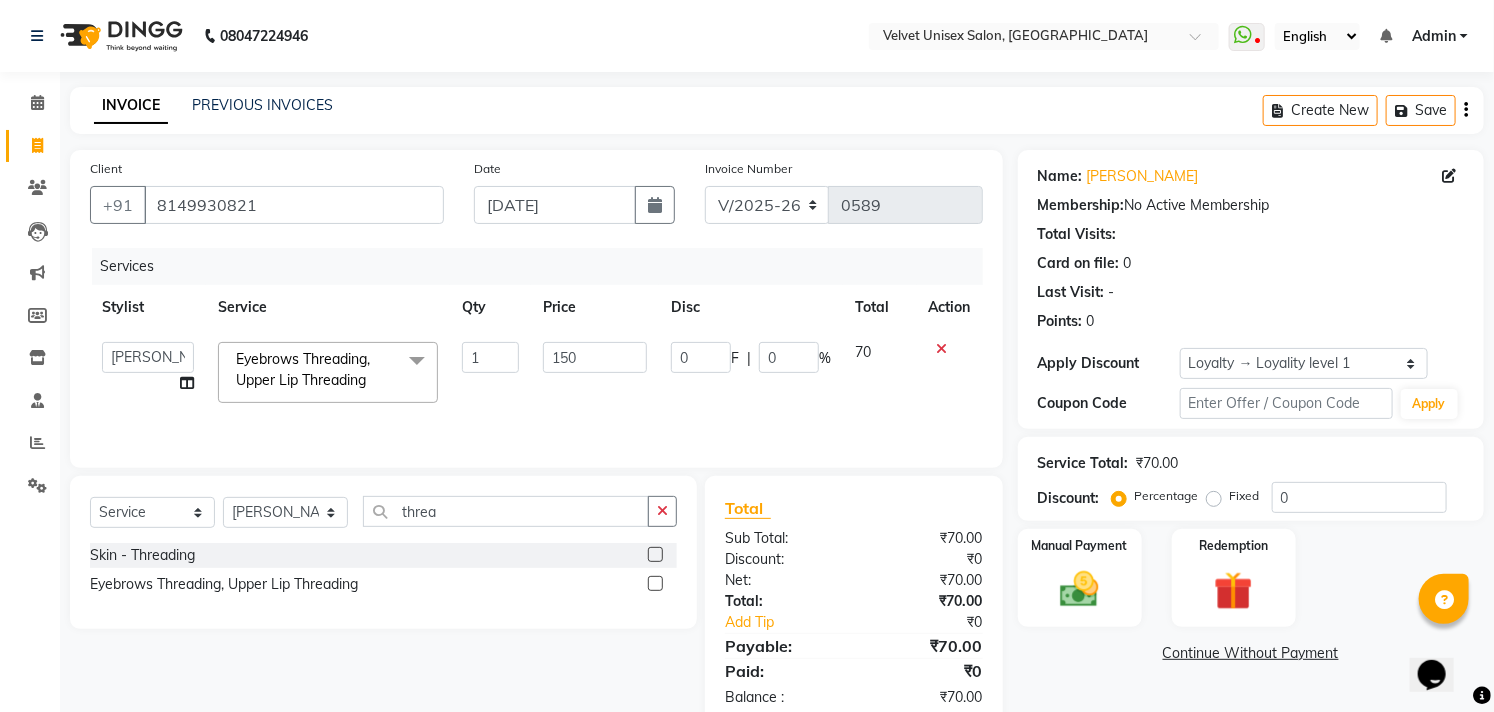 click on "0 F | 0 %" 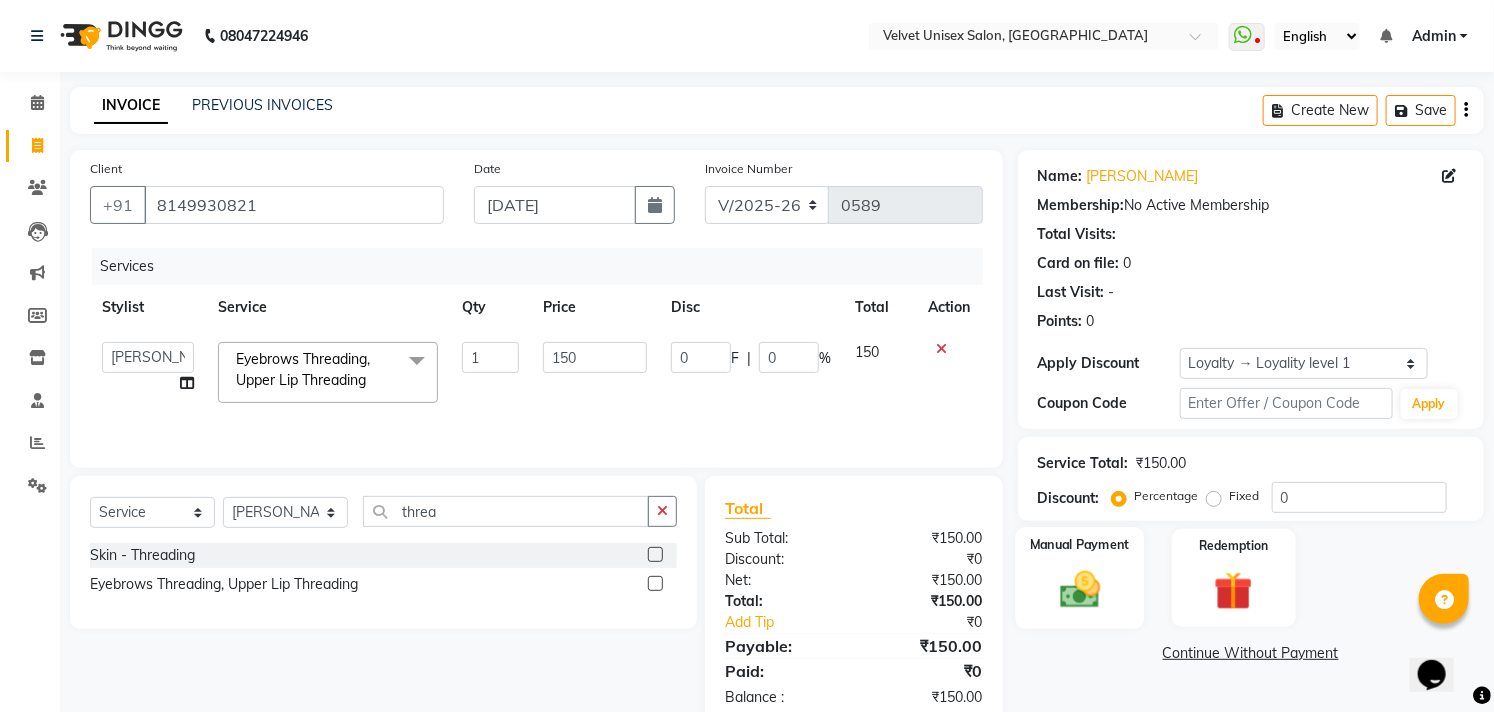 click 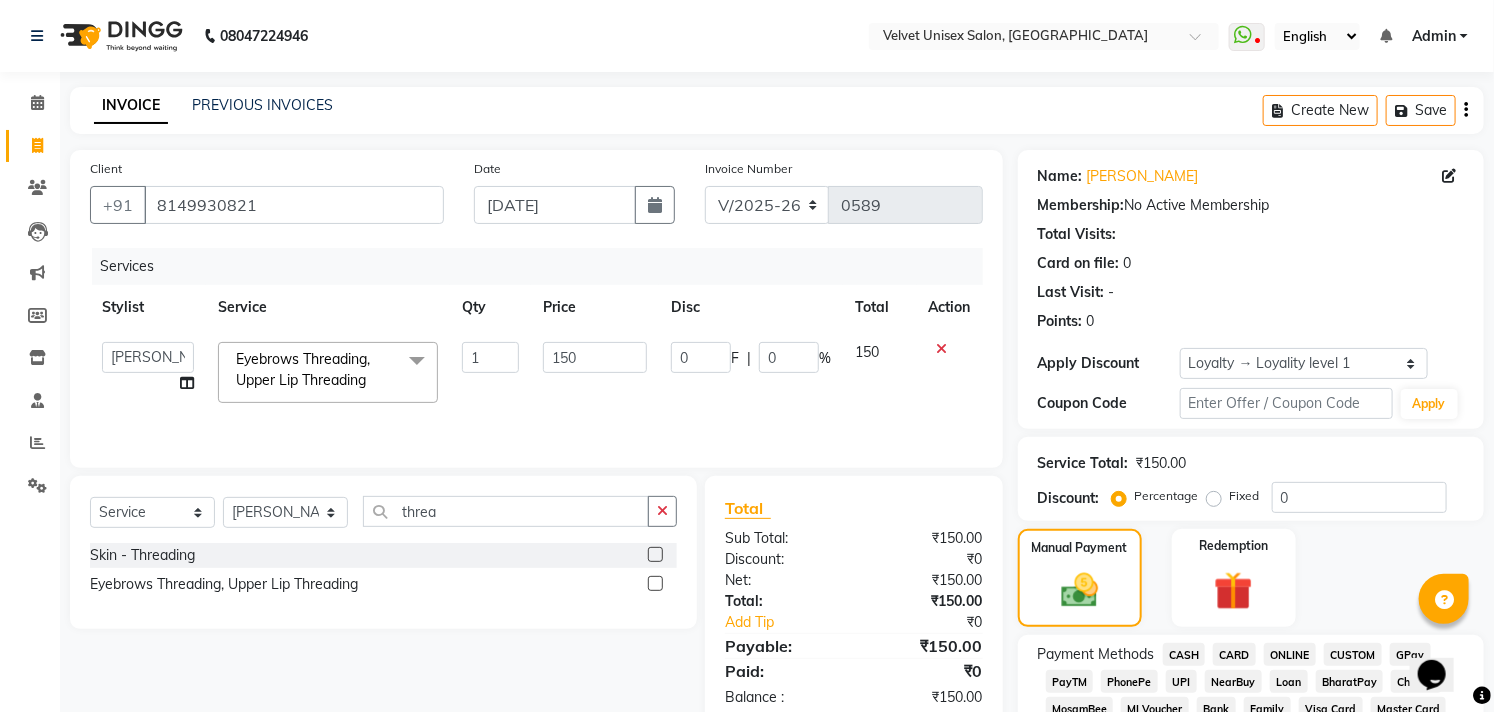 click on "ONLINE" 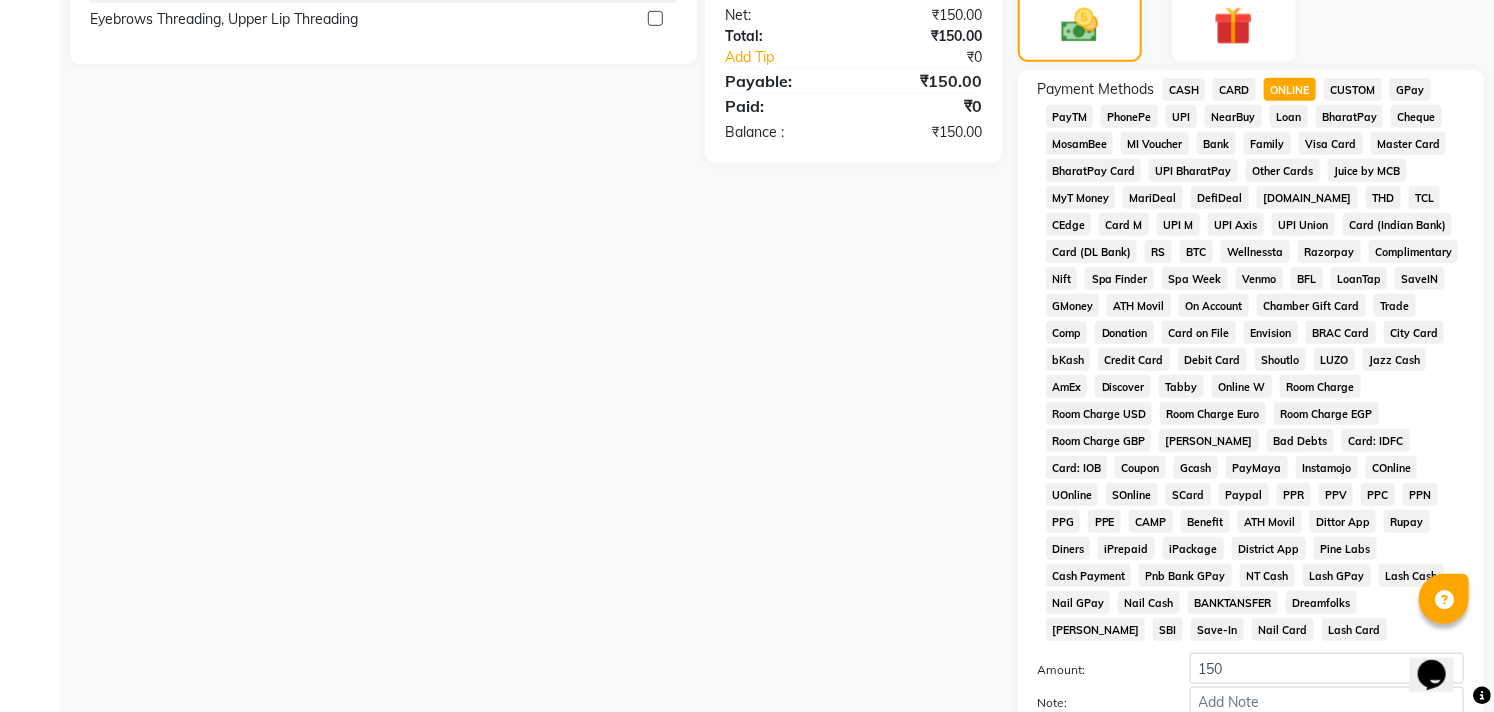 scroll, scrollTop: 666, scrollLeft: 0, axis: vertical 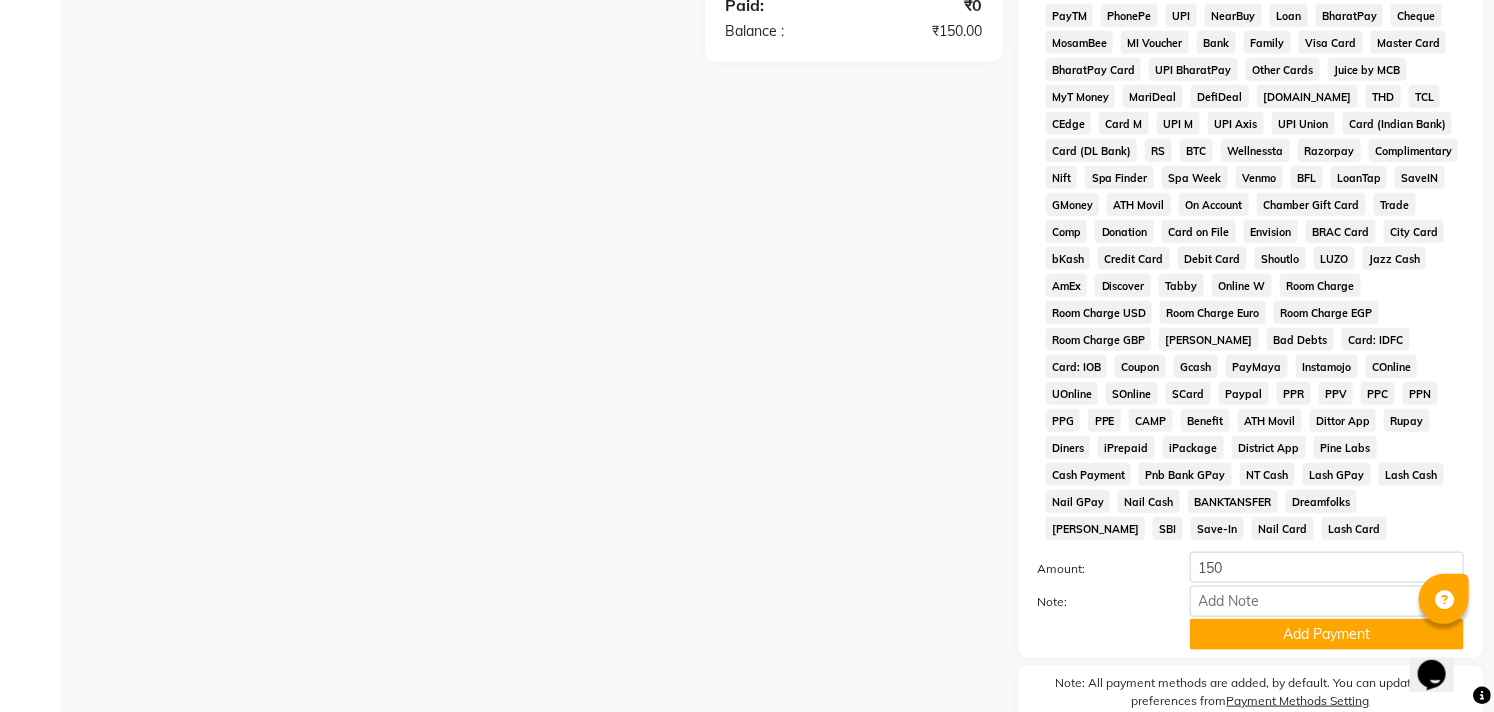 click on "Add Payment" 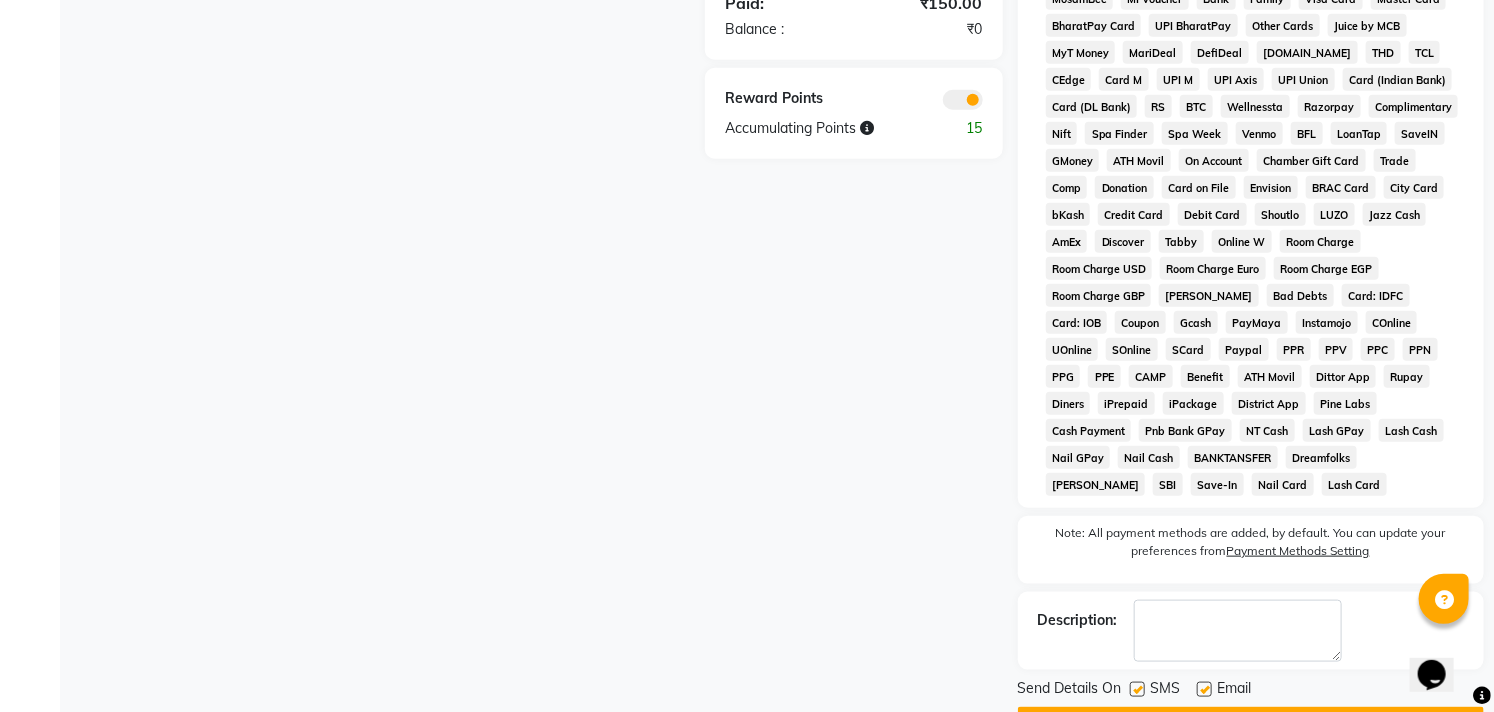 scroll, scrollTop: 744, scrollLeft: 0, axis: vertical 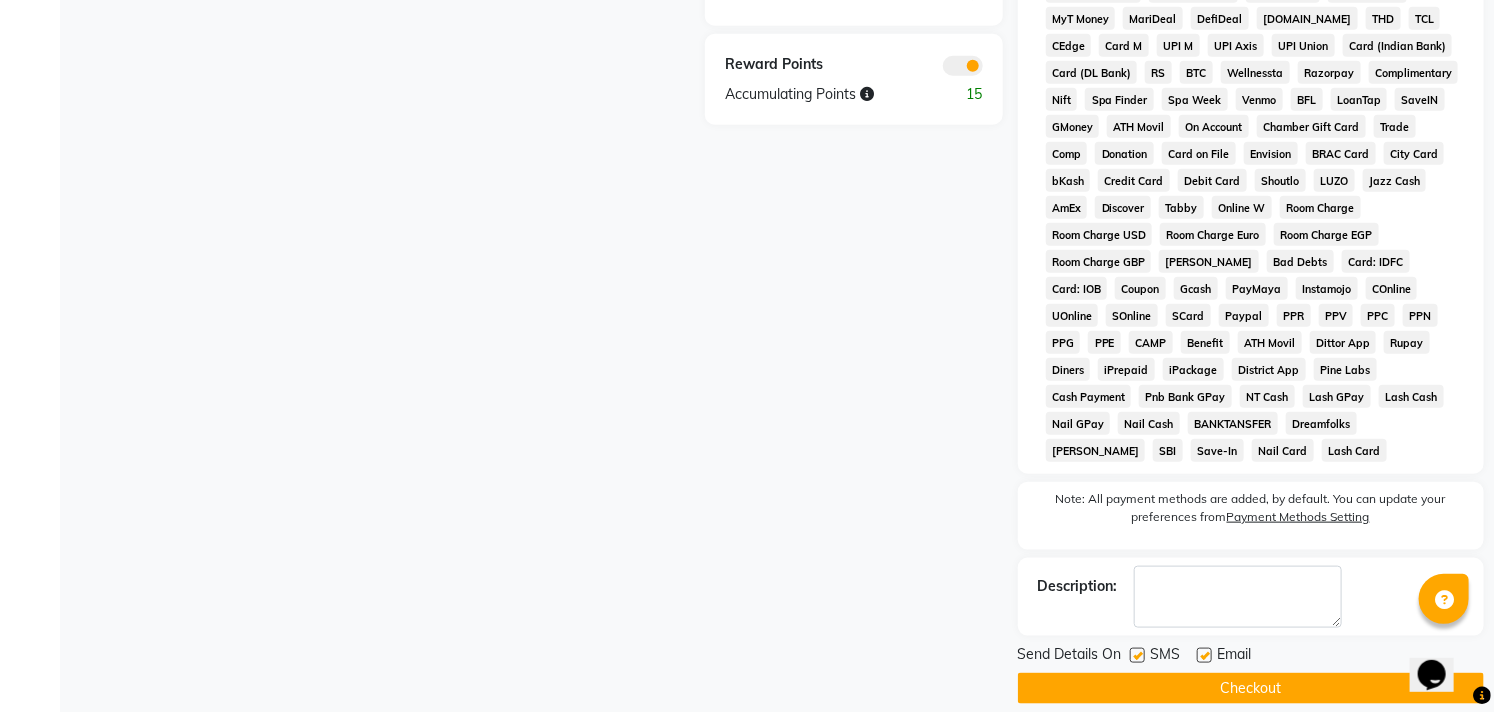 click on "Checkout" 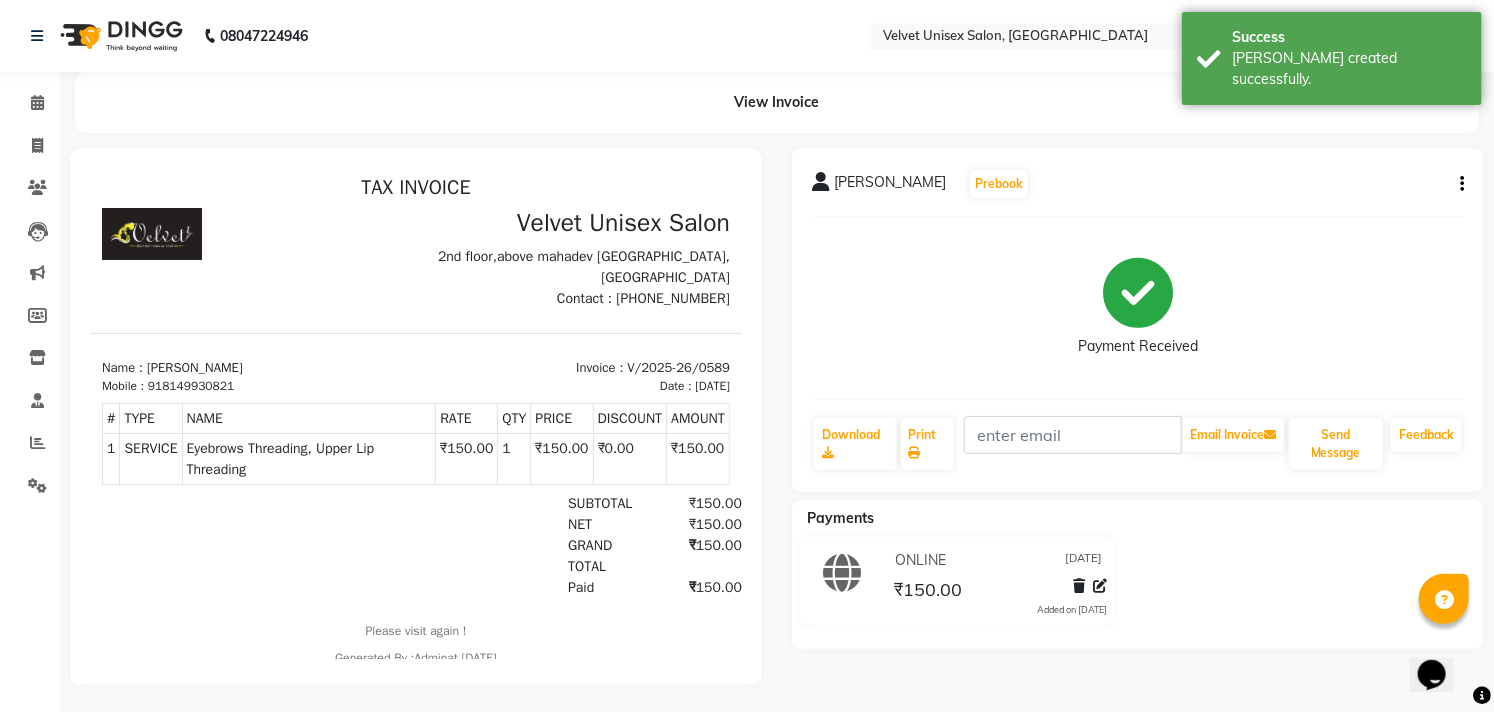 scroll, scrollTop: 0, scrollLeft: 0, axis: both 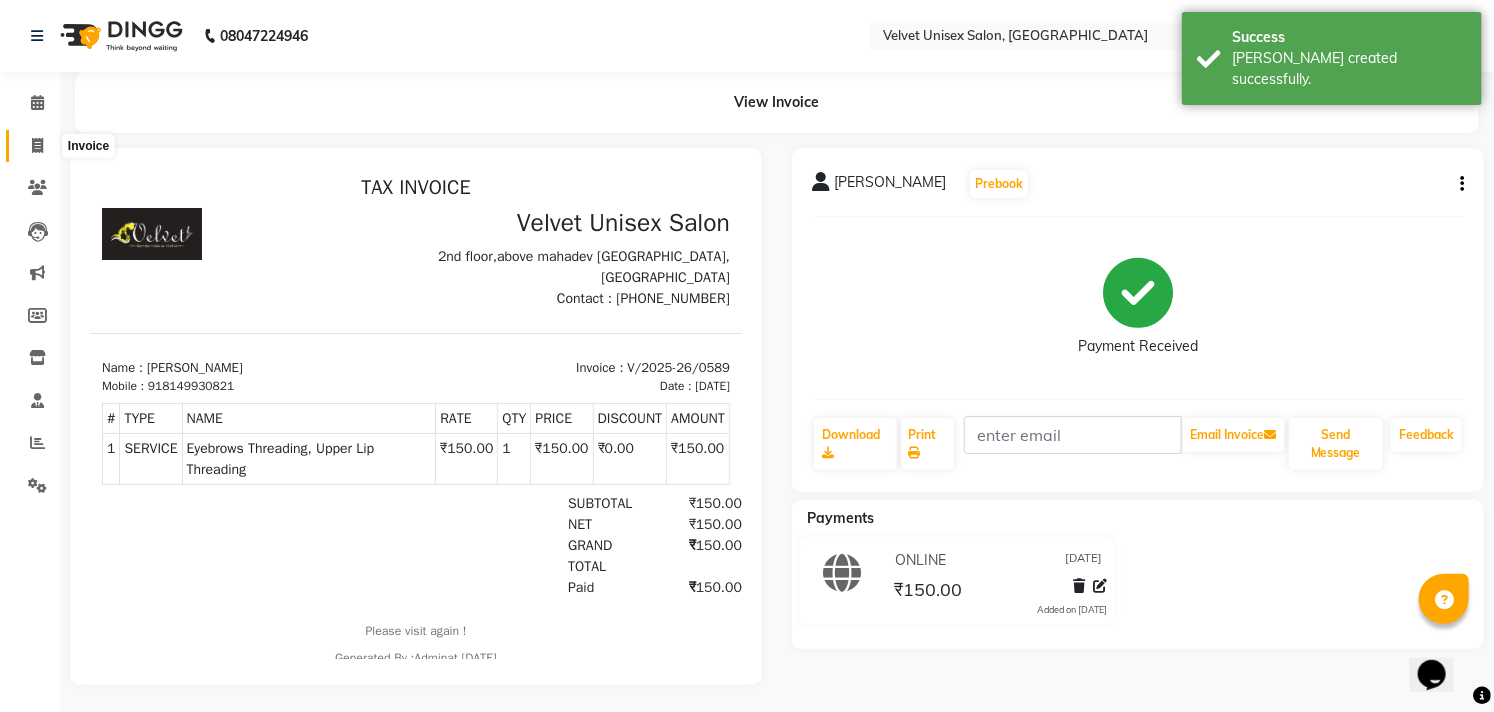 click 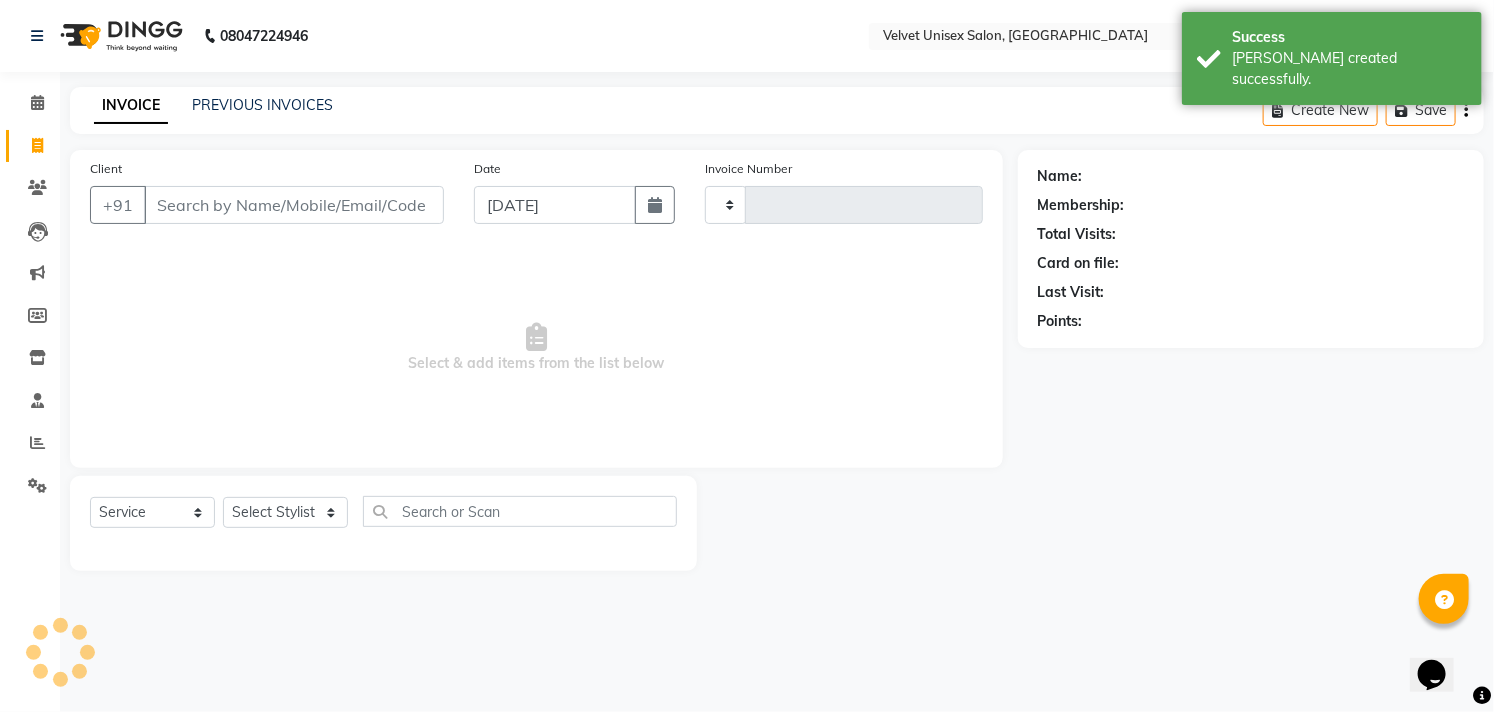 type on "0590" 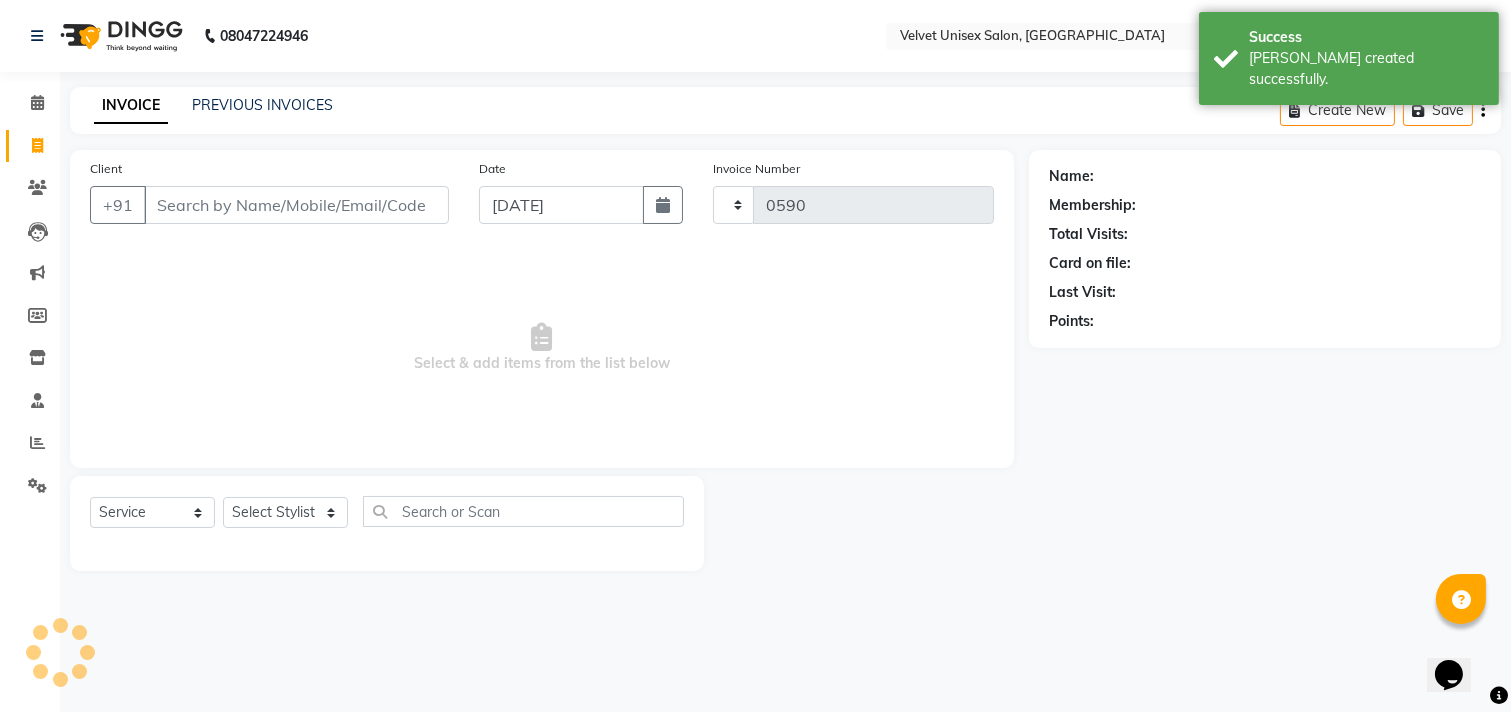 select on "5384" 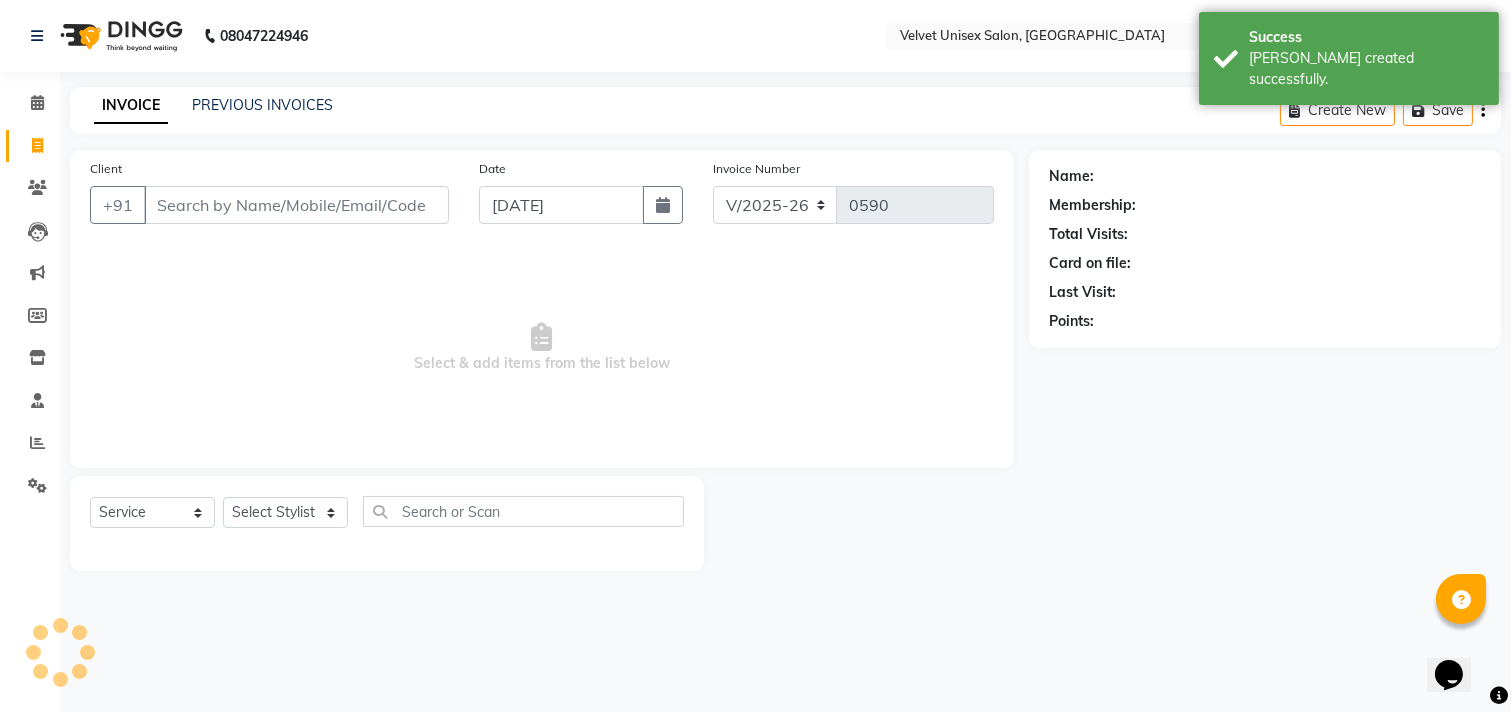 click on "Client" at bounding box center [296, 205] 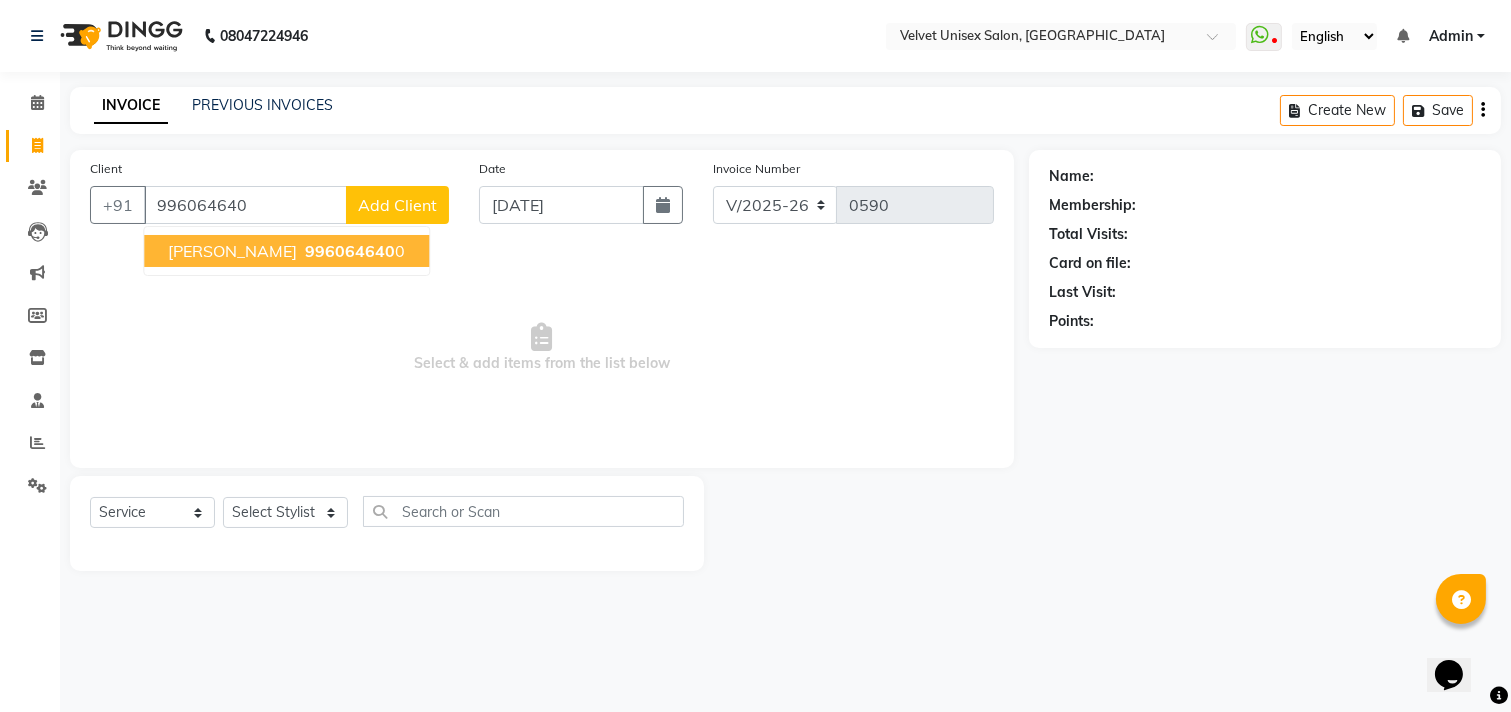 click on "rupali chindam   996064640 0" at bounding box center [286, 251] 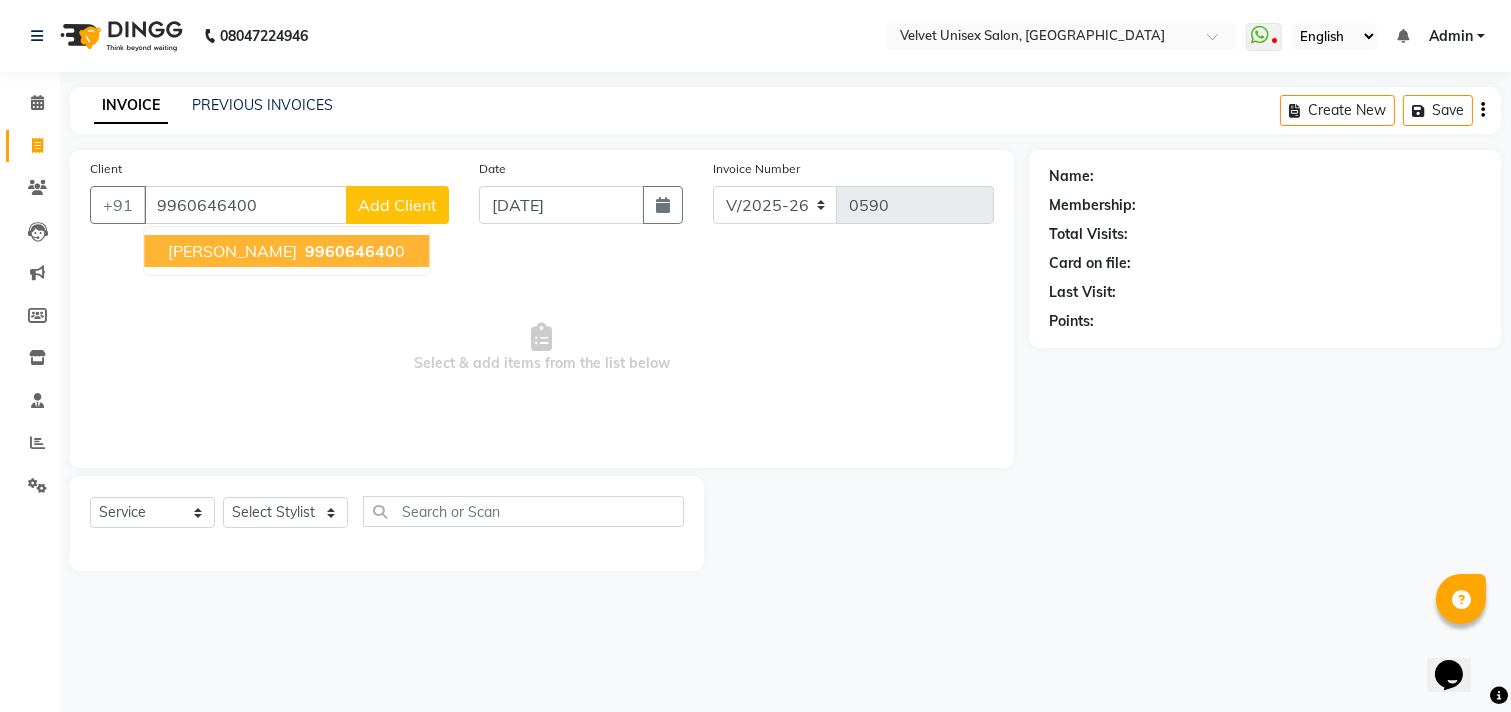type on "9960646400" 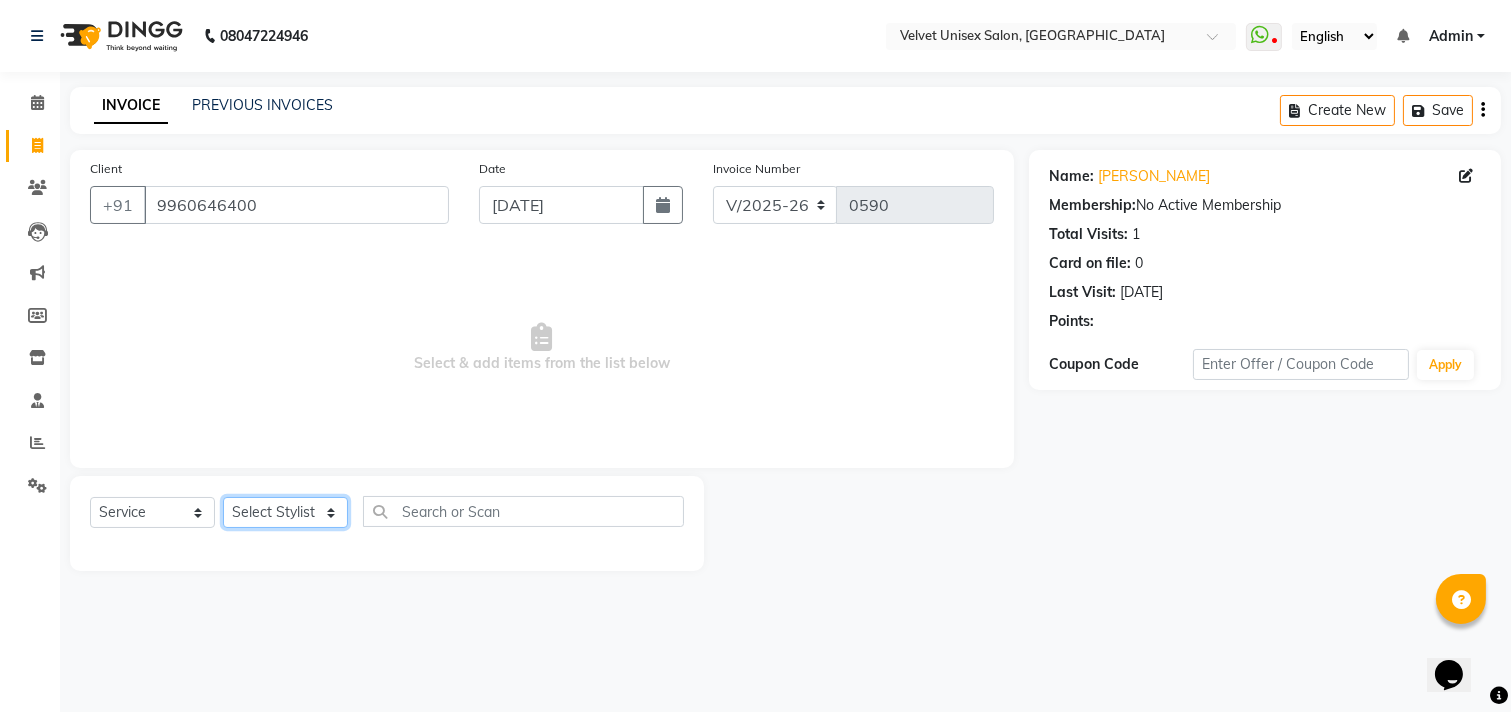 click on "Select Stylist [PERSON_NAME] [PERSON_NAME] [PERSON_NAME] sagar nadrekar [PERSON_NAME]" 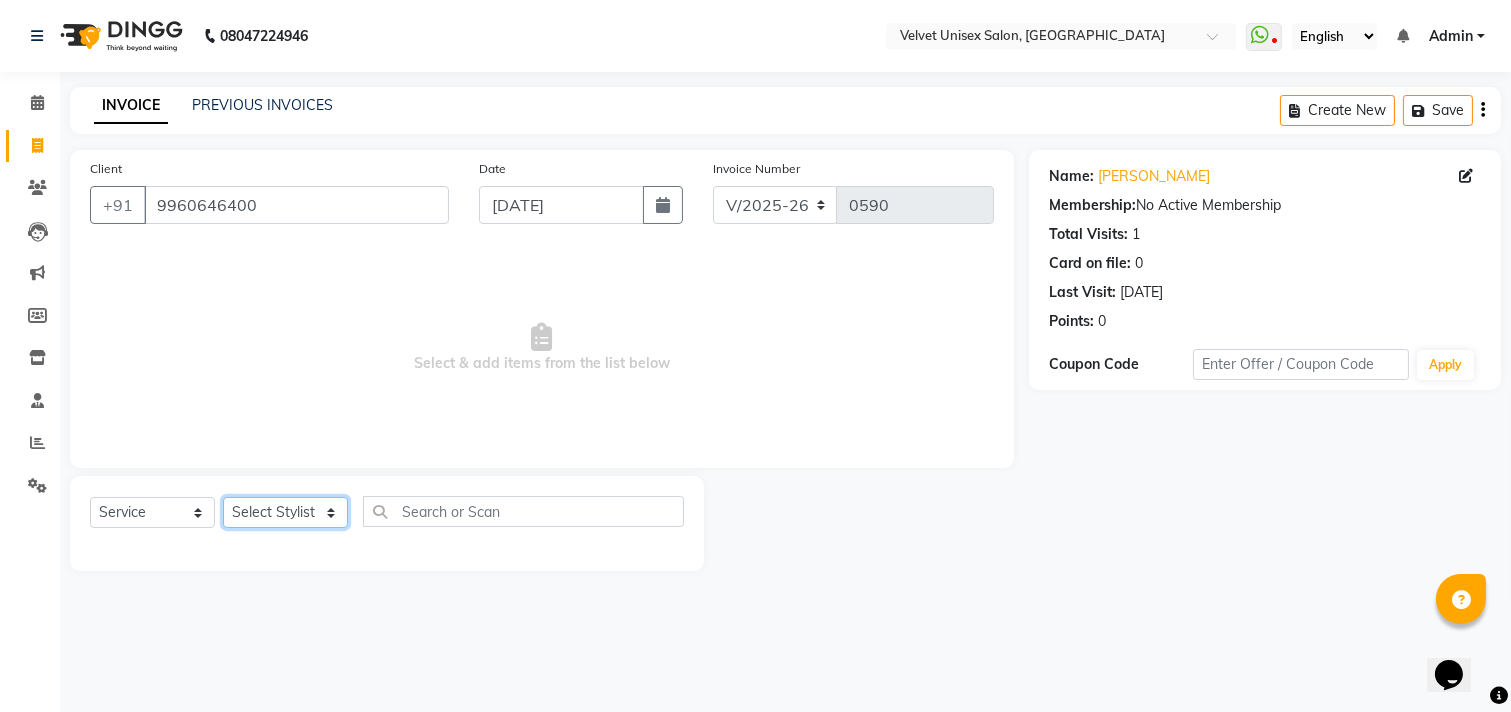 select on "71087" 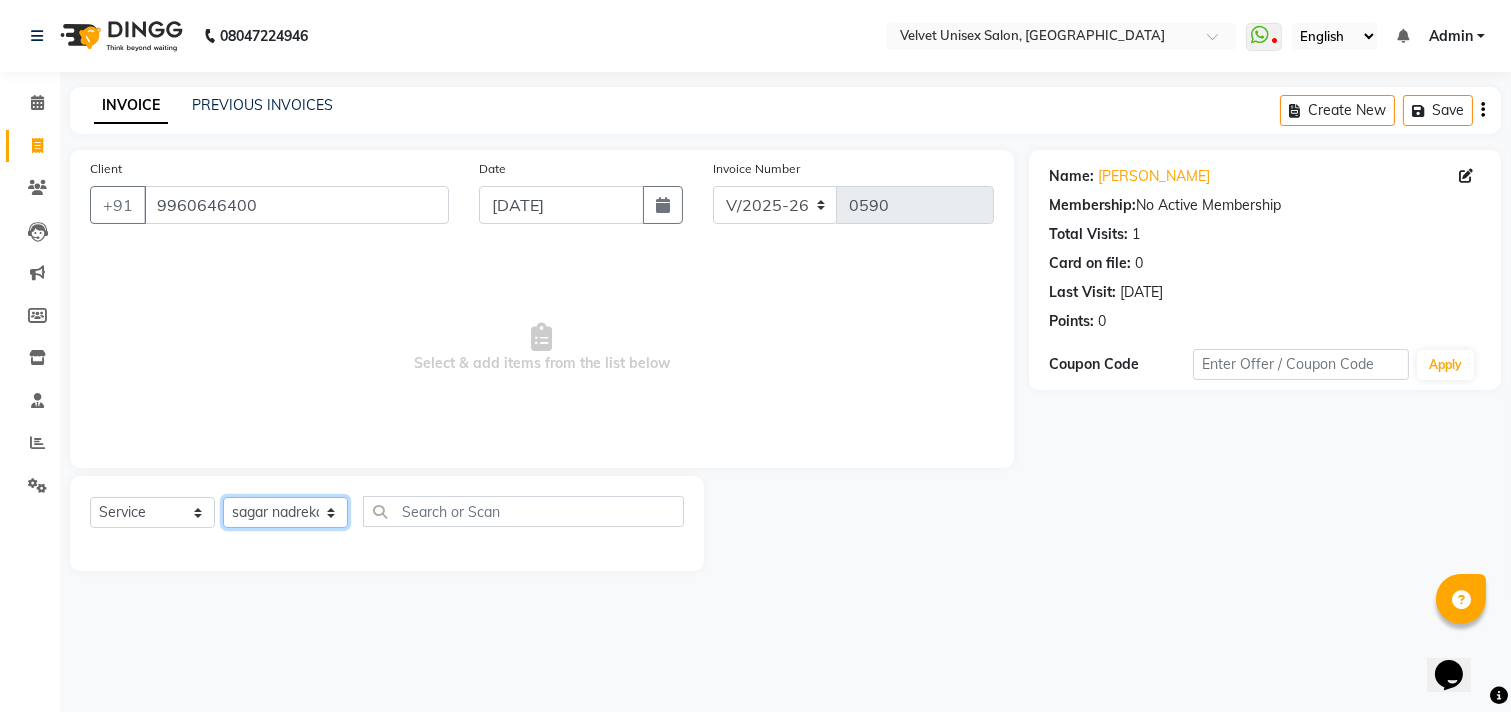 click on "Select Stylist [PERSON_NAME] [PERSON_NAME] [PERSON_NAME] sagar nadrekar [PERSON_NAME]" 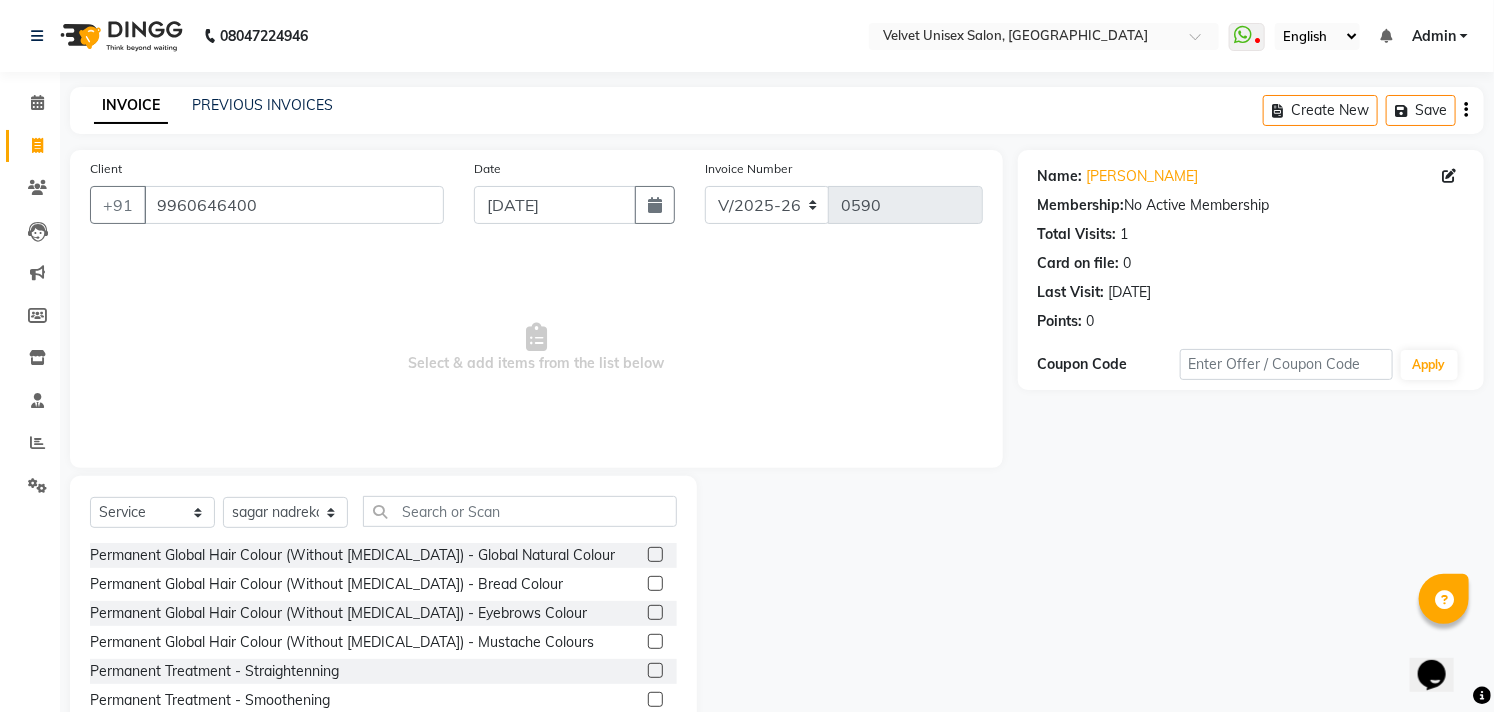 click on "Select  Service  Product  Membership  Package Voucher Prepaid Gift Card  Select Stylist laxmi bhosle Minal bidwe rushi ausekar sagar nadrekar Uma Badgu Permanent Global Hair Colour (Without Ammonia) - Global Natural Colour  Permanent Global Hair Colour (Without Ammonia) - Bread Colour  Permanent Global Hair Colour (Without Ammonia) - Eyebrows Colour  Permanent Global Hair Colour (Without Ammonia) - Mustache Colours  Permanent Treatment  - Straightenning  Permanent Treatment  - Smoothening  Permanent Treatment  - Kera Treatment  Argan Oil - Full Arms  Argan Oil - Full Legs  Argan Oil - Underarms Peek Off  Argan Oil - Half Legs  Argan Oil - Full Front  Argan Oil - Full Back  Argan Oil - Full Body Wax  Cleanup  - Dust Cleanup  Cleanup  - Tan Cleanup  Cleanup  - White & Glow Cleanup  Advance Facial  - Whitening Hydrating Facial  Advance Facial  - Whitening Oil Control Facial  Advance Facial  - Firming & Contouring Facial  Bridal Marry Me Package  - Bridal Marry Me Package  Bleach/Detan - Face Neck  Skin  - Chin" 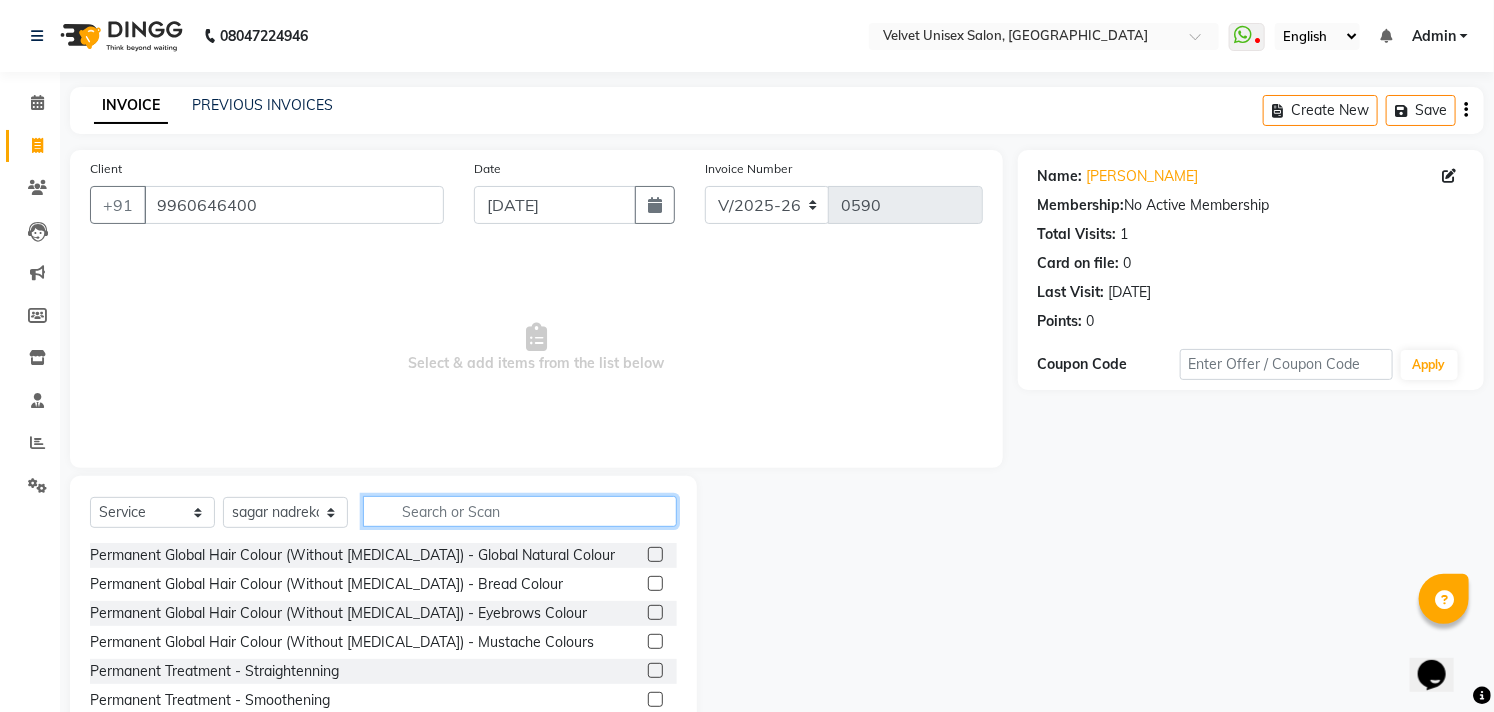 click 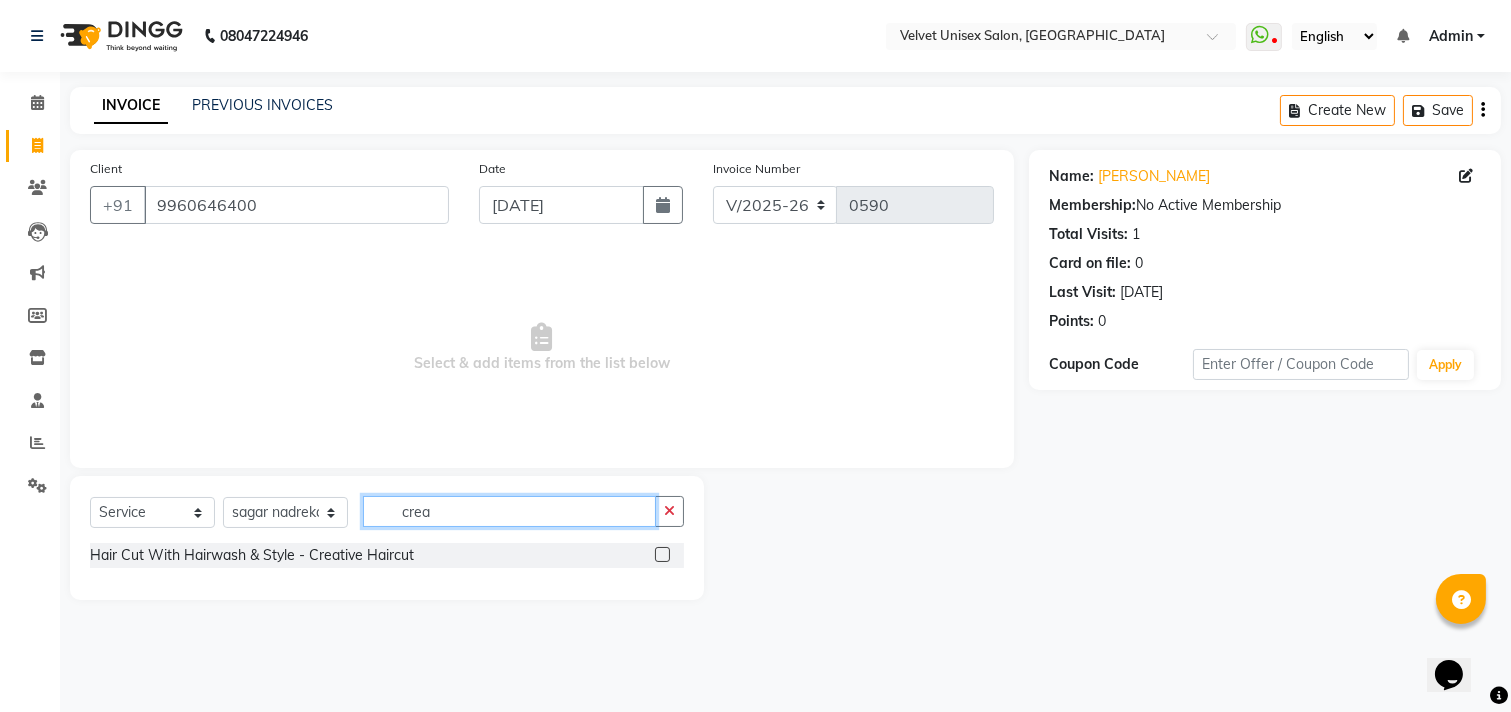 type on "crea" 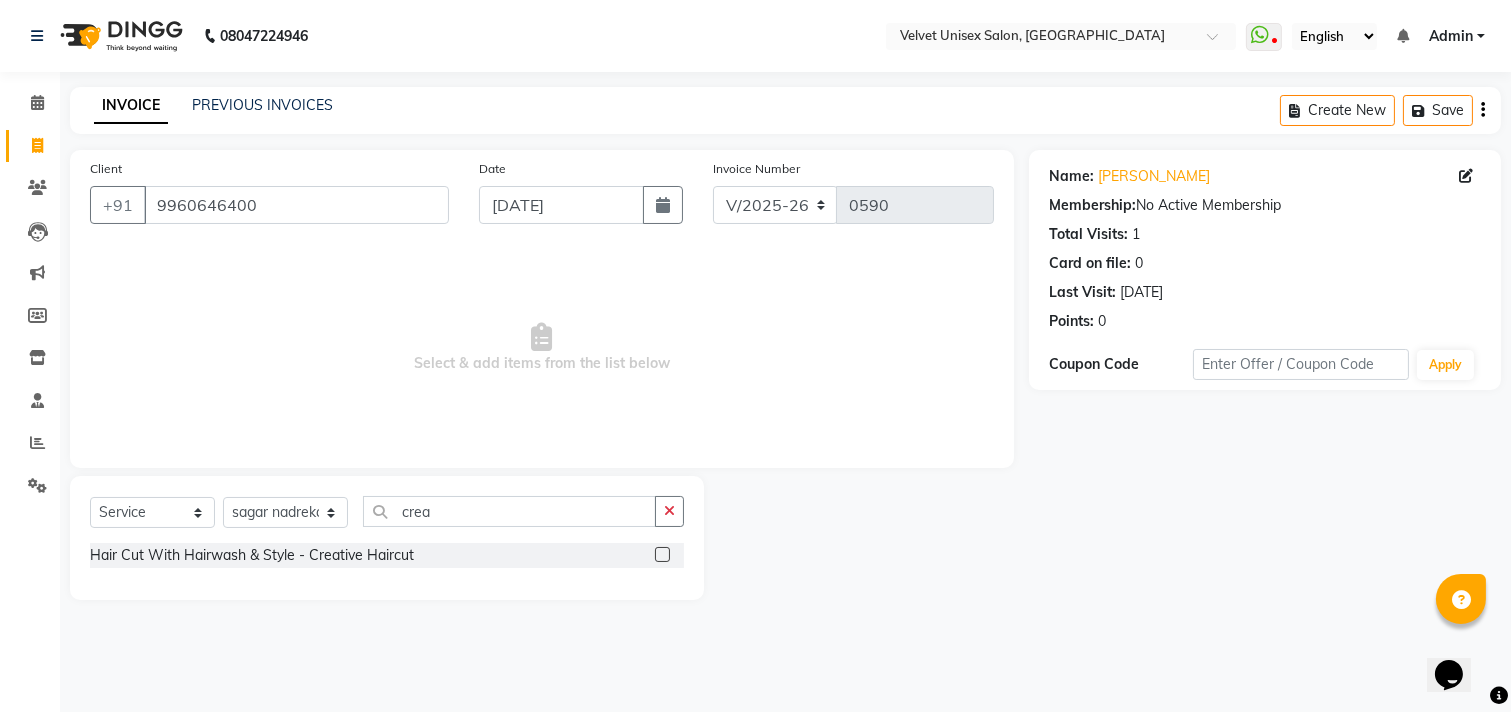 click 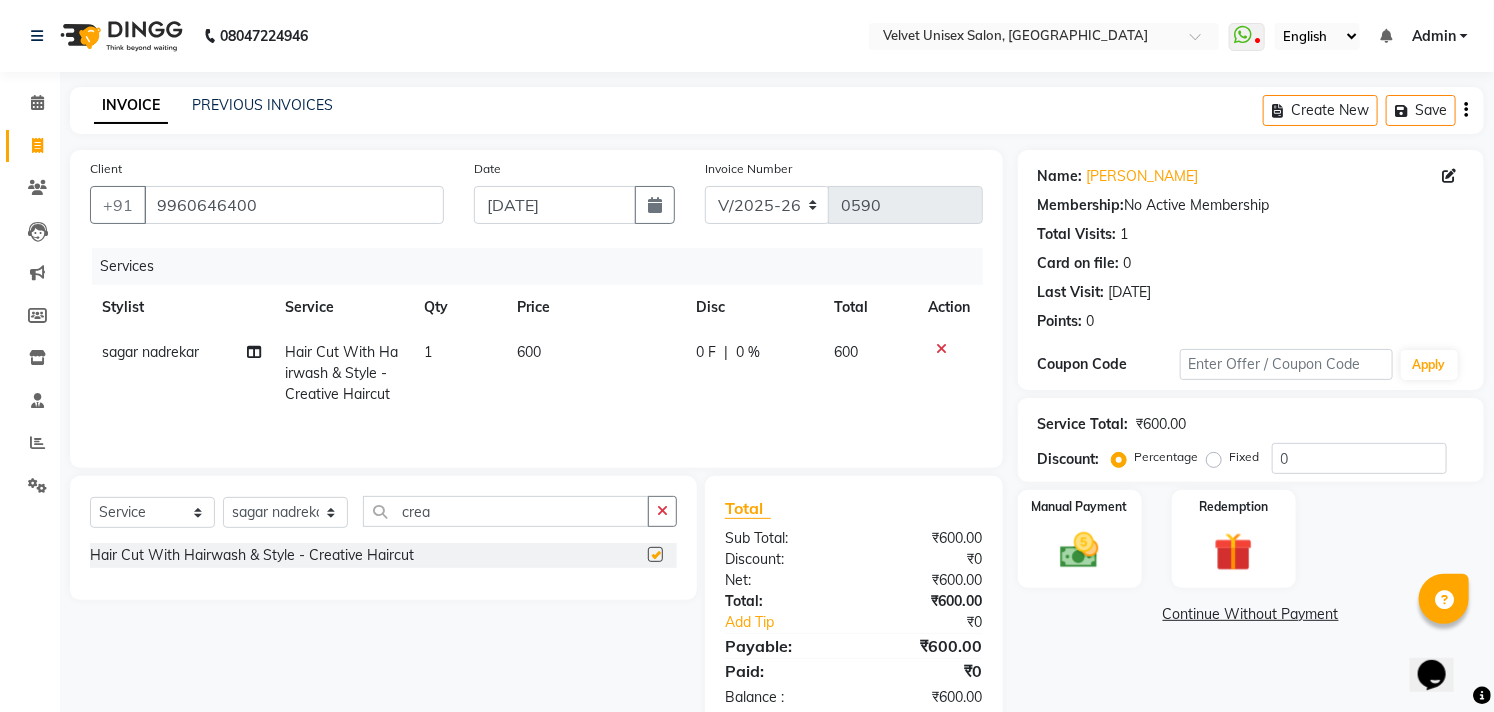 checkbox on "false" 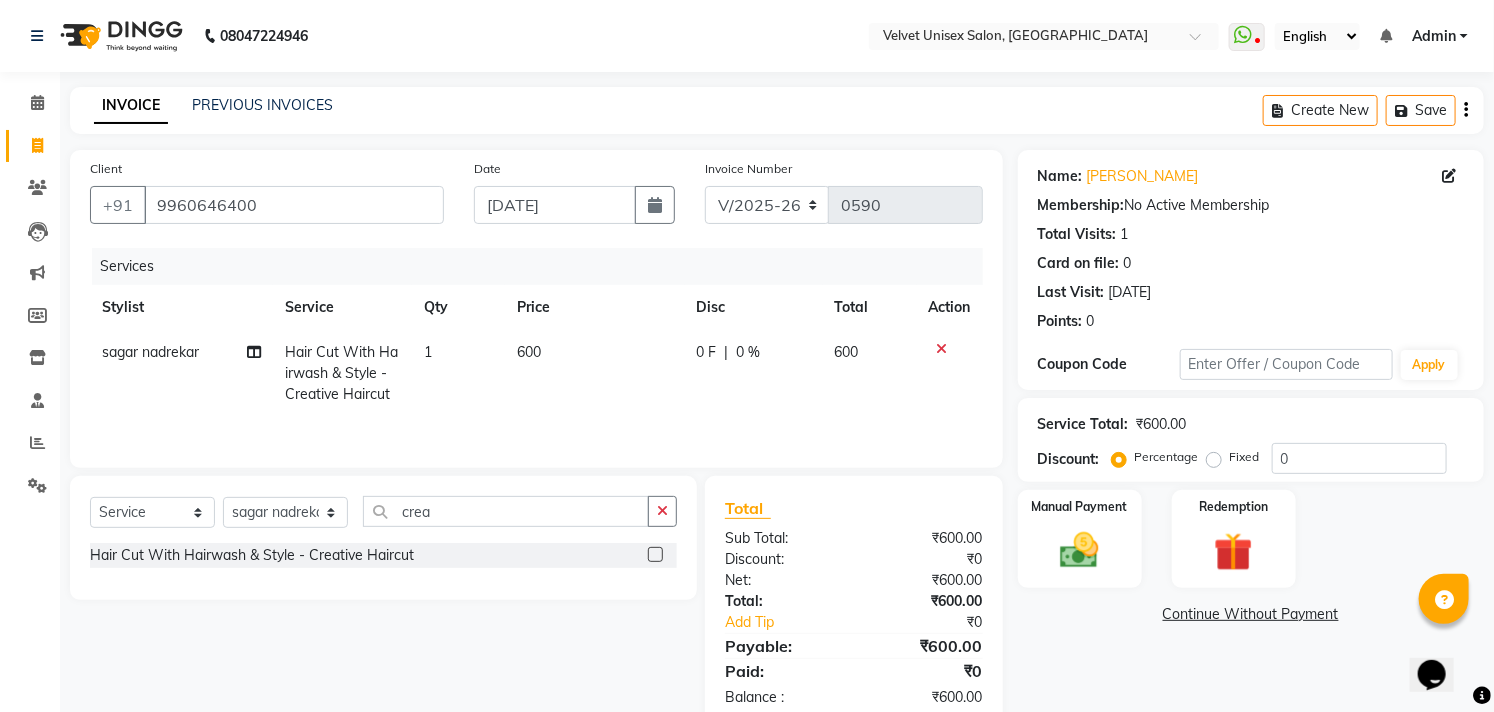 click on "600" 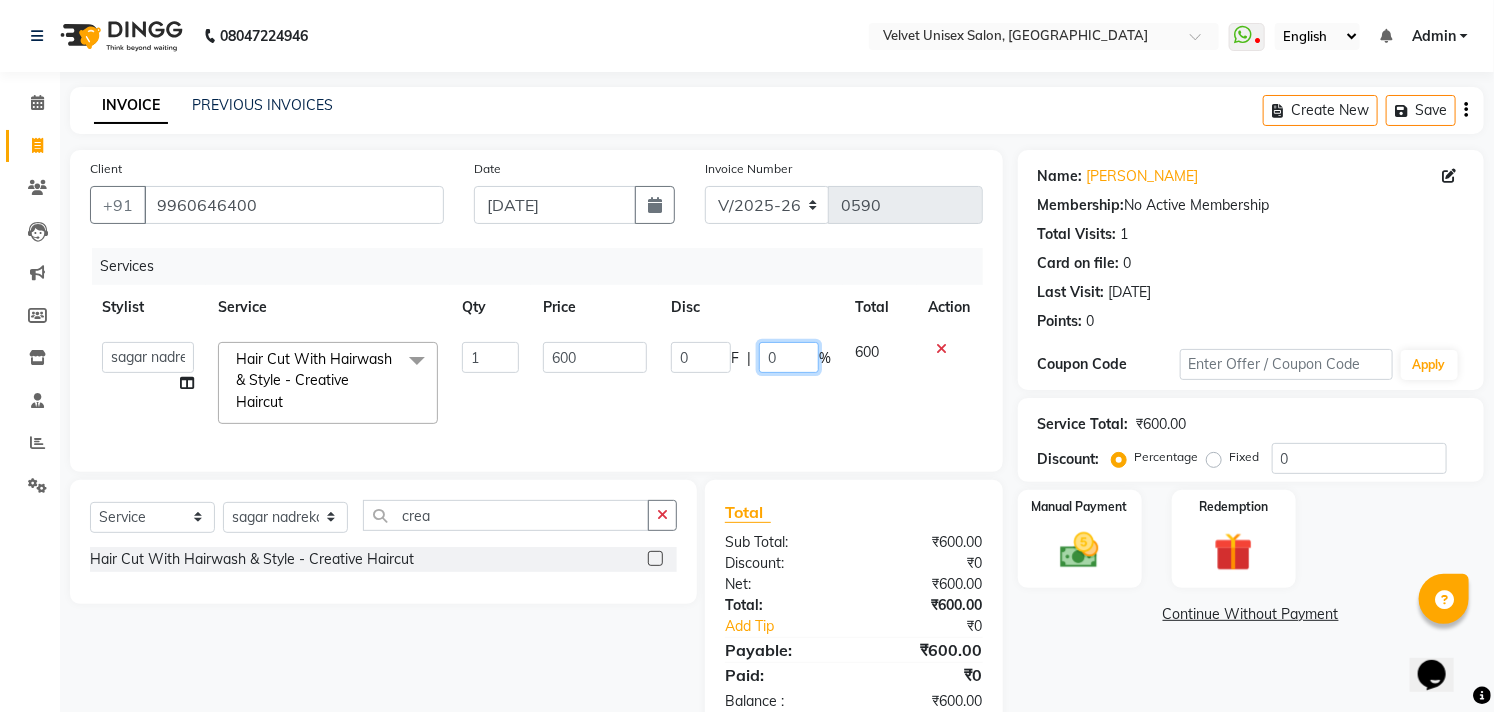 click on "0" 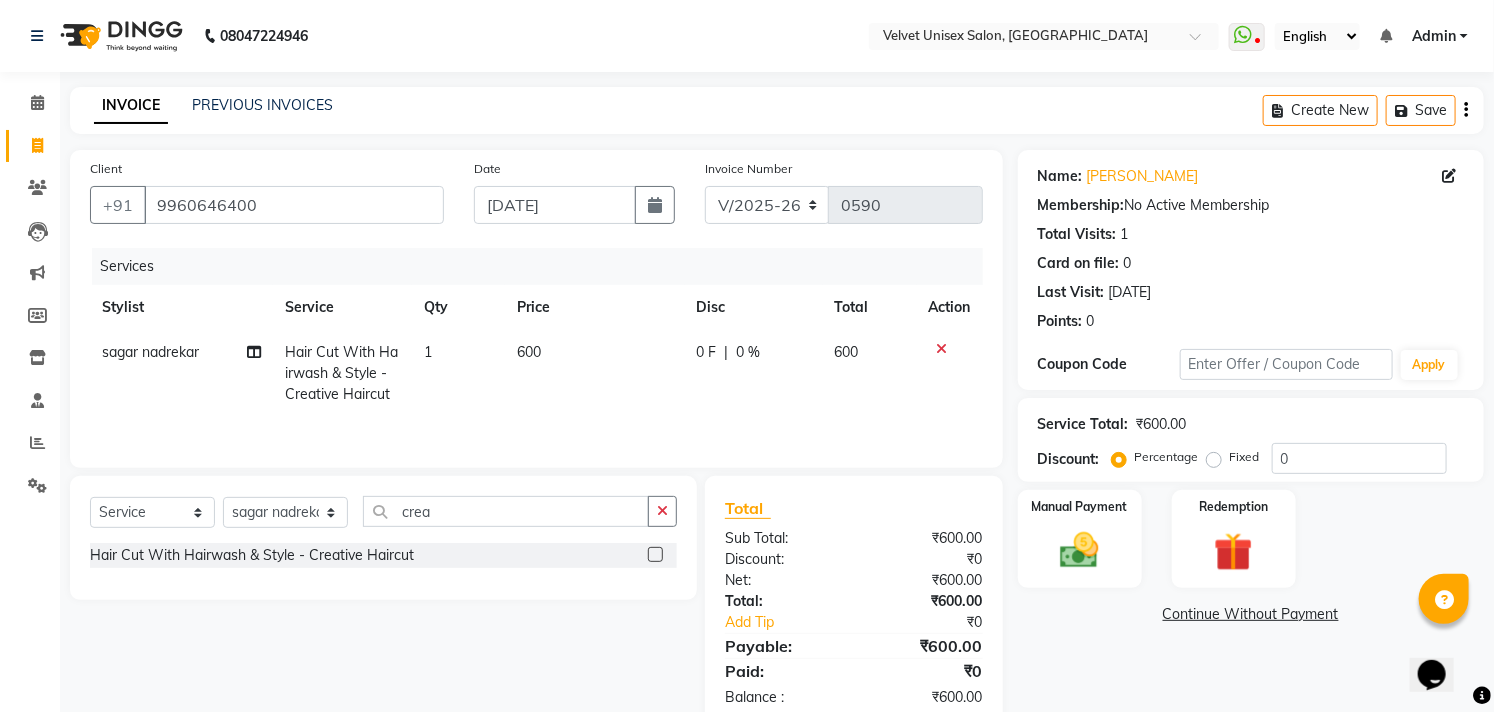 click on "0 %" 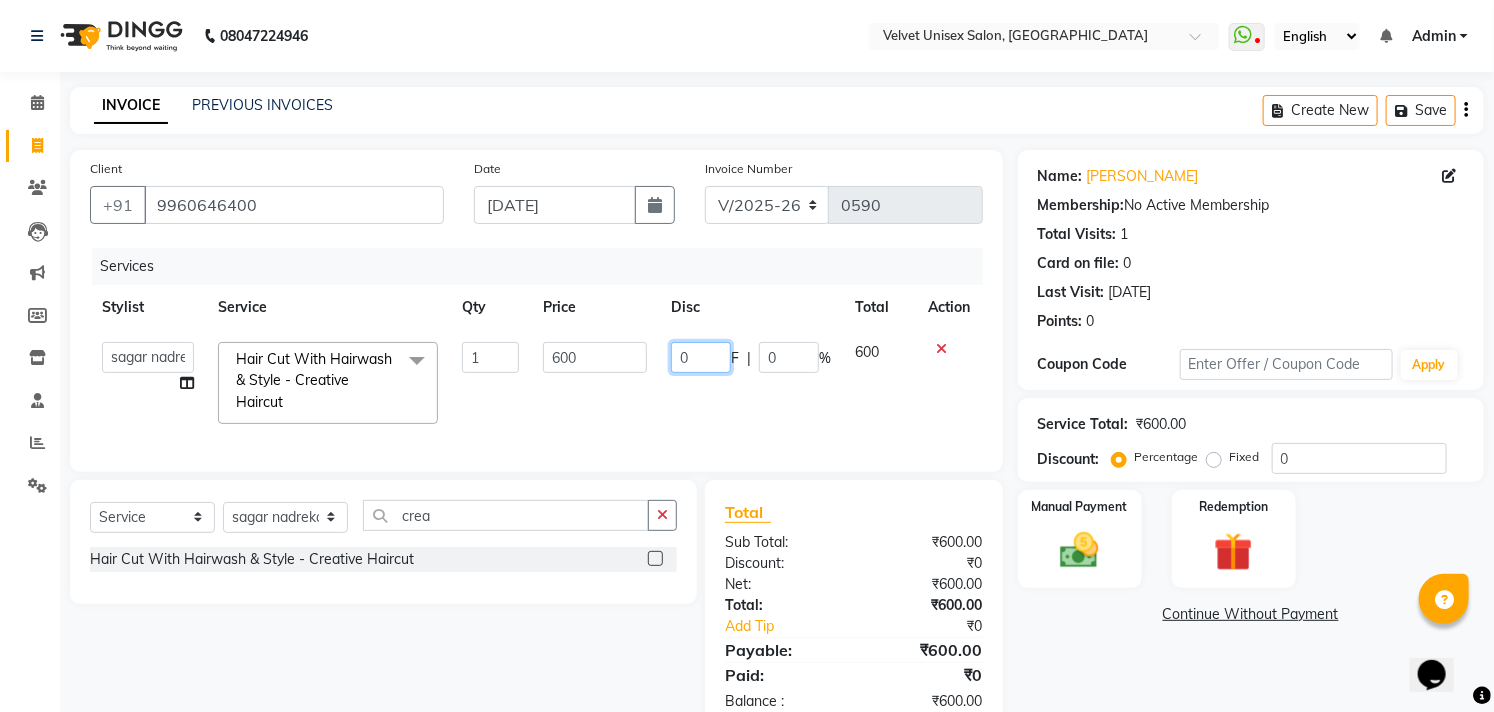 click on "0" 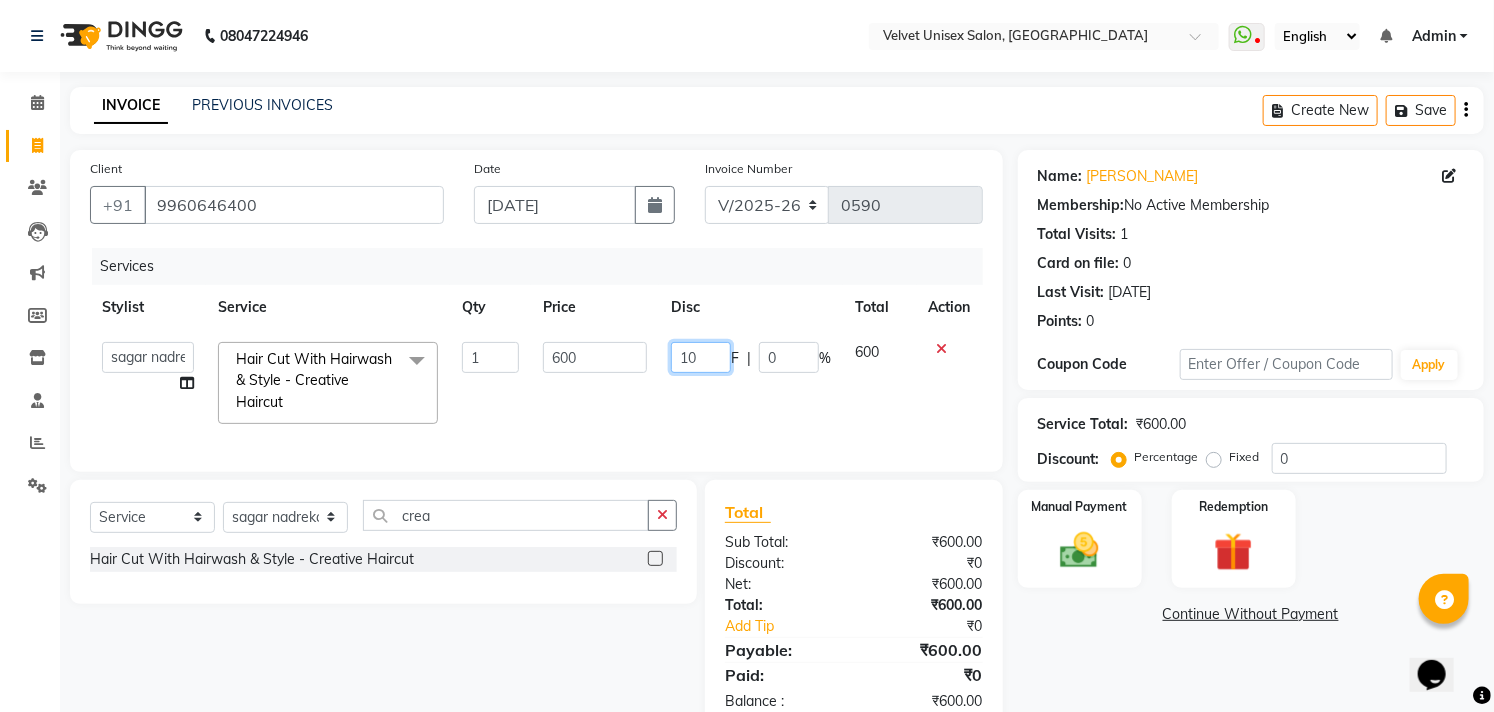 type on "100" 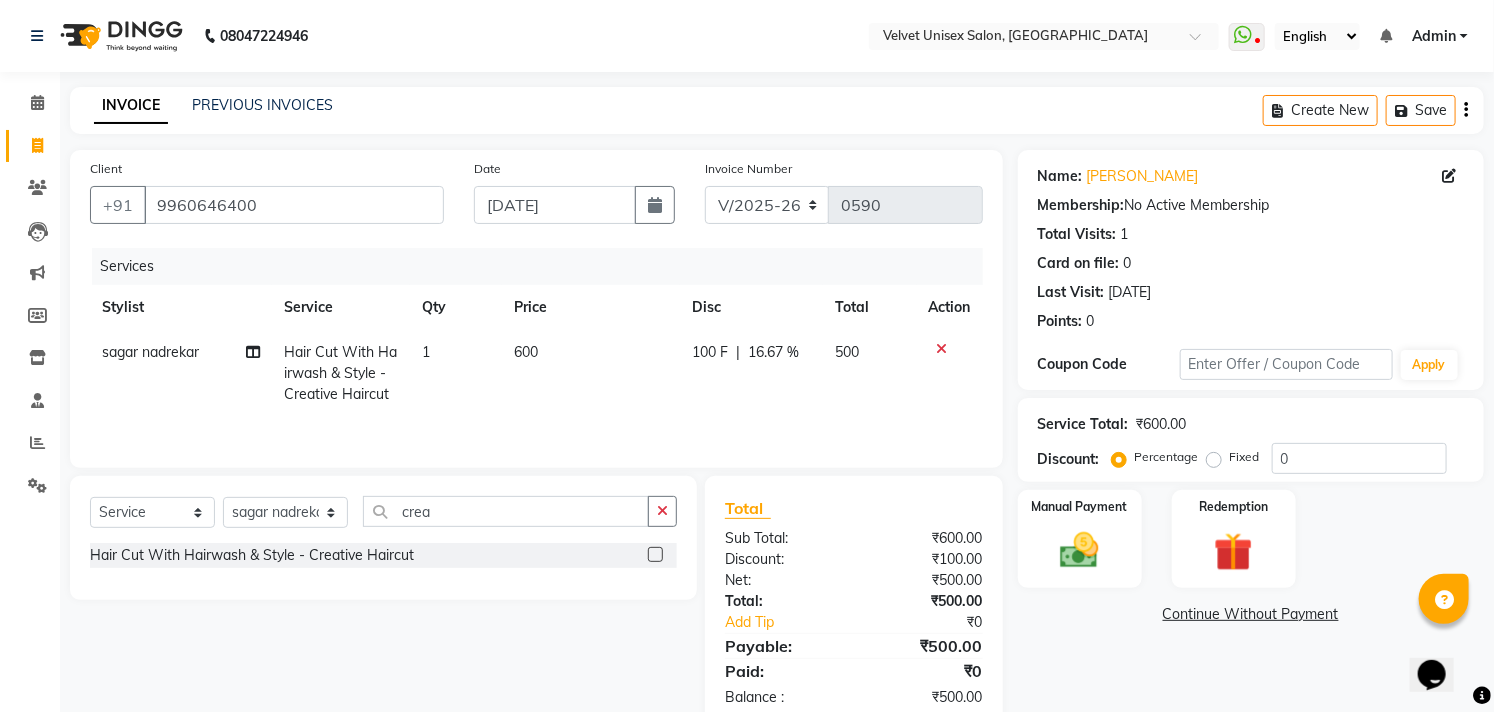 click on "Services Stylist Service Qty Price Disc Total Action sagar nadrekar Hair Cut With Hairwash & Style  - Creative Haircut 1 600 100 F | 16.67 % 500" 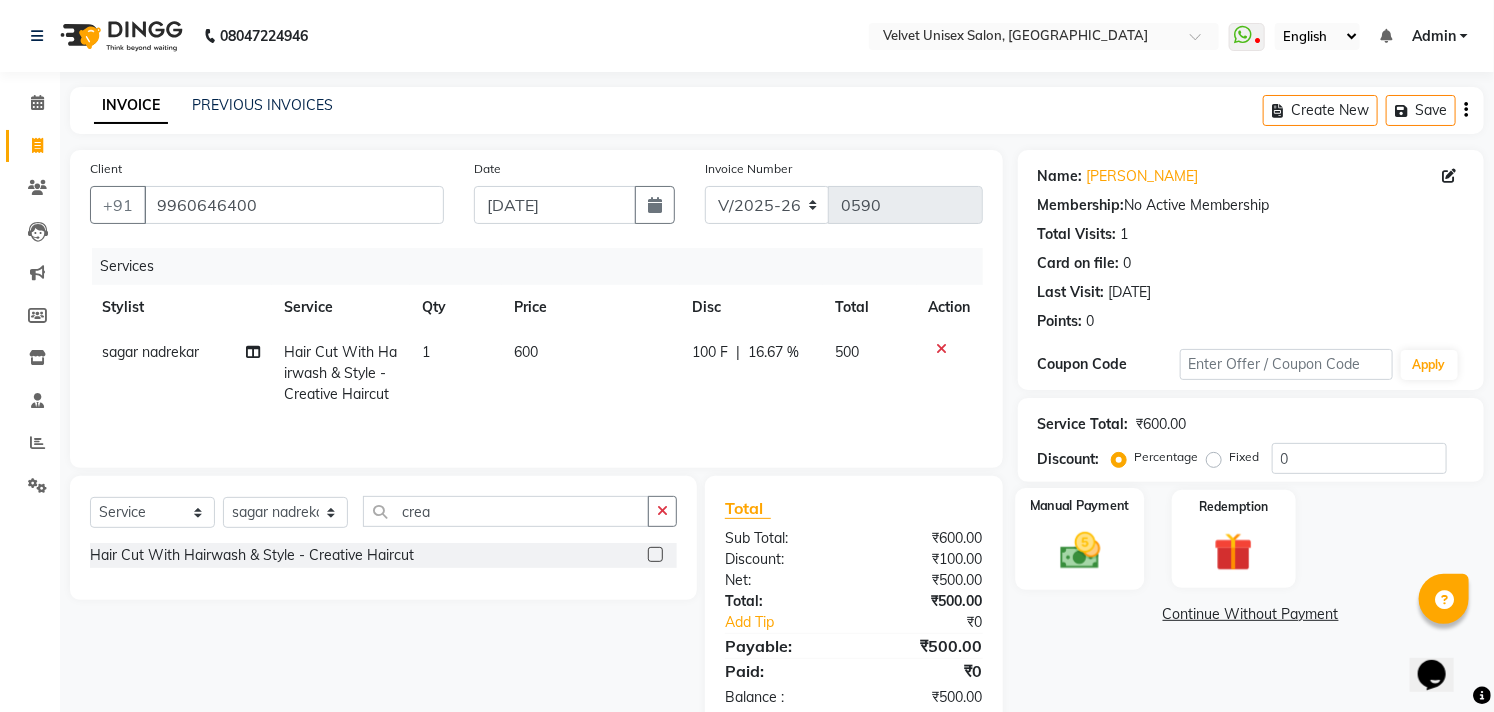 click 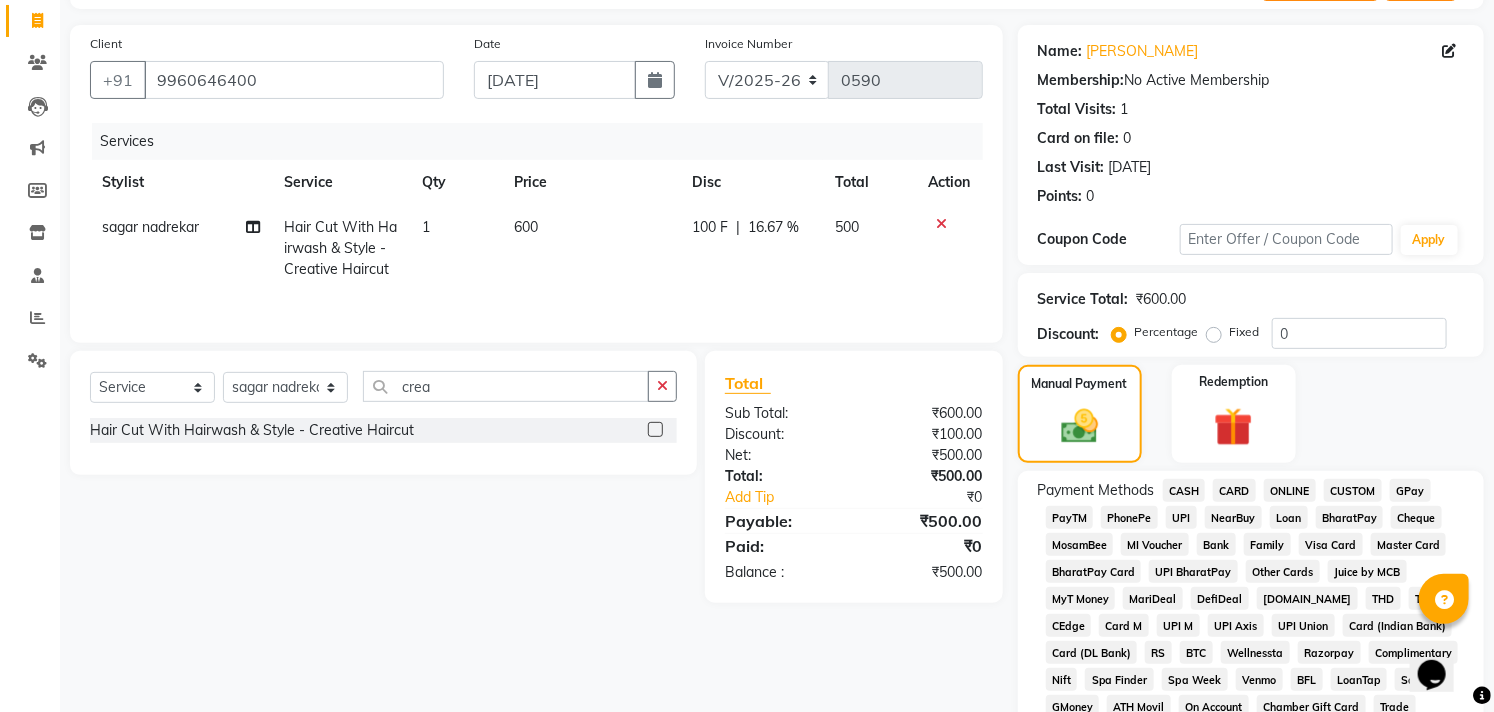 scroll, scrollTop: 222, scrollLeft: 0, axis: vertical 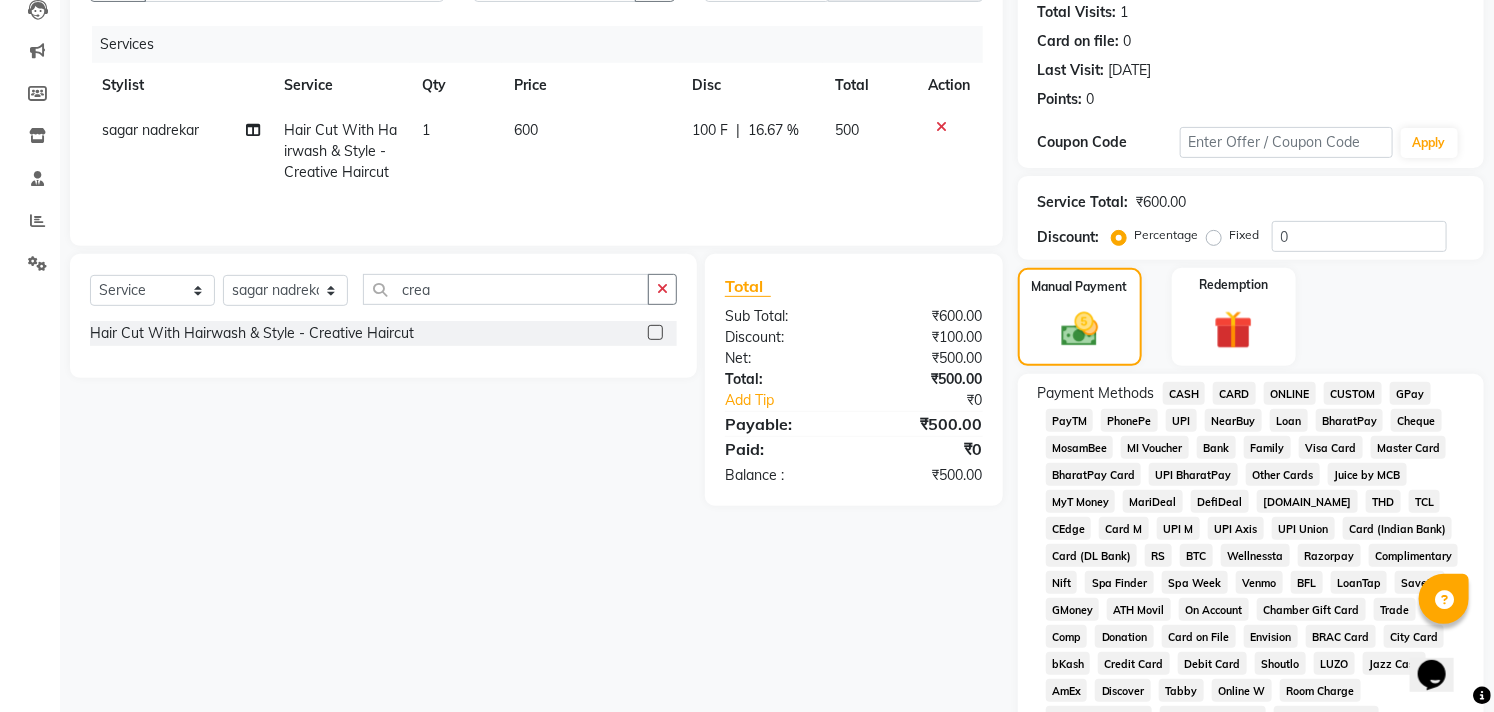 click on "ONLINE" 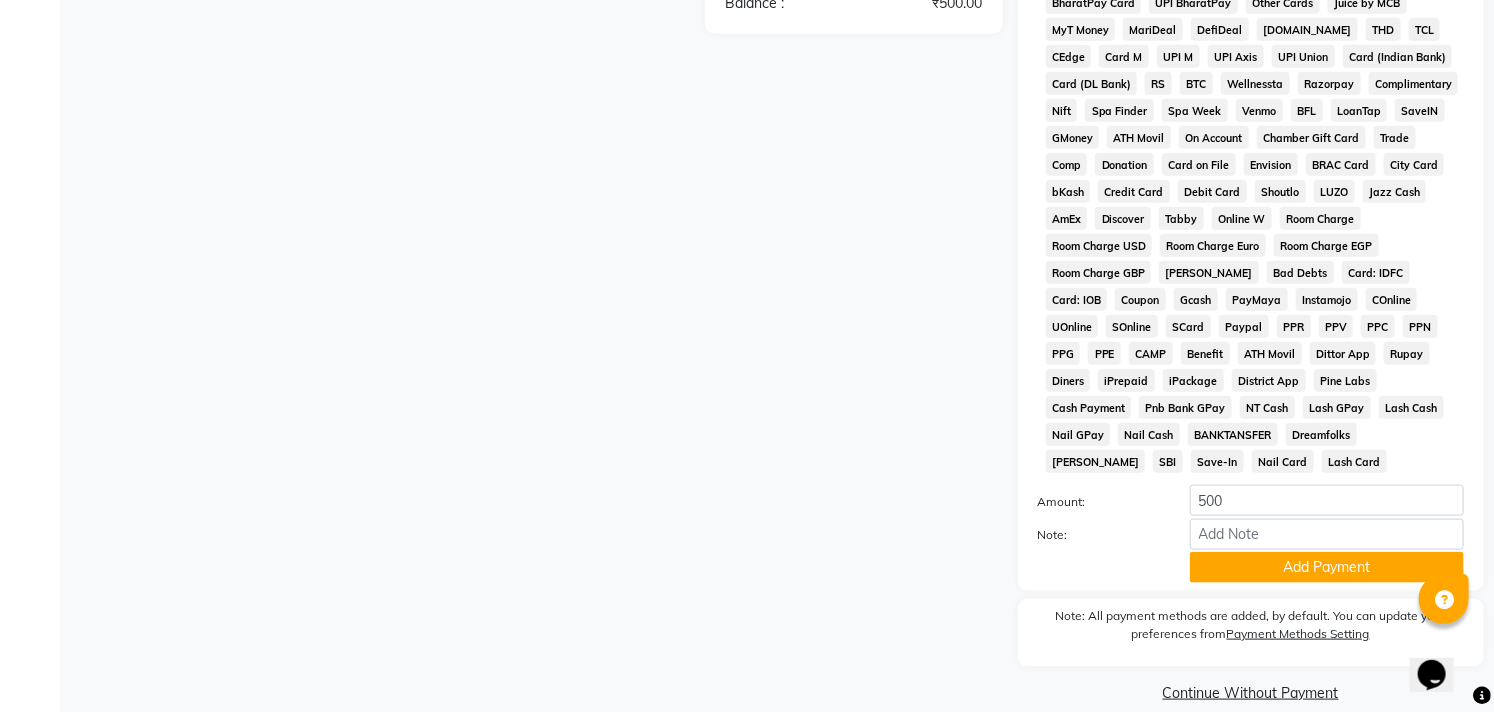 scroll, scrollTop: 697, scrollLeft: 0, axis: vertical 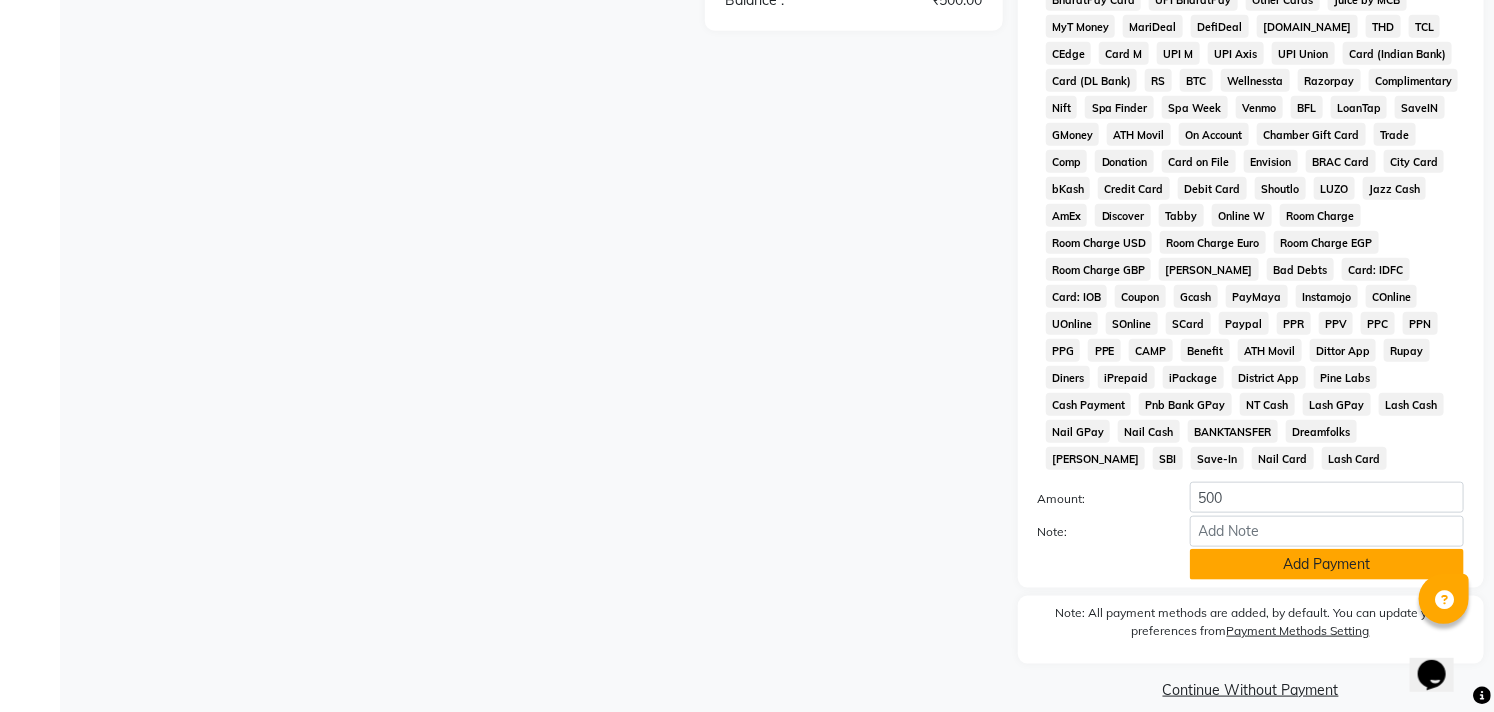 click on "Add Payment" 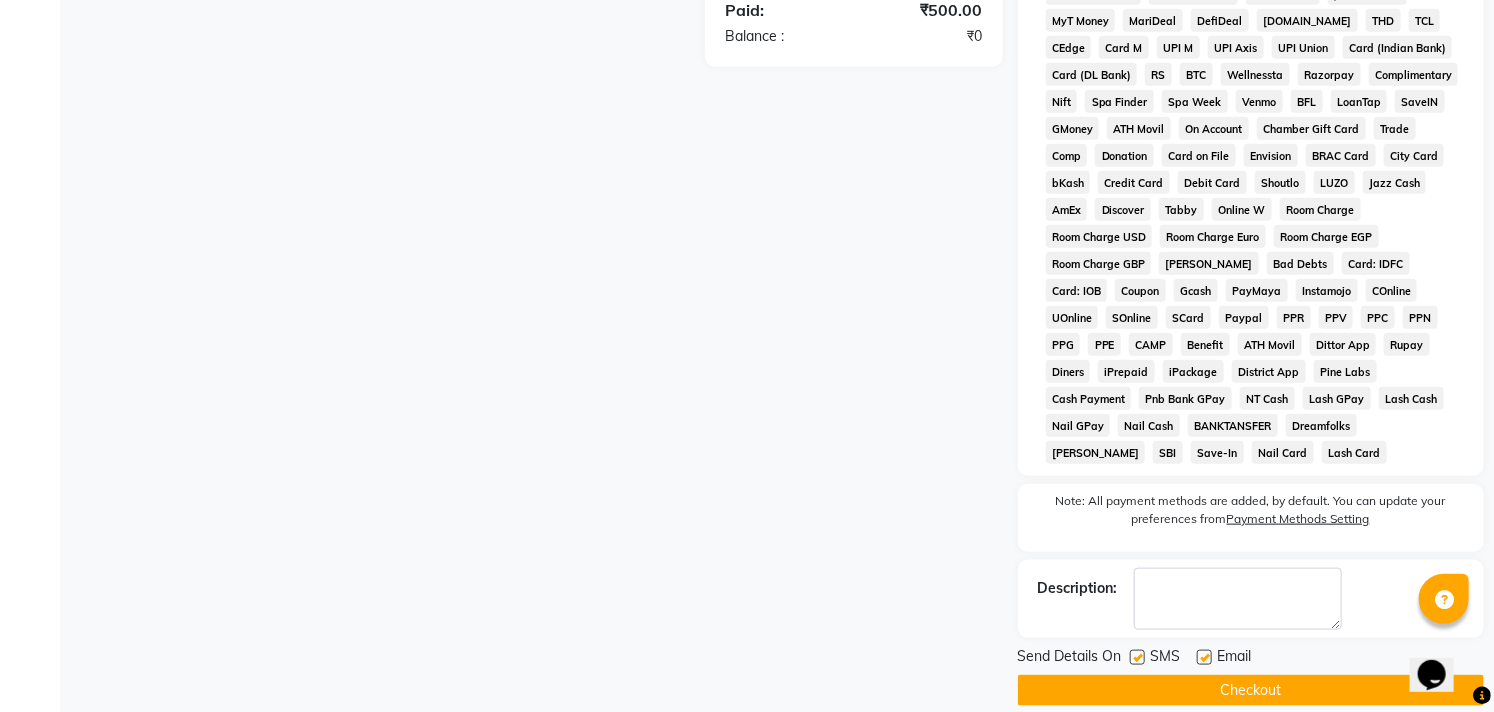 scroll, scrollTop: 704, scrollLeft: 0, axis: vertical 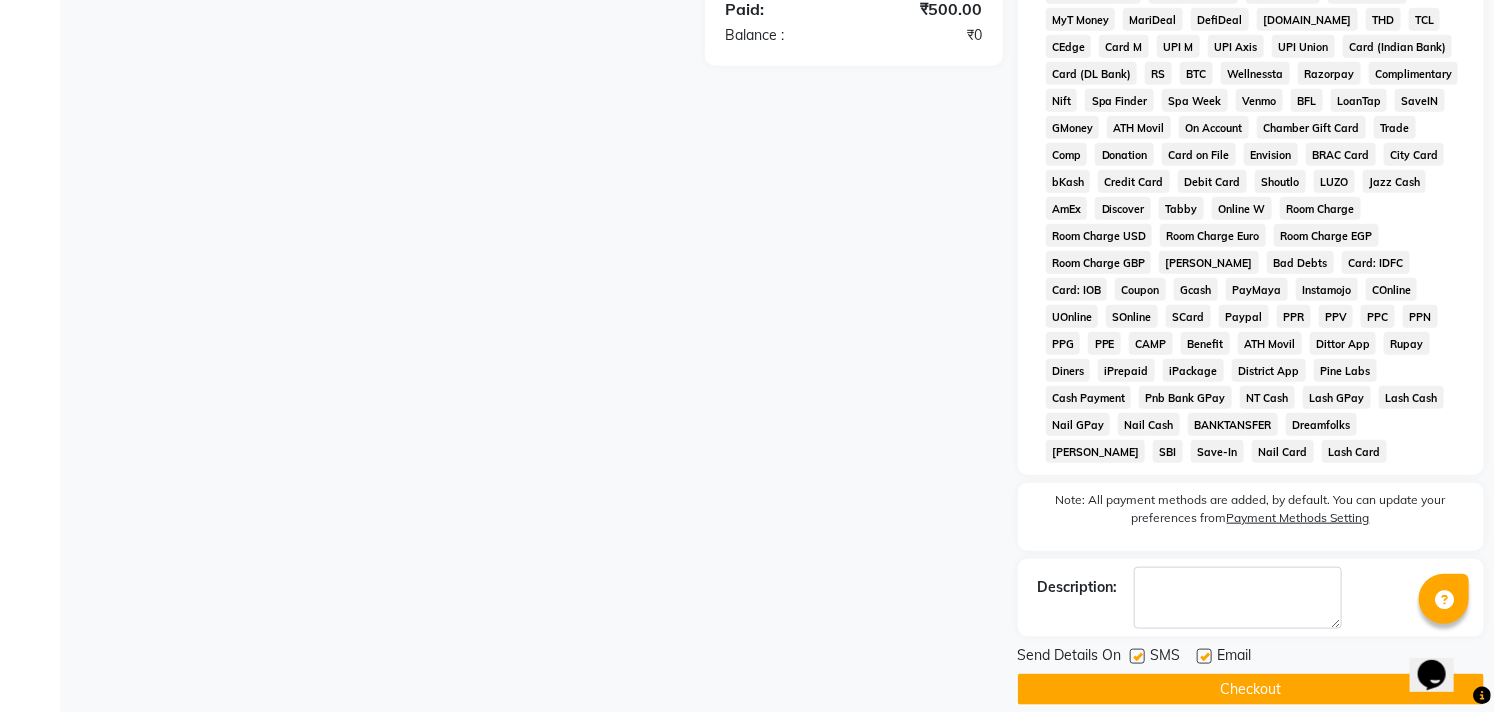 click on "Checkout" 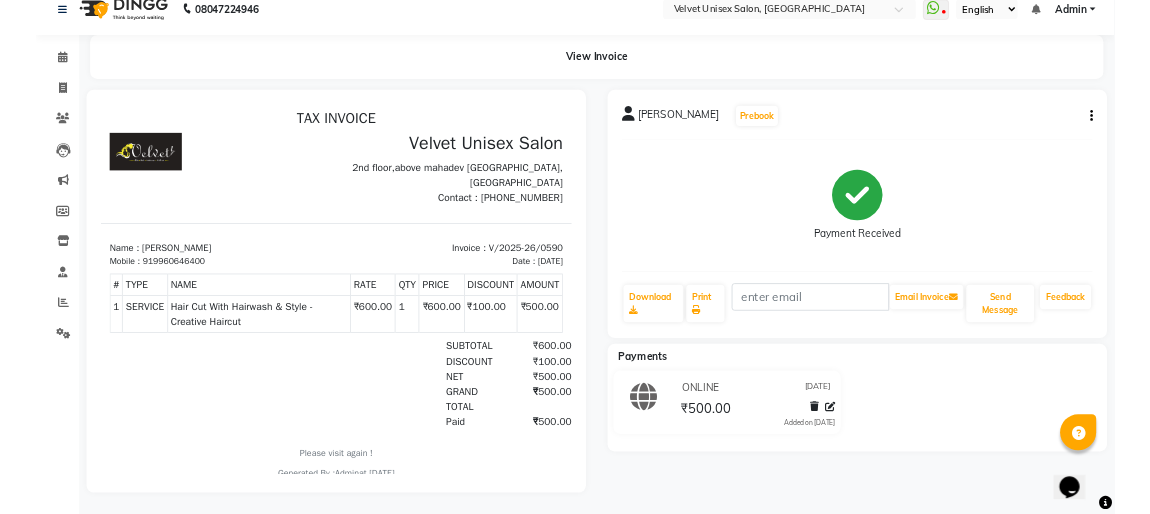 scroll, scrollTop: 0, scrollLeft: 0, axis: both 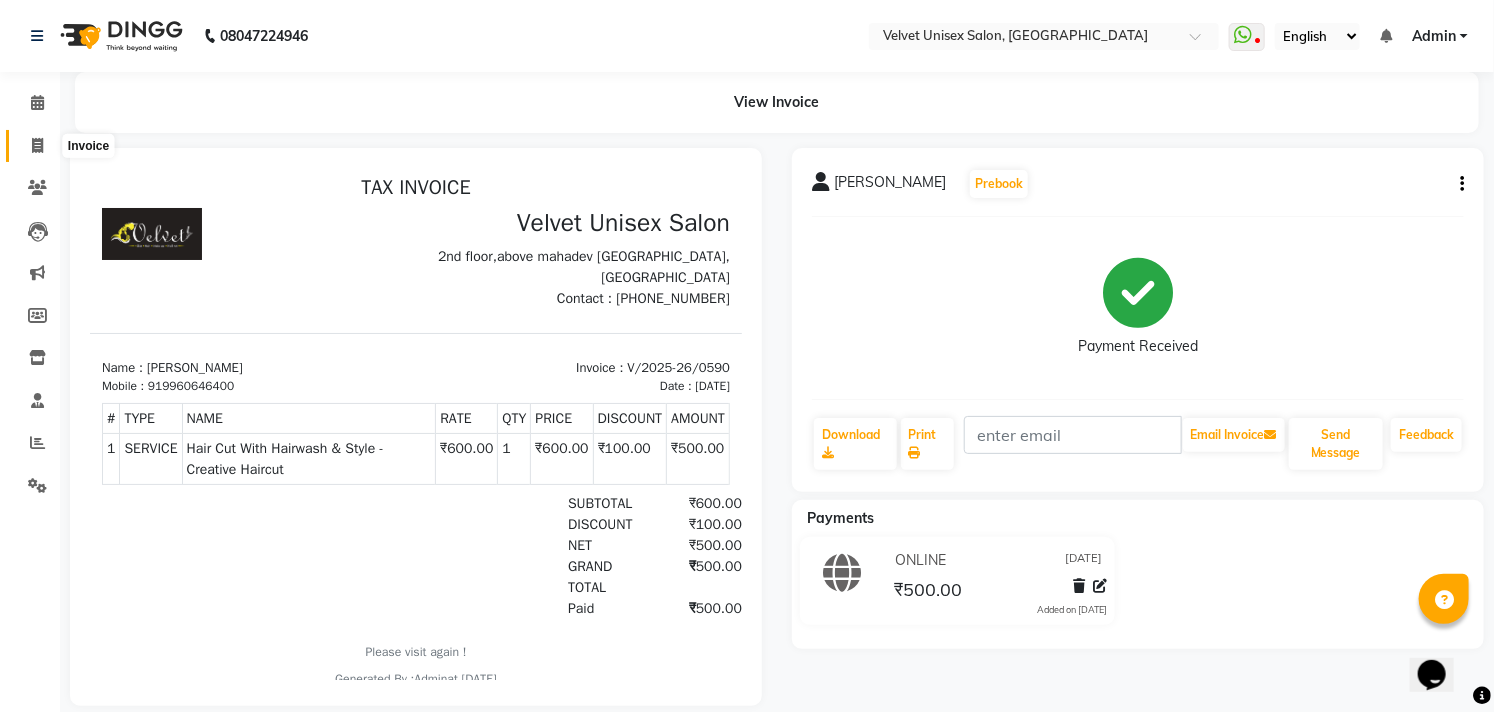 click 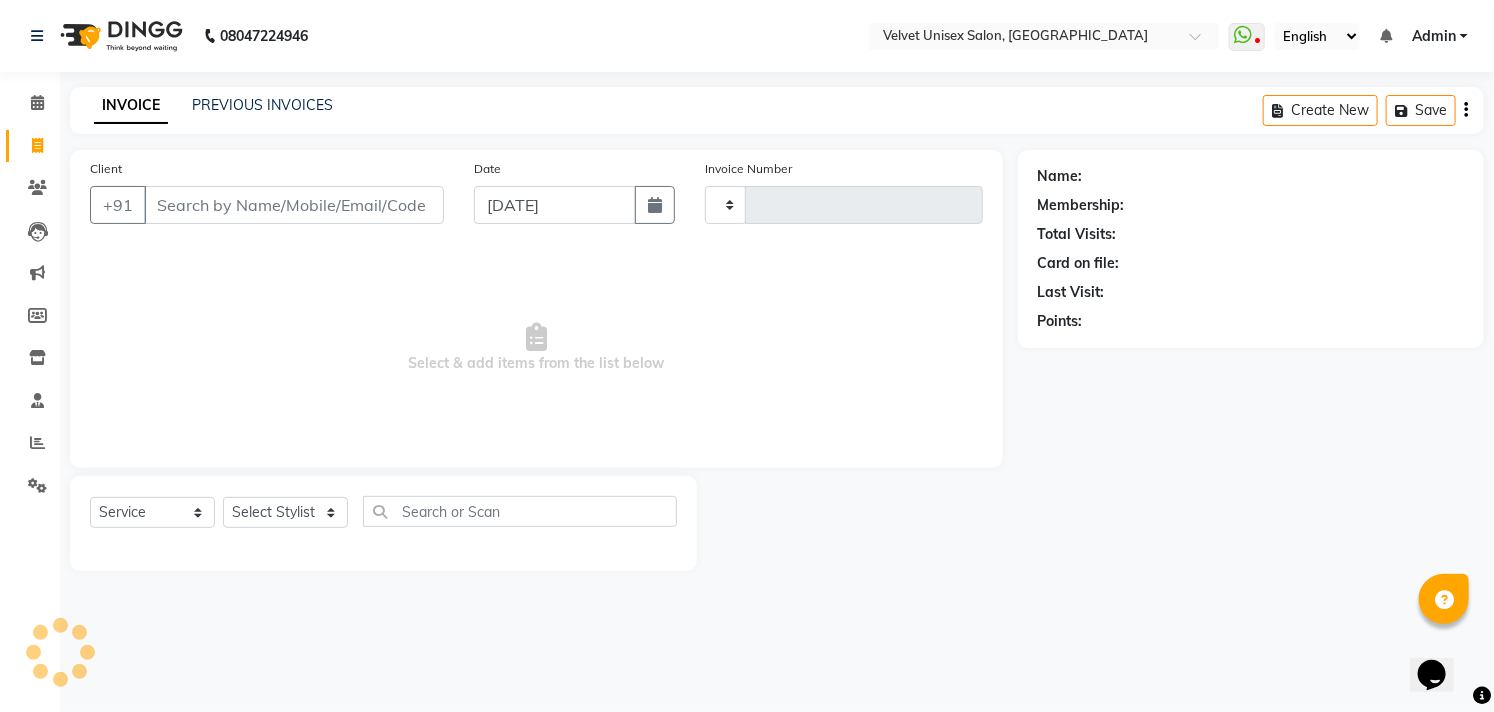 type on "0591" 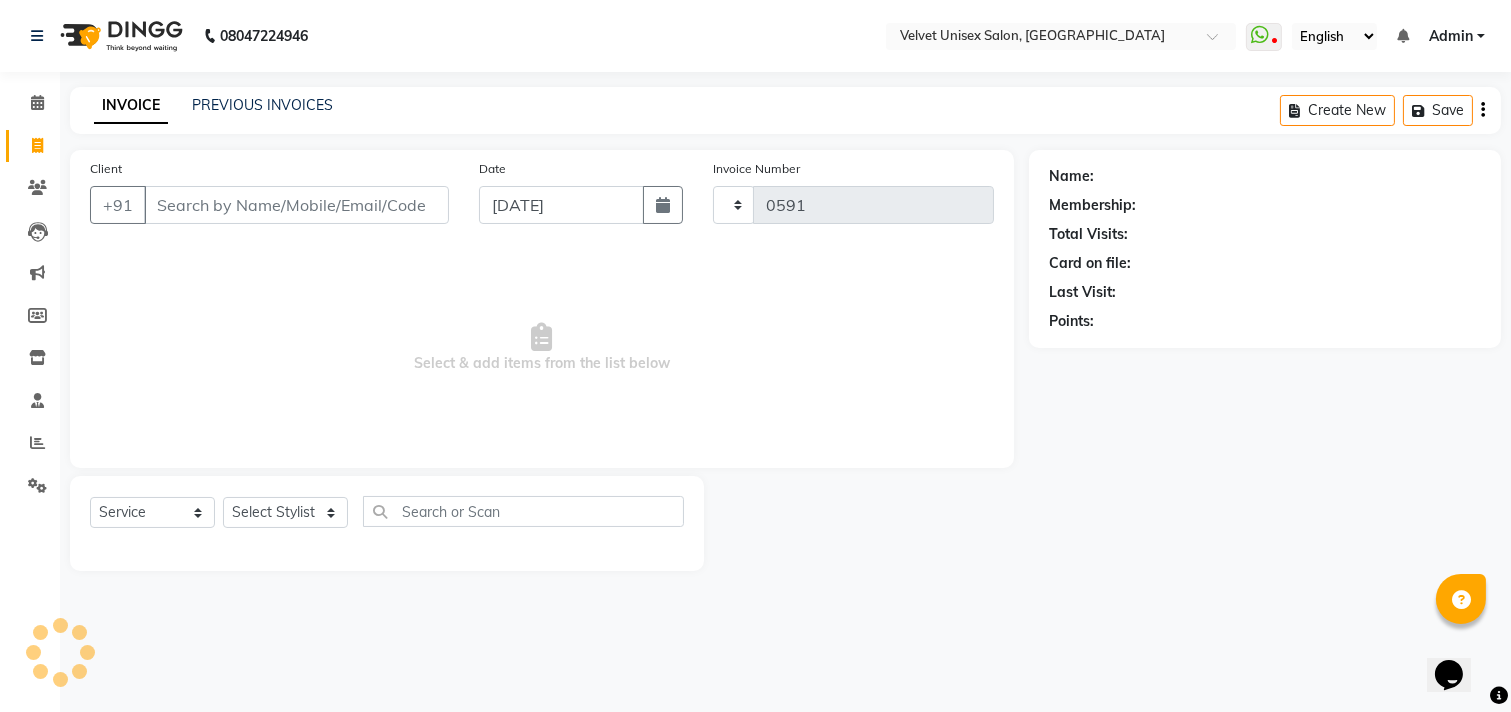 select on "5384" 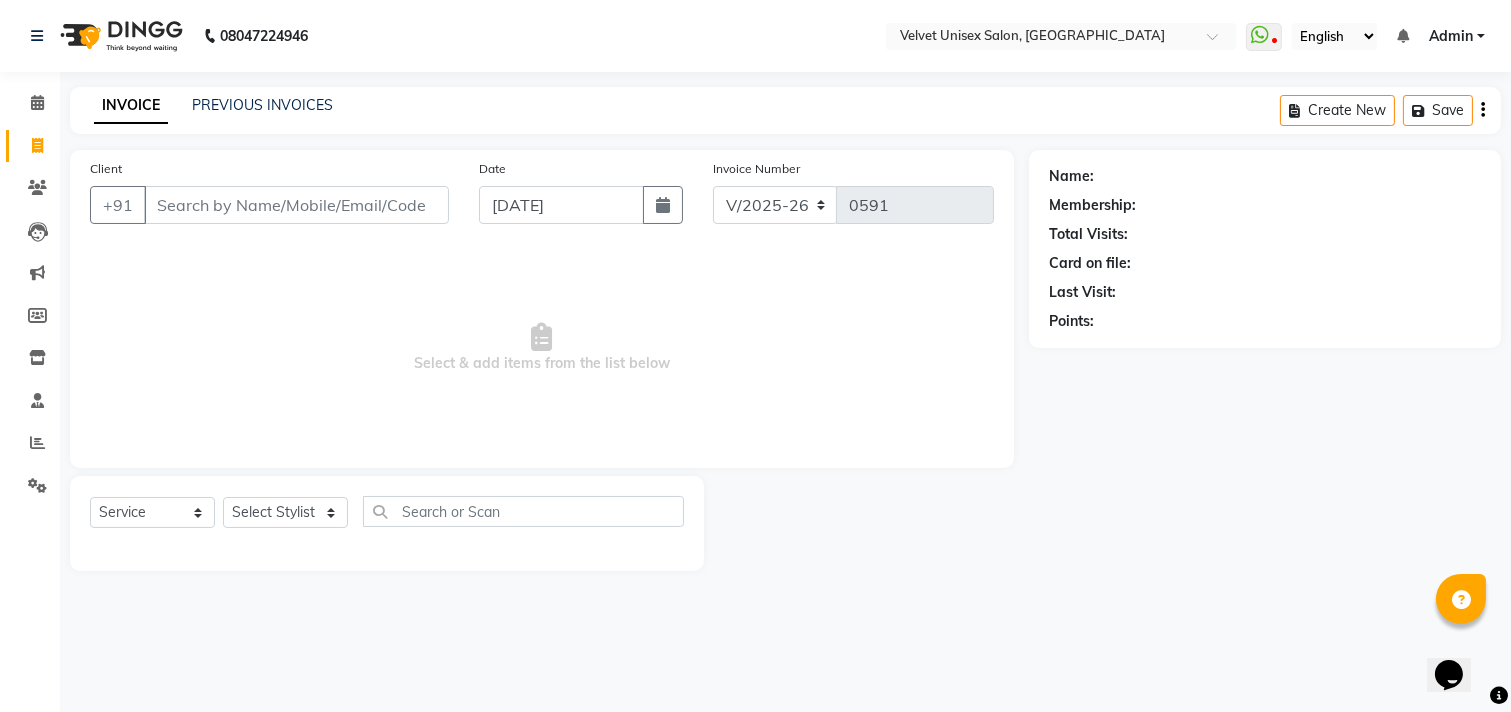 click on "Client" at bounding box center [296, 205] 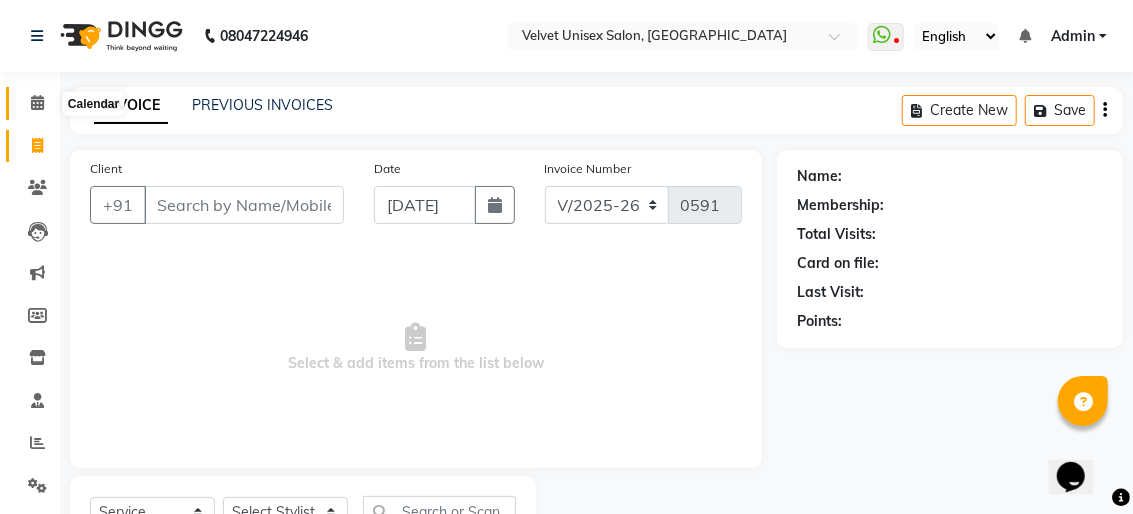 click 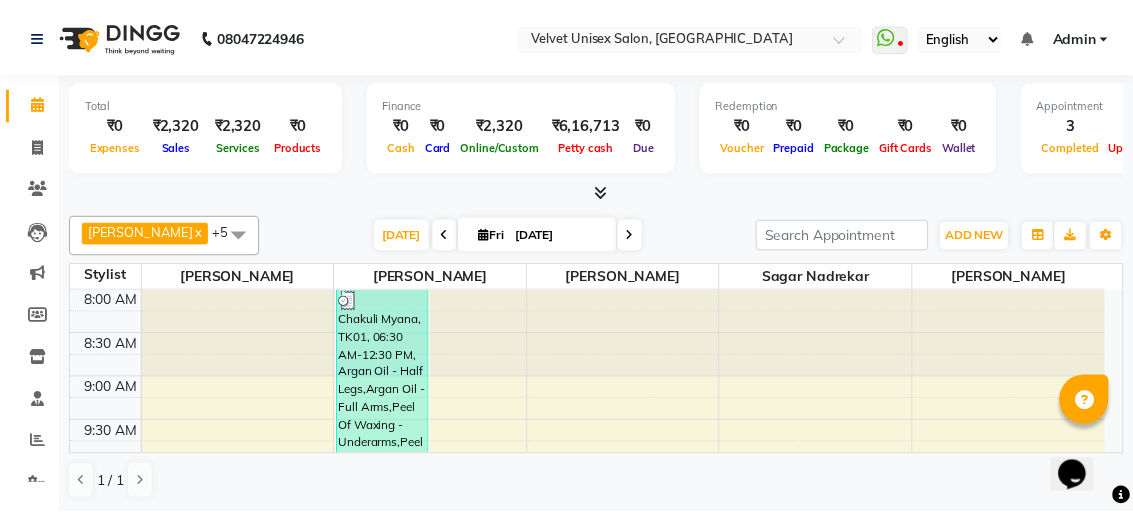 scroll, scrollTop: 111, scrollLeft: 0, axis: vertical 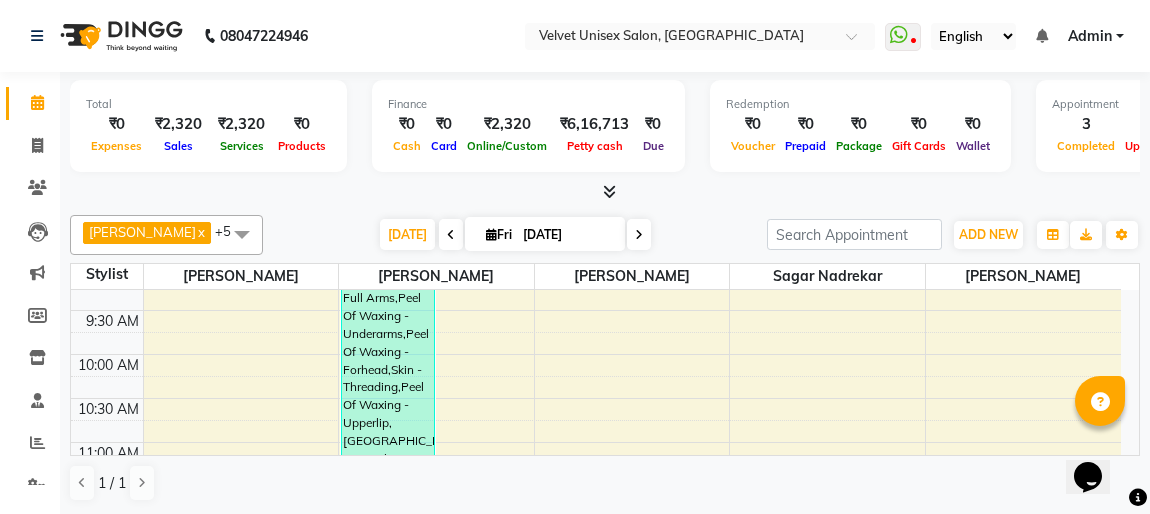 click on "08047224946 Select Location × Velvet Unisex Salon, Tarakpur  WhatsApp Status  ✕ Status:  Disconnected Most Recent Message: 08-07-2025     05:15 PM Recent Service Activity: 08-07-2025     05:13 PM  08047224946 Whatsapp Settings English ENGLISH Español العربية मराठी हिंदी ગુજરાતી தமிழ் 中文 Notifications nothing to show Admin Manage Profile Change Password Sign out  Version:3.15.4" 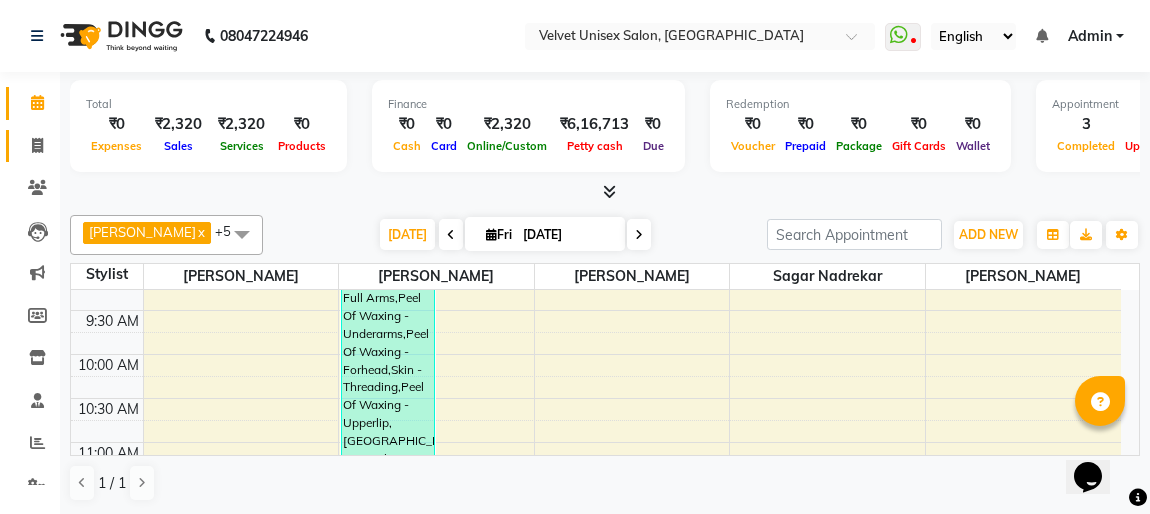 click on "Invoice" 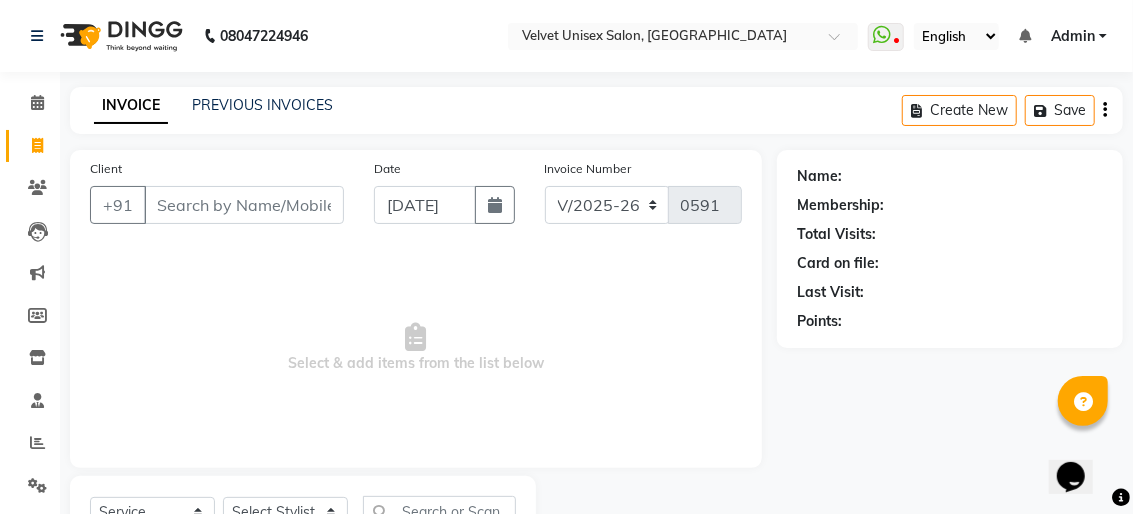 click on "Client" at bounding box center [244, 205] 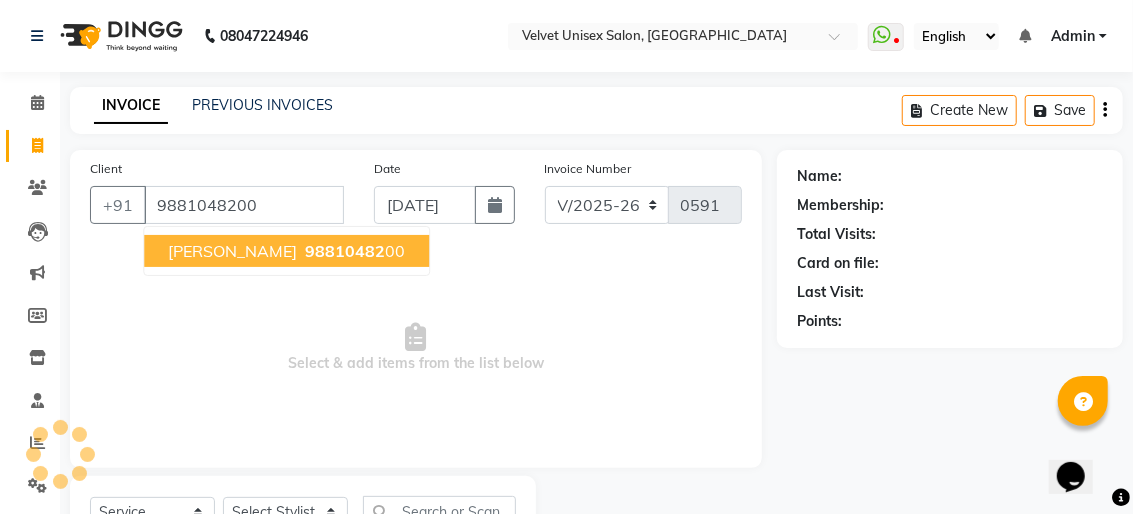 type on "9881048200" 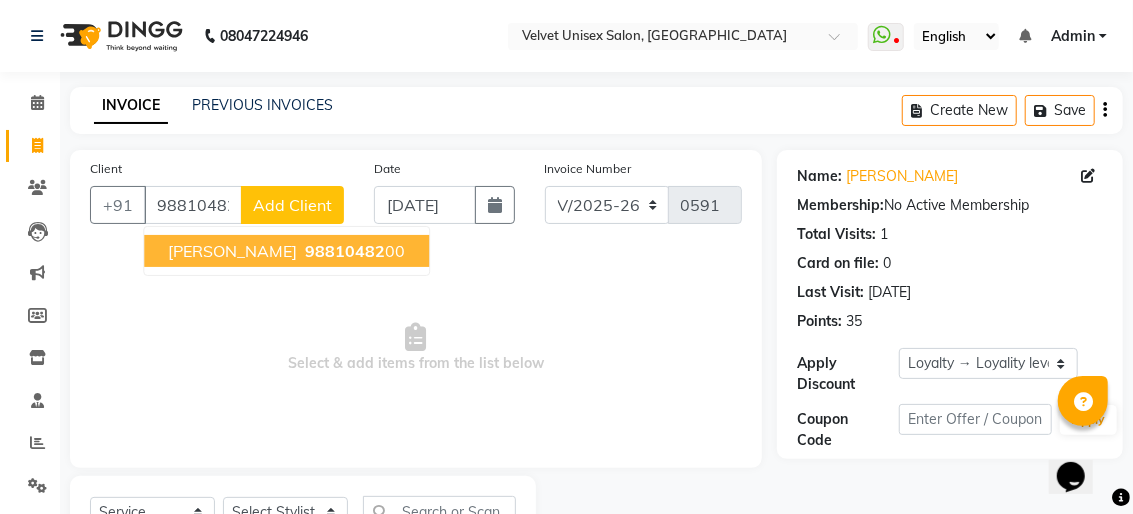 click on "98810482" at bounding box center [345, 251] 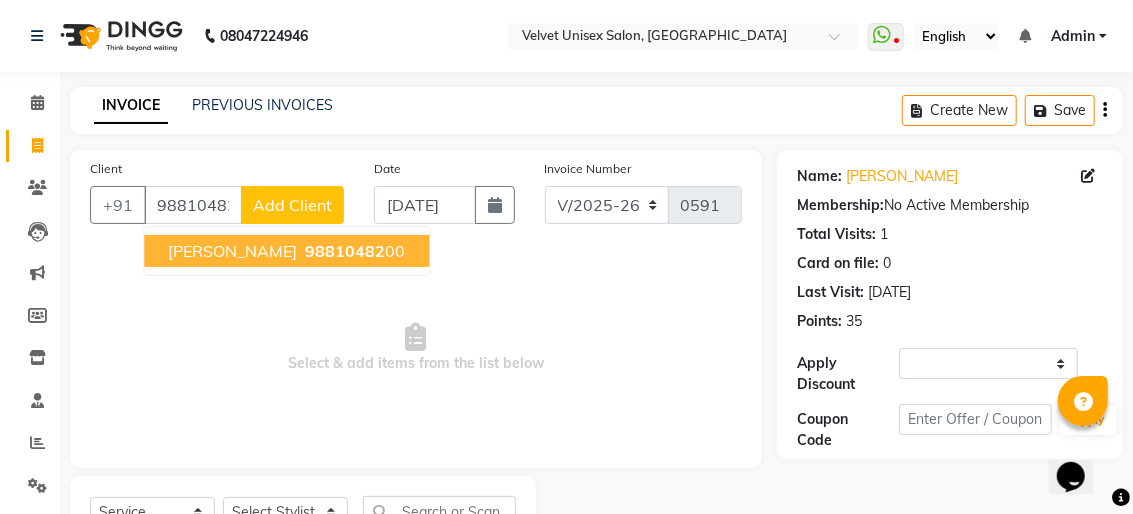 select on "1: Object" 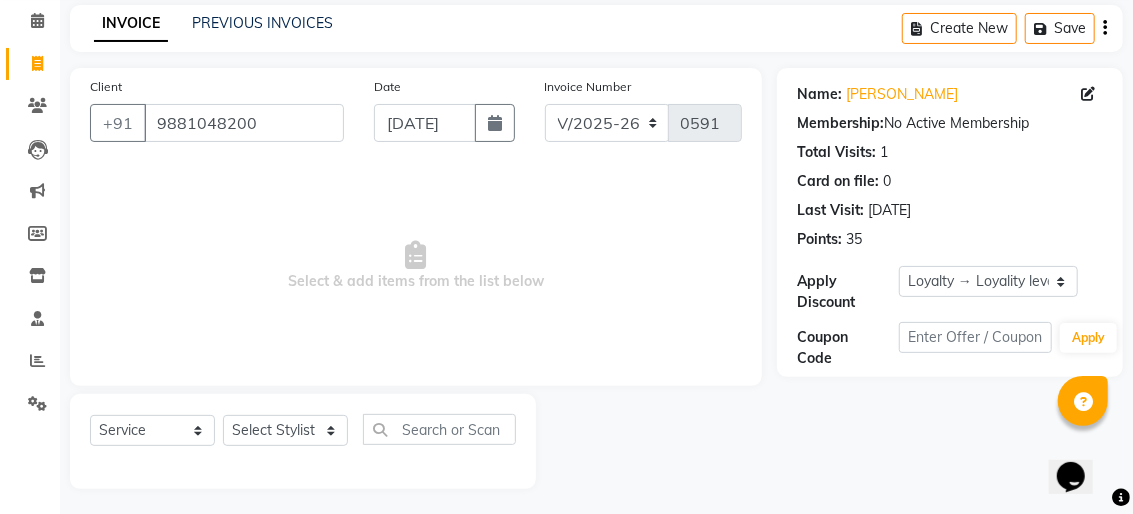 scroll, scrollTop: 86, scrollLeft: 0, axis: vertical 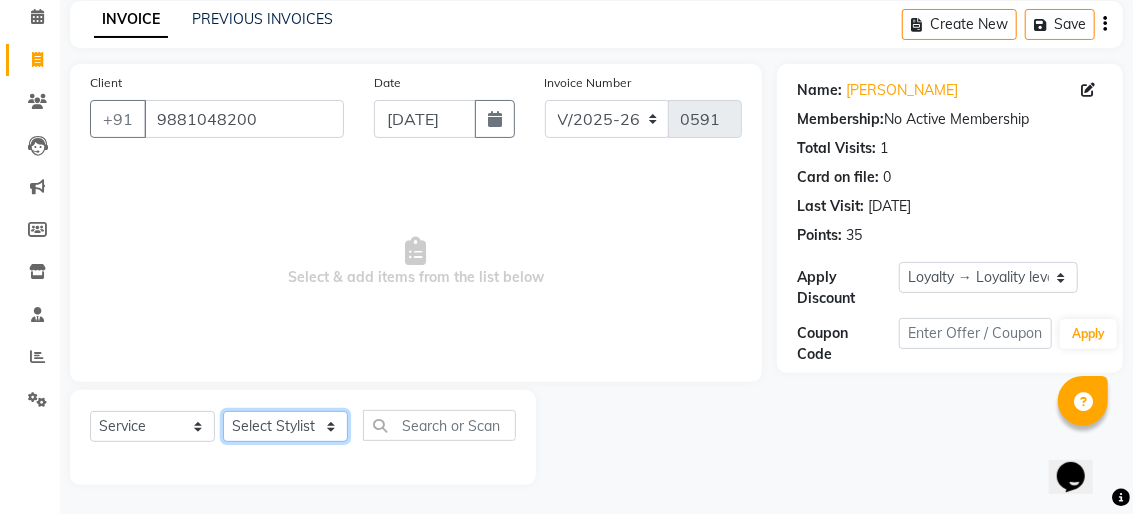 click on "Select Stylist [PERSON_NAME] [PERSON_NAME] [PERSON_NAME] sagar nadrekar [PERSON_NAME]" 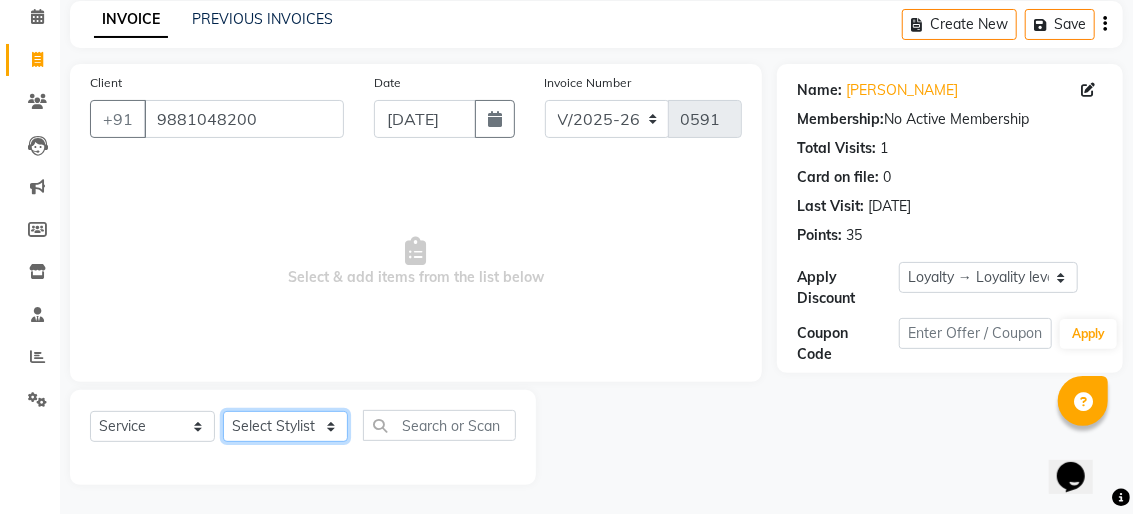 select on "35743" 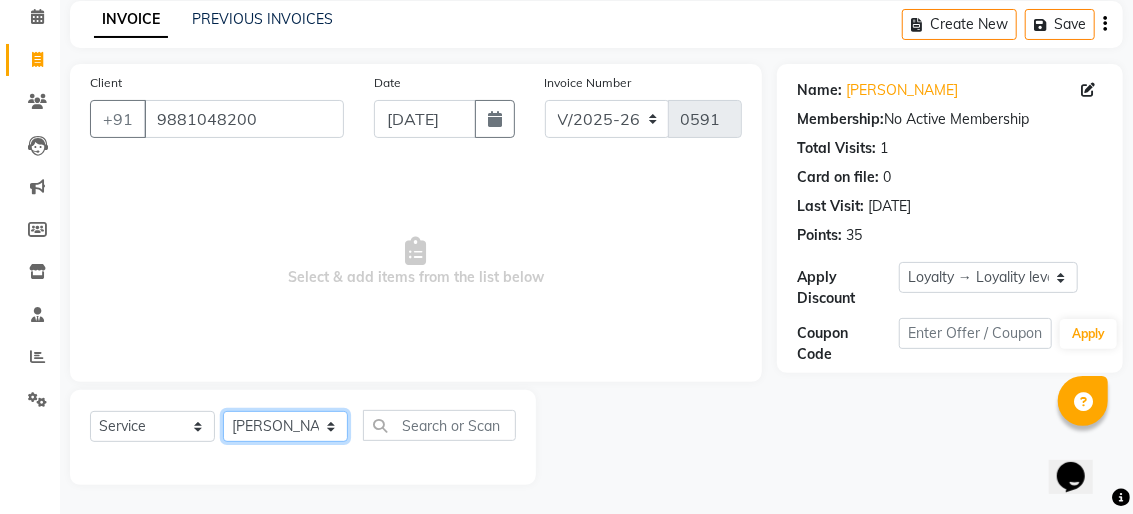 click on "Select Stylist [PERSON_NAME] [PERSON_NAME] [PERSON_NAME] sagar nadrekar [PERSON_NAME]" 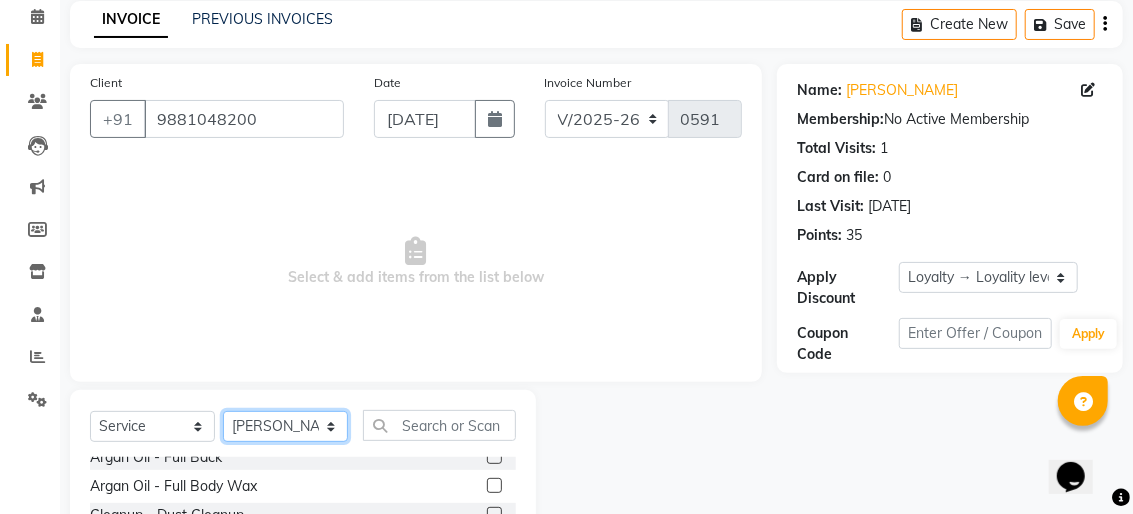 scroll, scrollTop: 444, scrollLeft: 0, axis: vertical 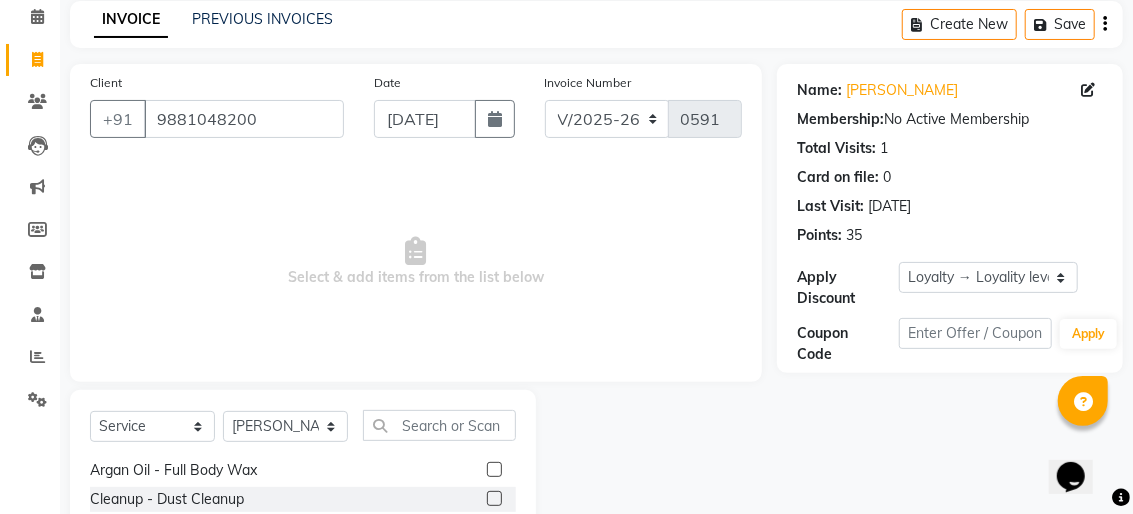 click on "Name: Devaji  Membership:  No Active Membership  Total Visits:  1 Card on file:  0 Last Visit:   11-05-2025 Points:   35  Apply Discount Select  Loyalty → Loyality level 1  Coupon Code Apply" 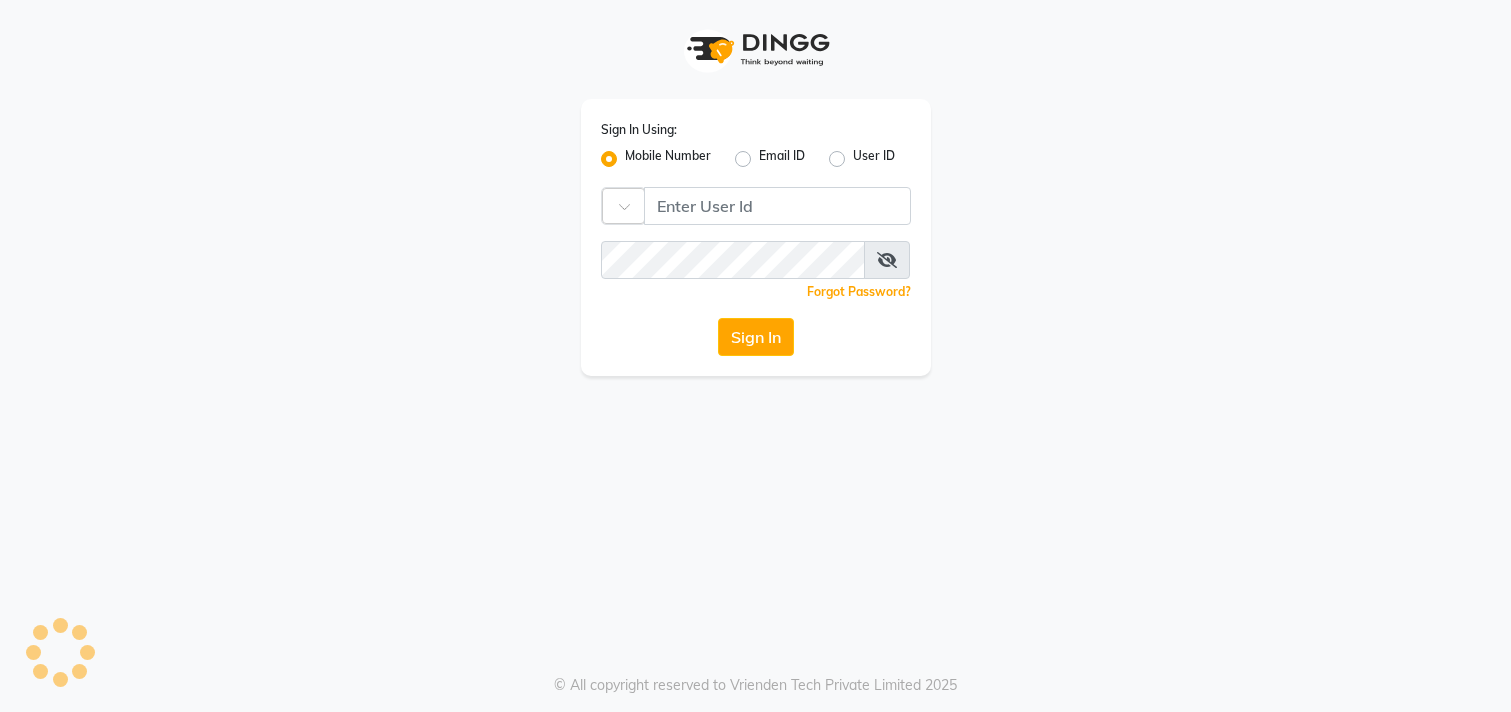 scroll, scrollTop: 0, scrollLeft: 0, axis: both 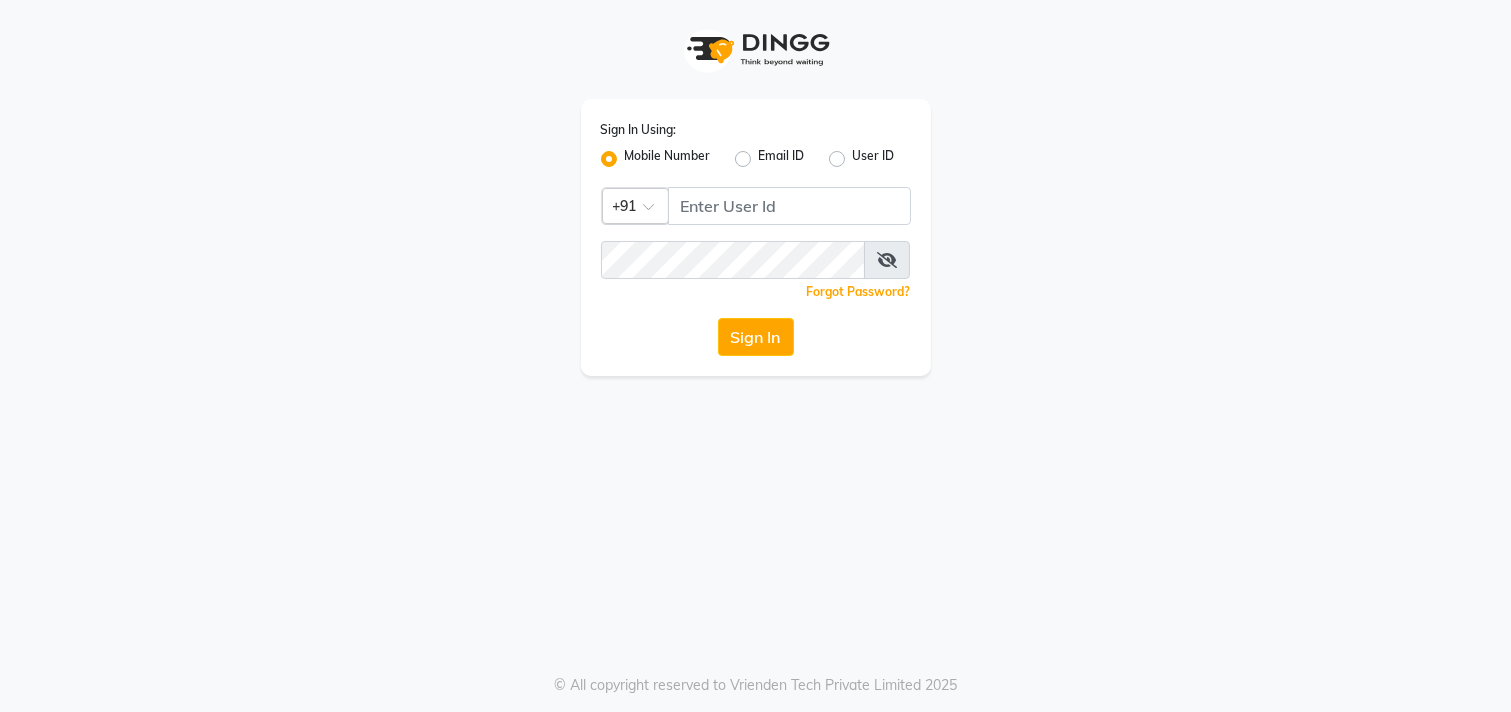 click 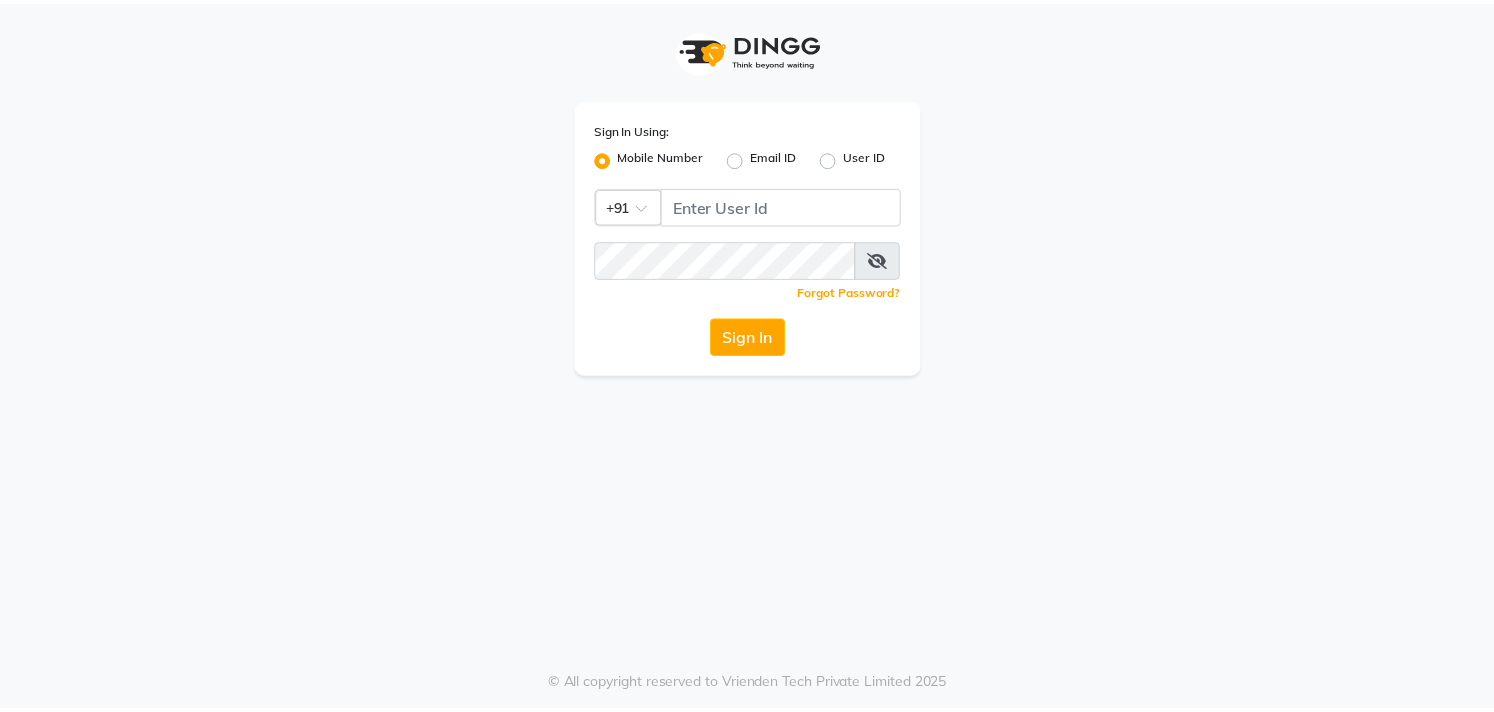 scroll, scrollTop: 0, scrollLeft: 0, axis: both 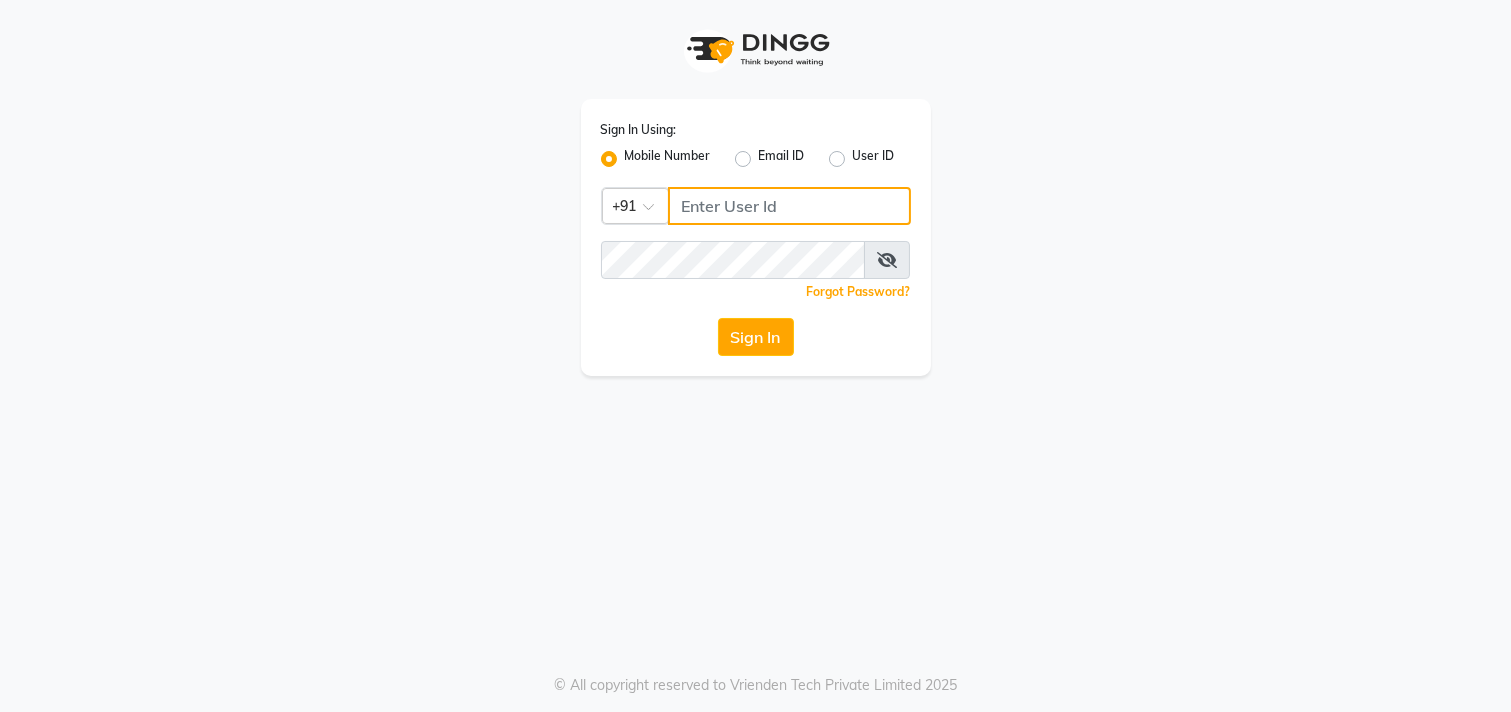 click 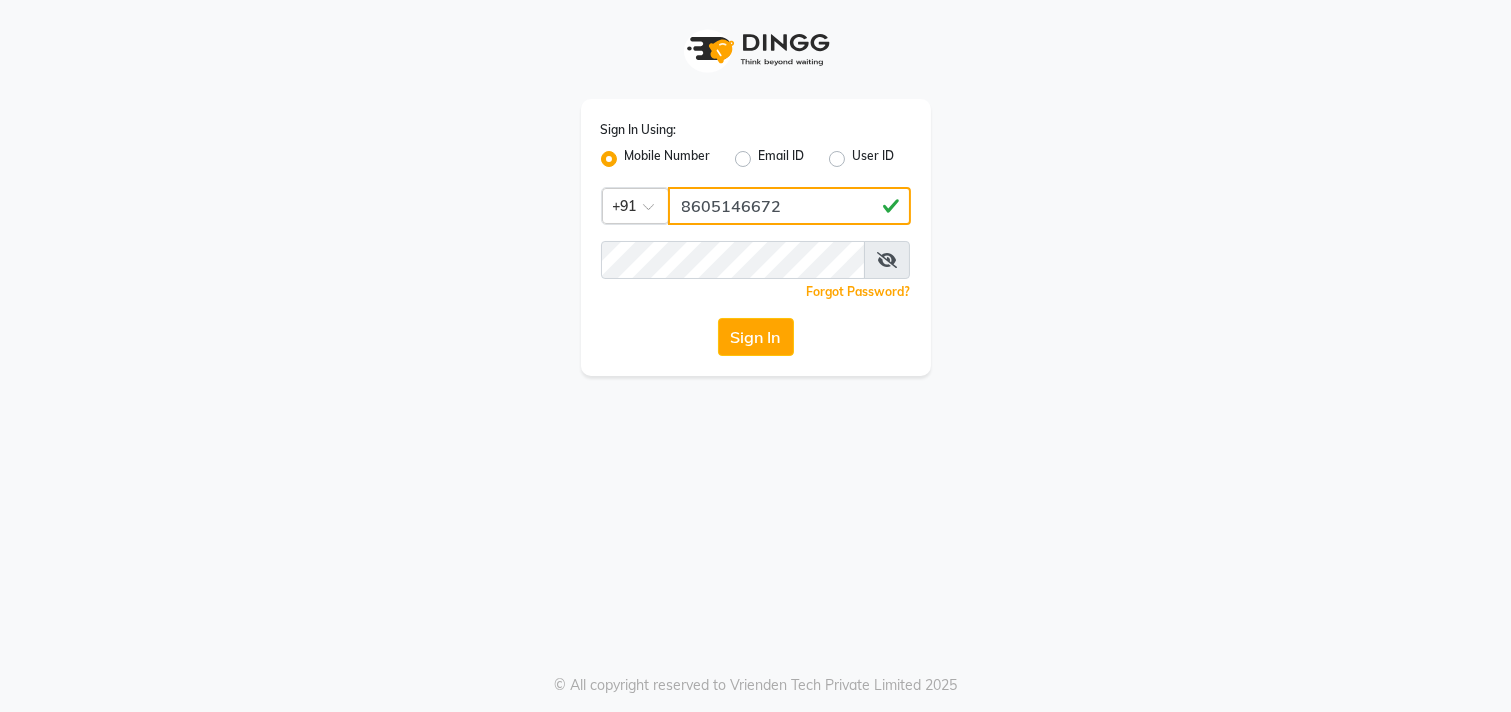 type on "8605146672" 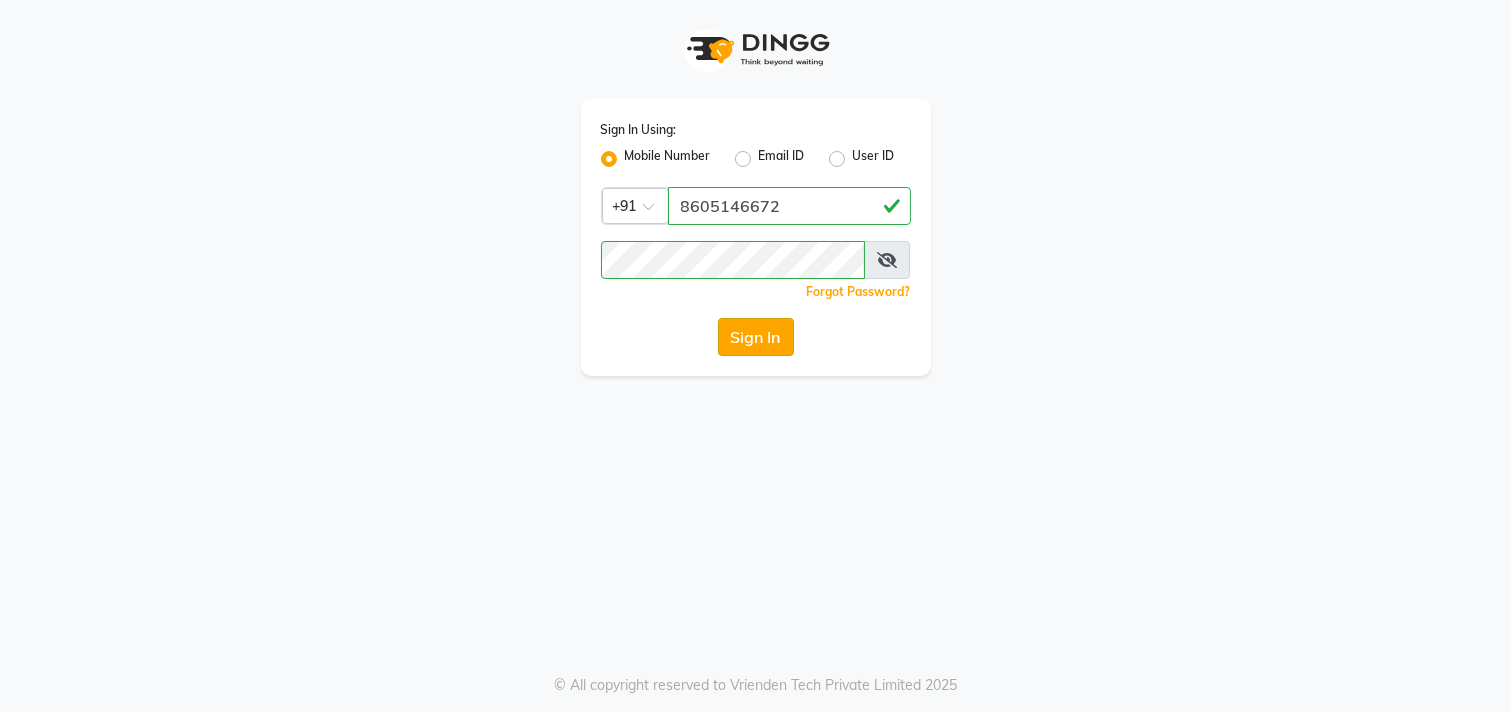 click on "Sign In" 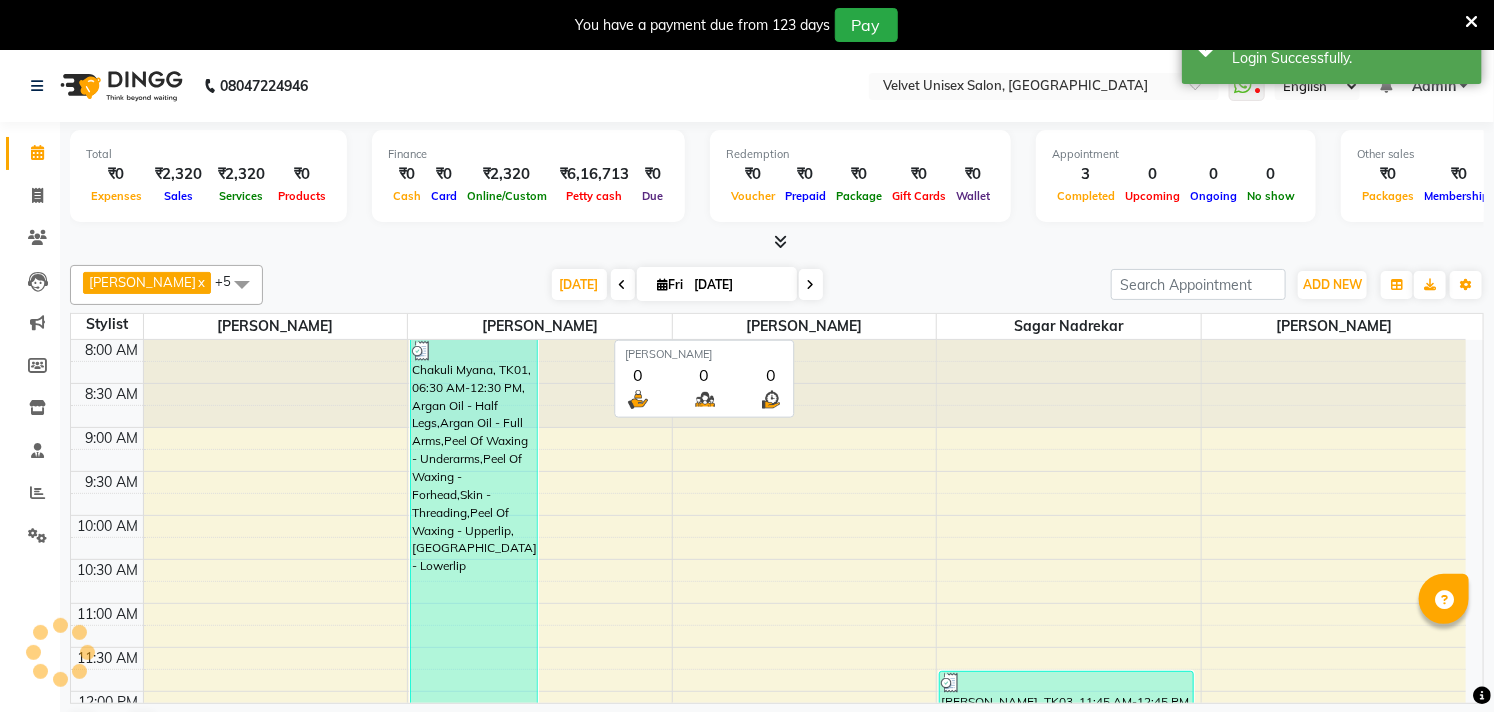 scroll, scrollTop: 0, scrollLeft: 0, axis: both 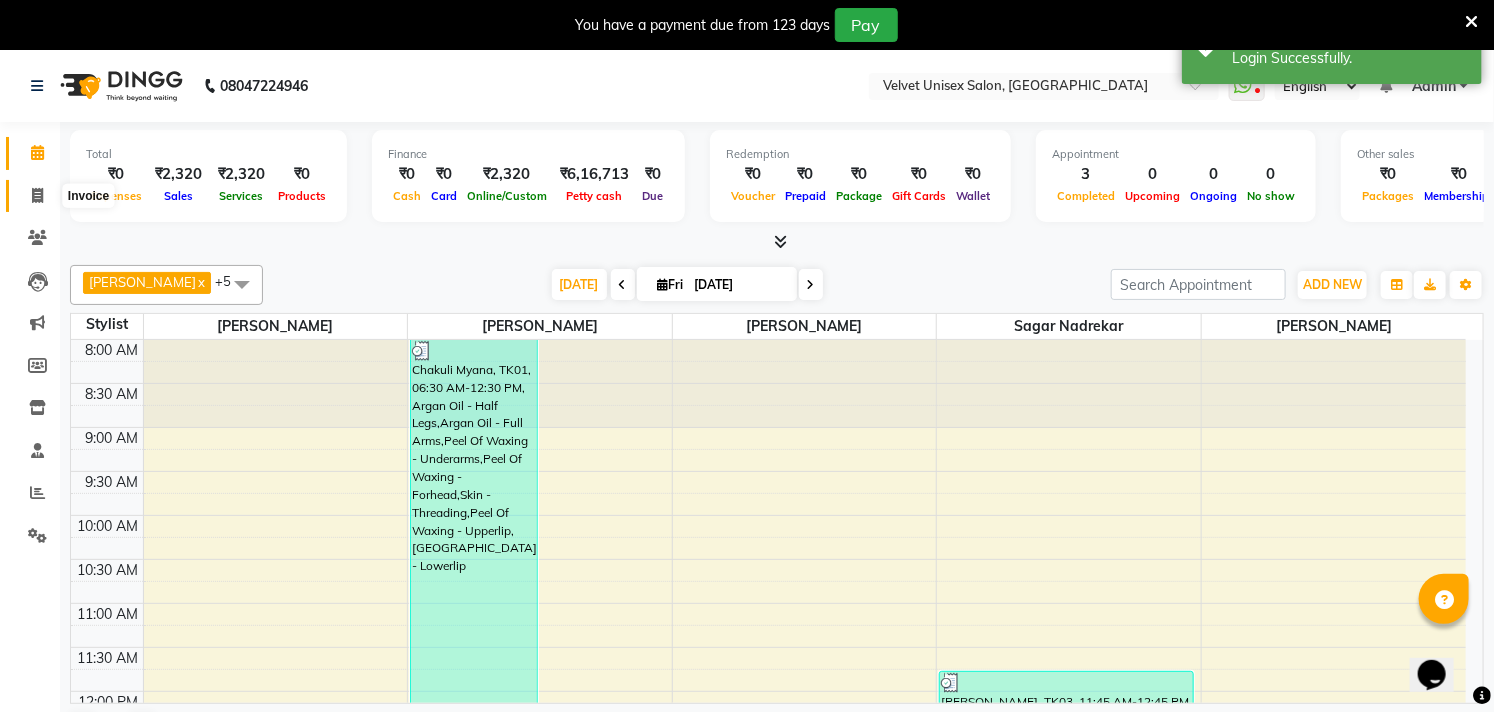 click 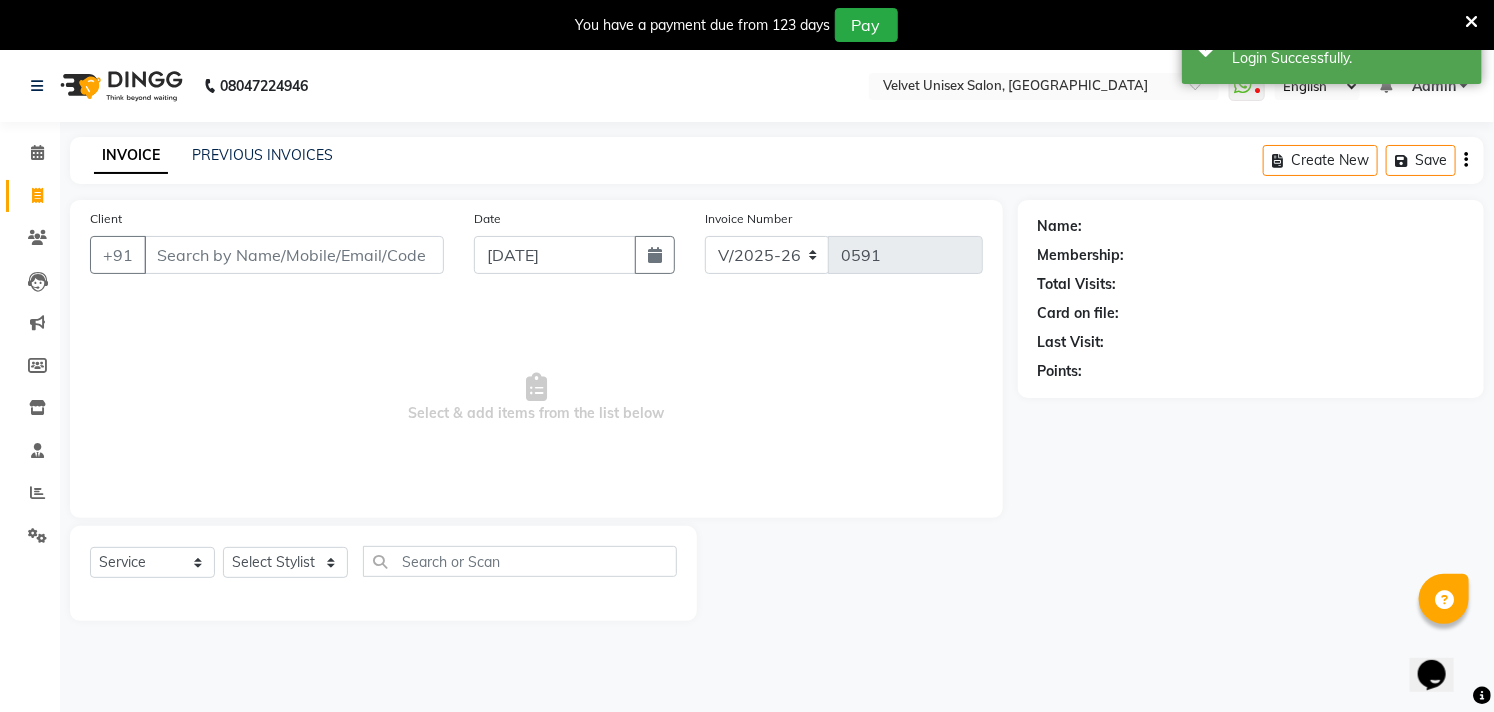 click on "Client" at bounding box center [294, 255] 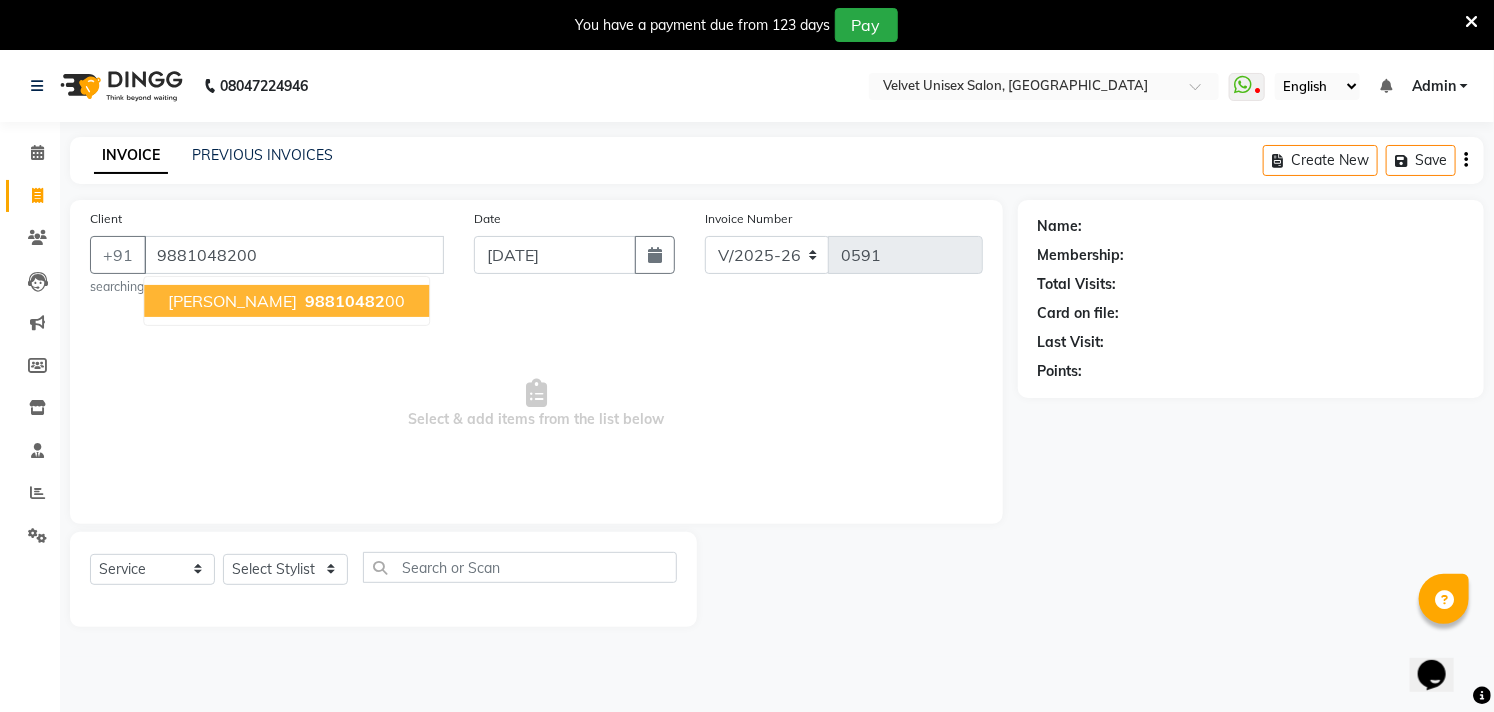 type on "9881048200" 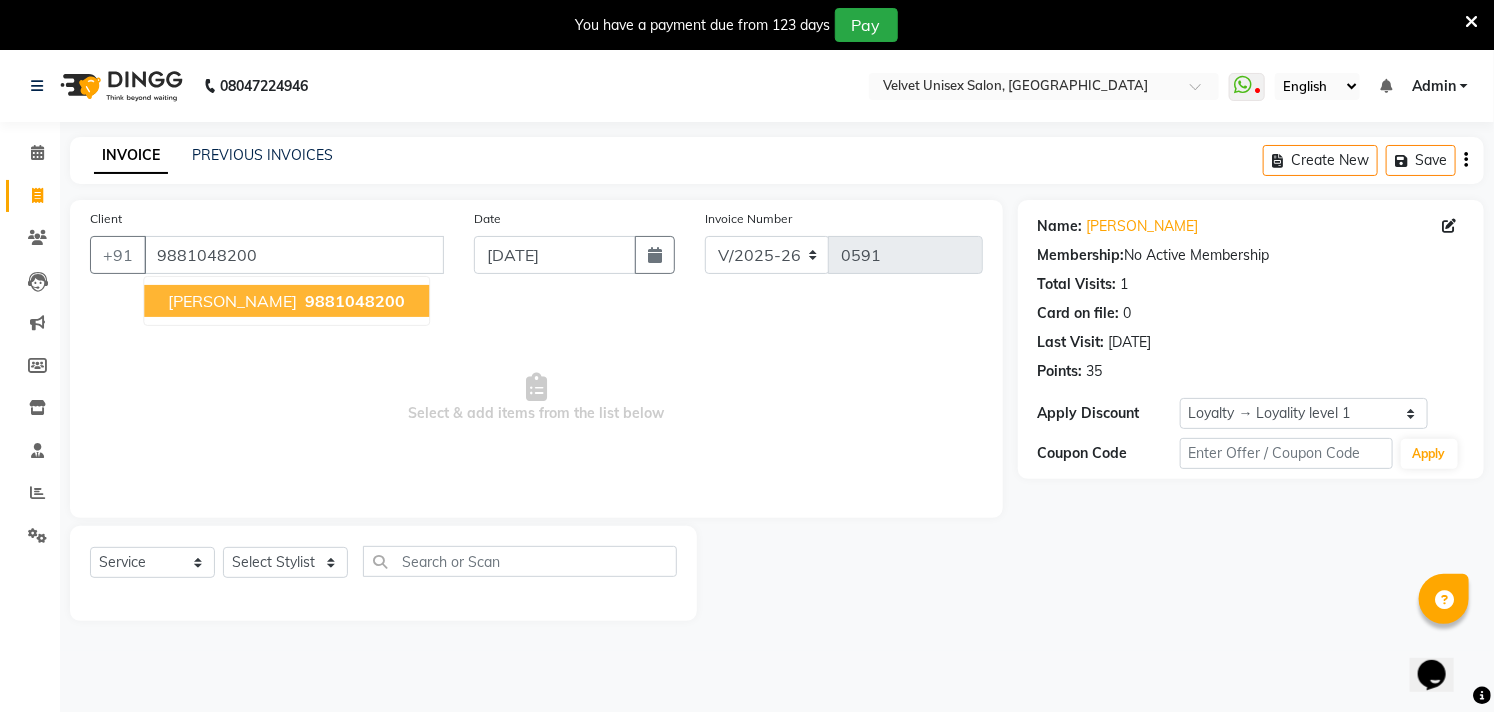 click on "9881048200" at bounding box center [353, 301] 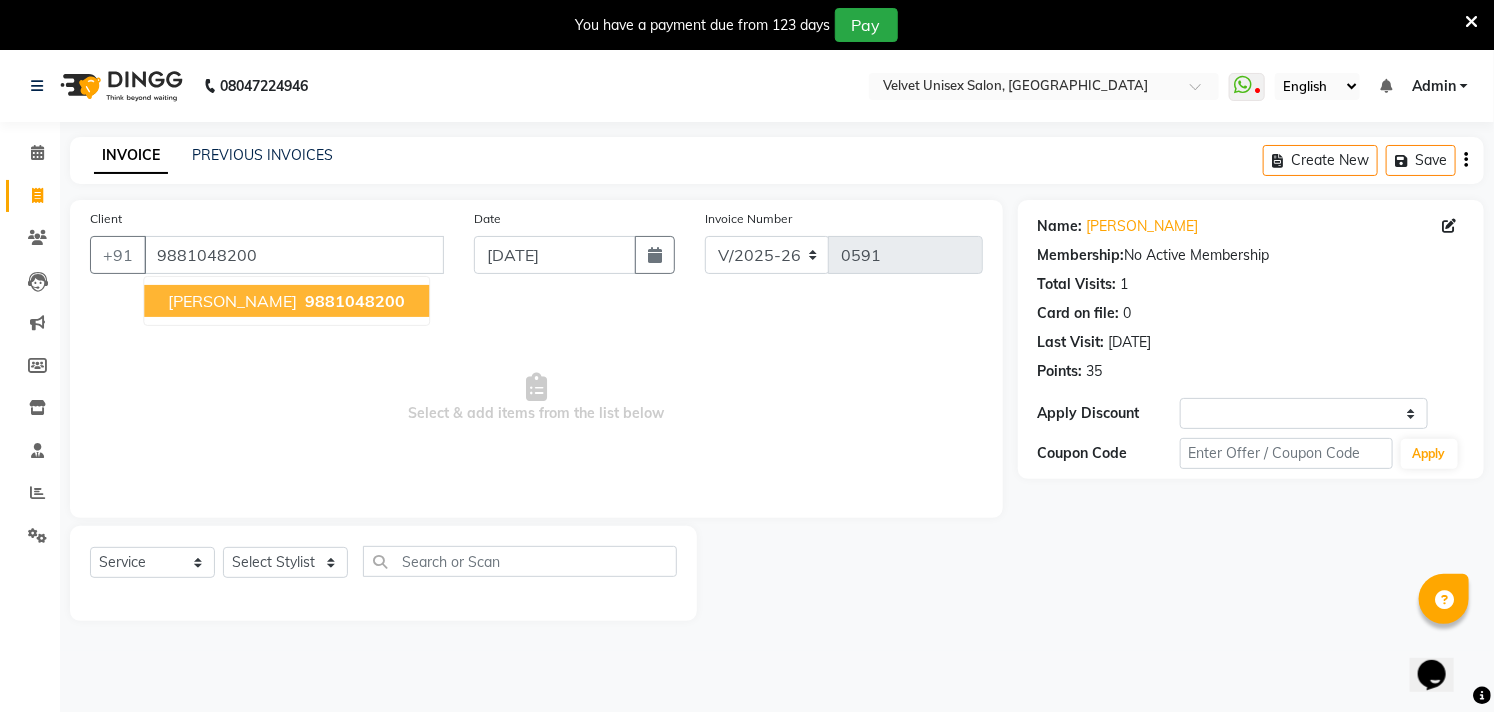 select on "1: Object" 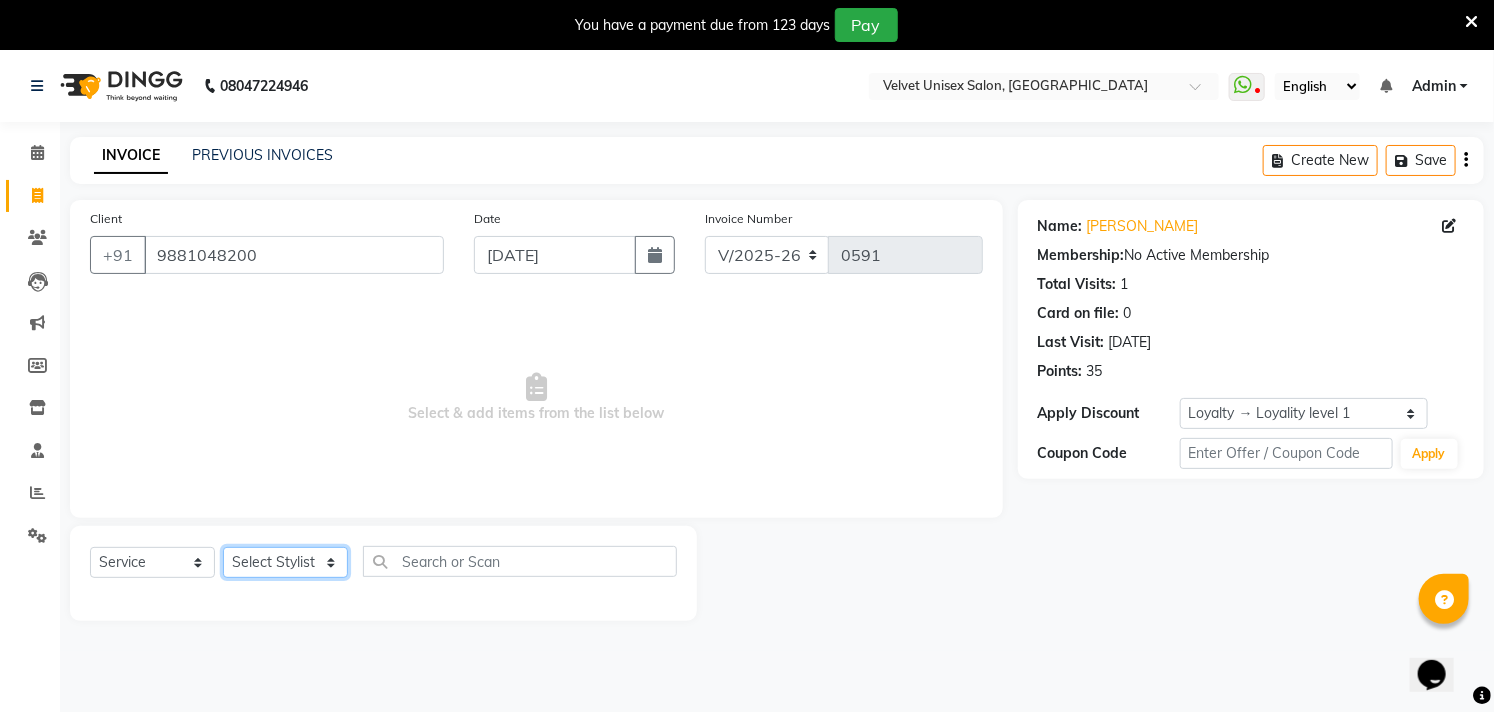 click on "Select Stylist [PERSON_NAME] [PERSON_NAME] [PERSON_NAME] sagar nadrekar [PERSON_NAME]" 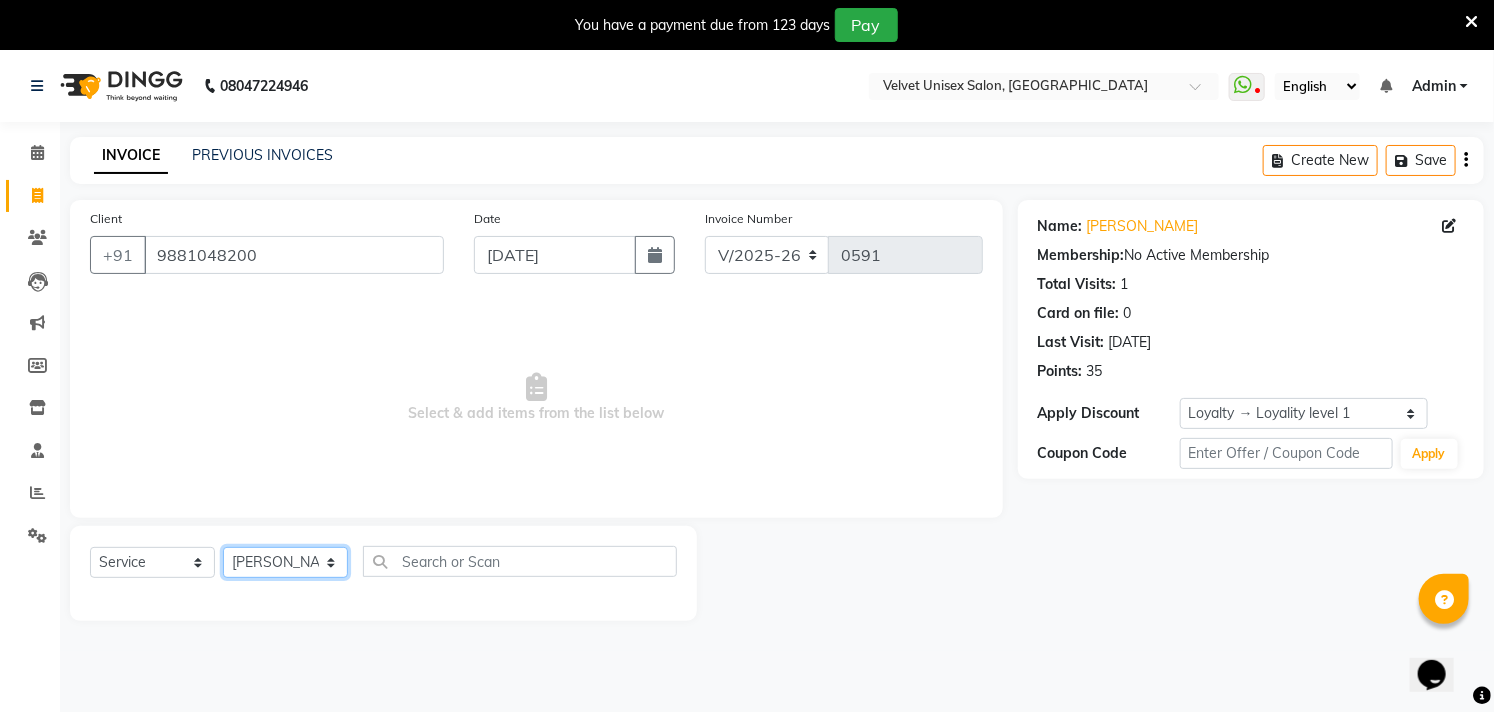 click on "Select Stylist [PERSON_NAME] [PERSON_NAME] [PERSON_NAME] sagar nadrekar [PERSON_NAME]" 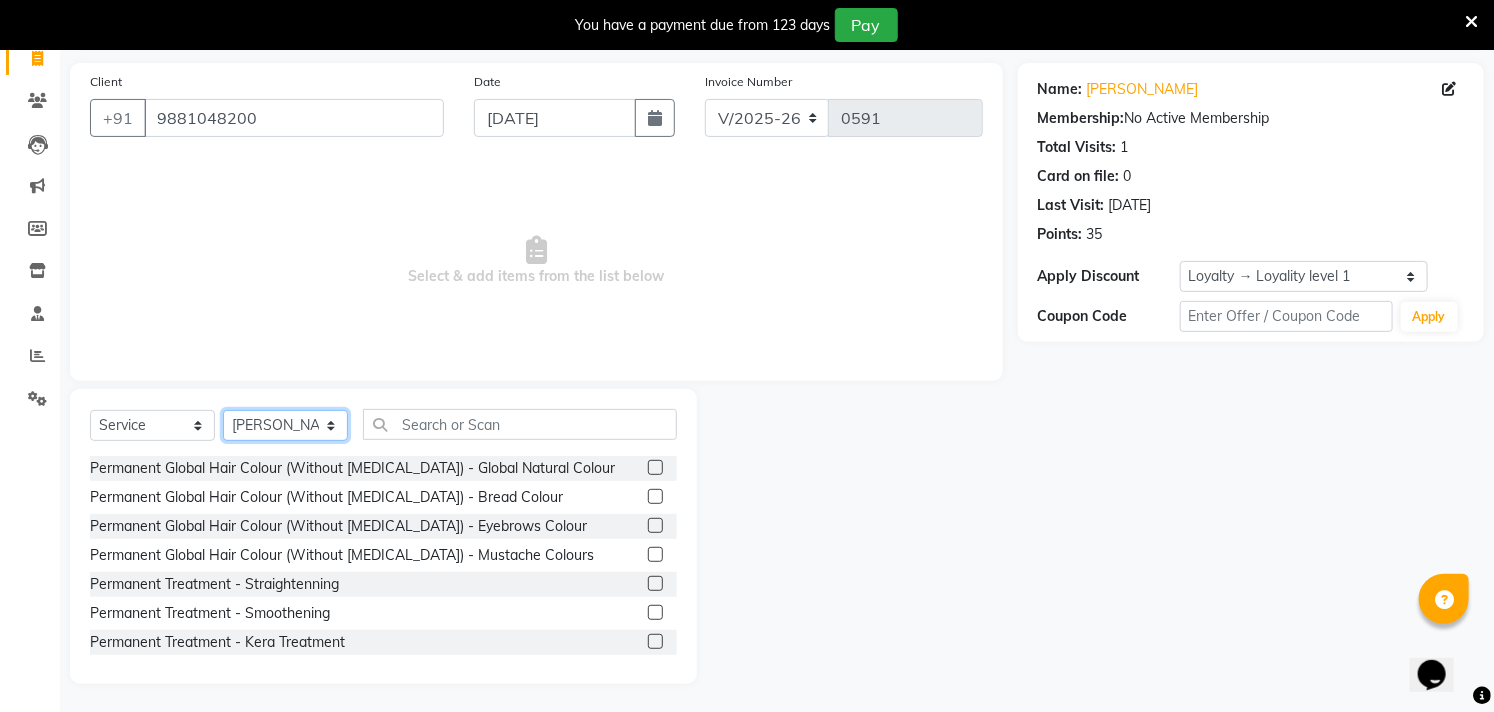 scroll, scrollTop: 138, scrollLeft: 0, axis: vertical 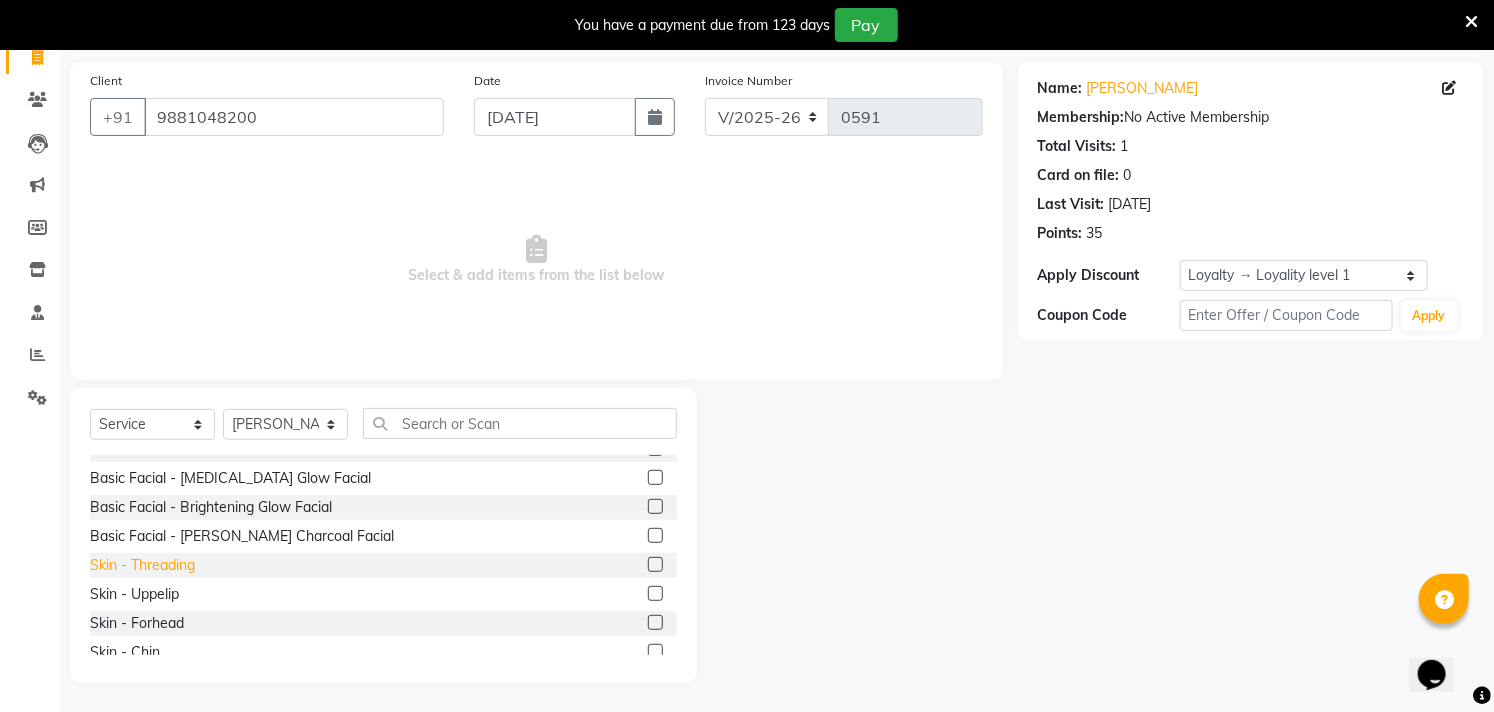click on "Skin  - Threading" 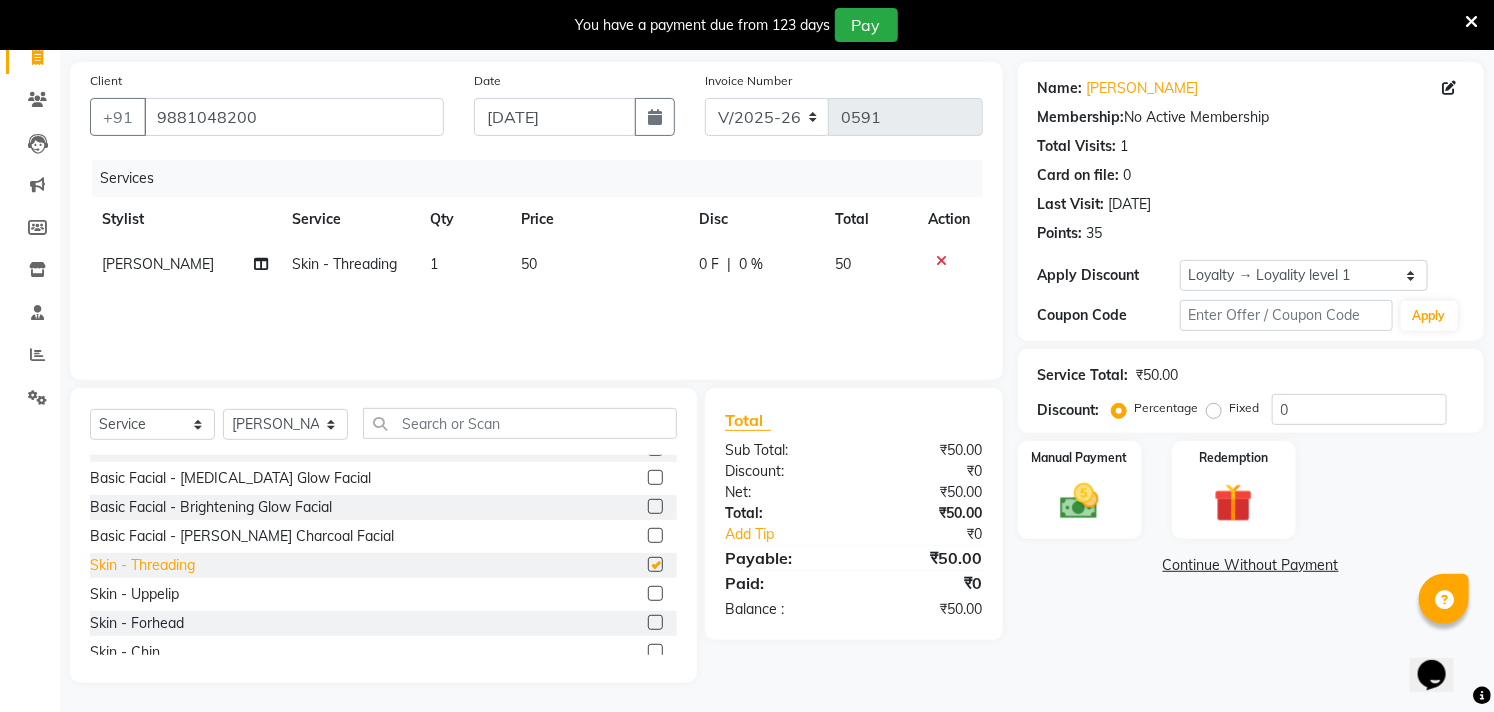 checkbox on "false" 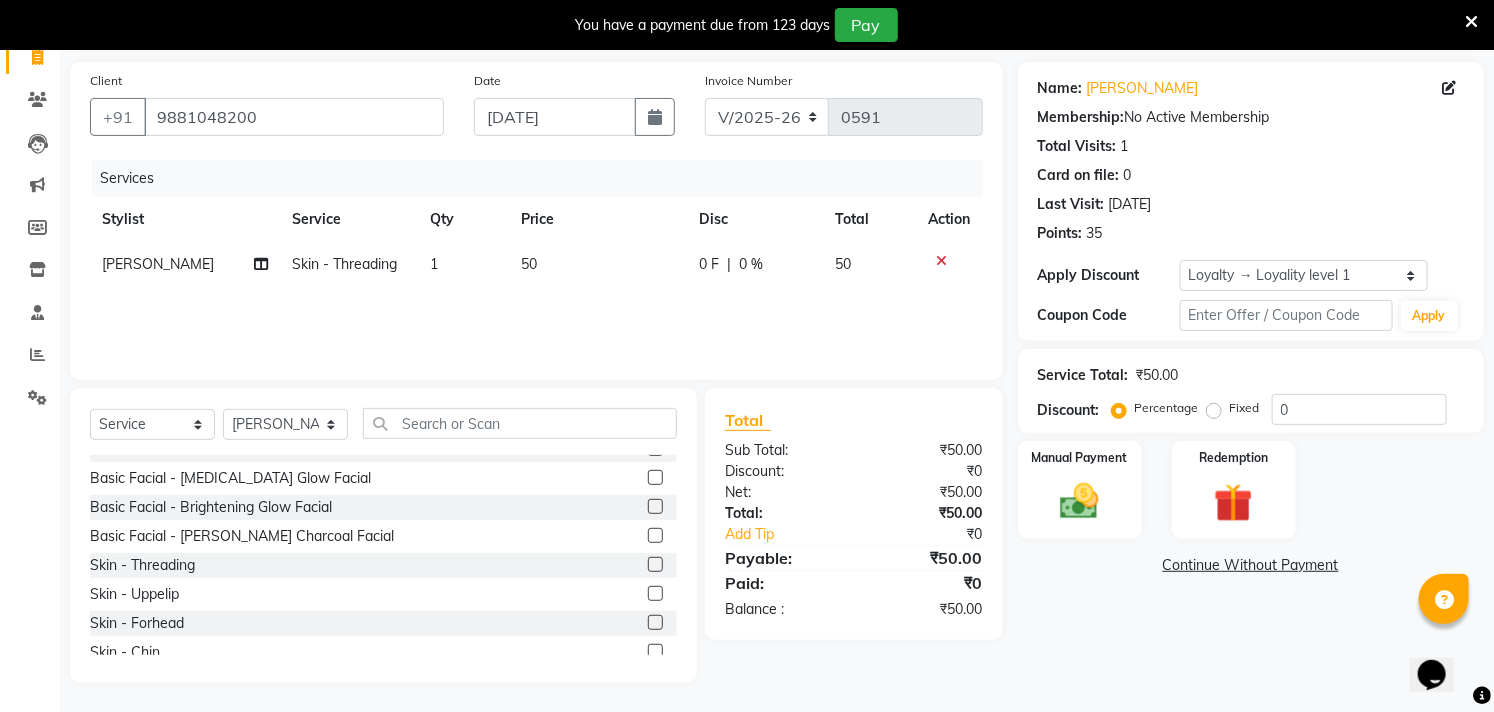 click on "50" 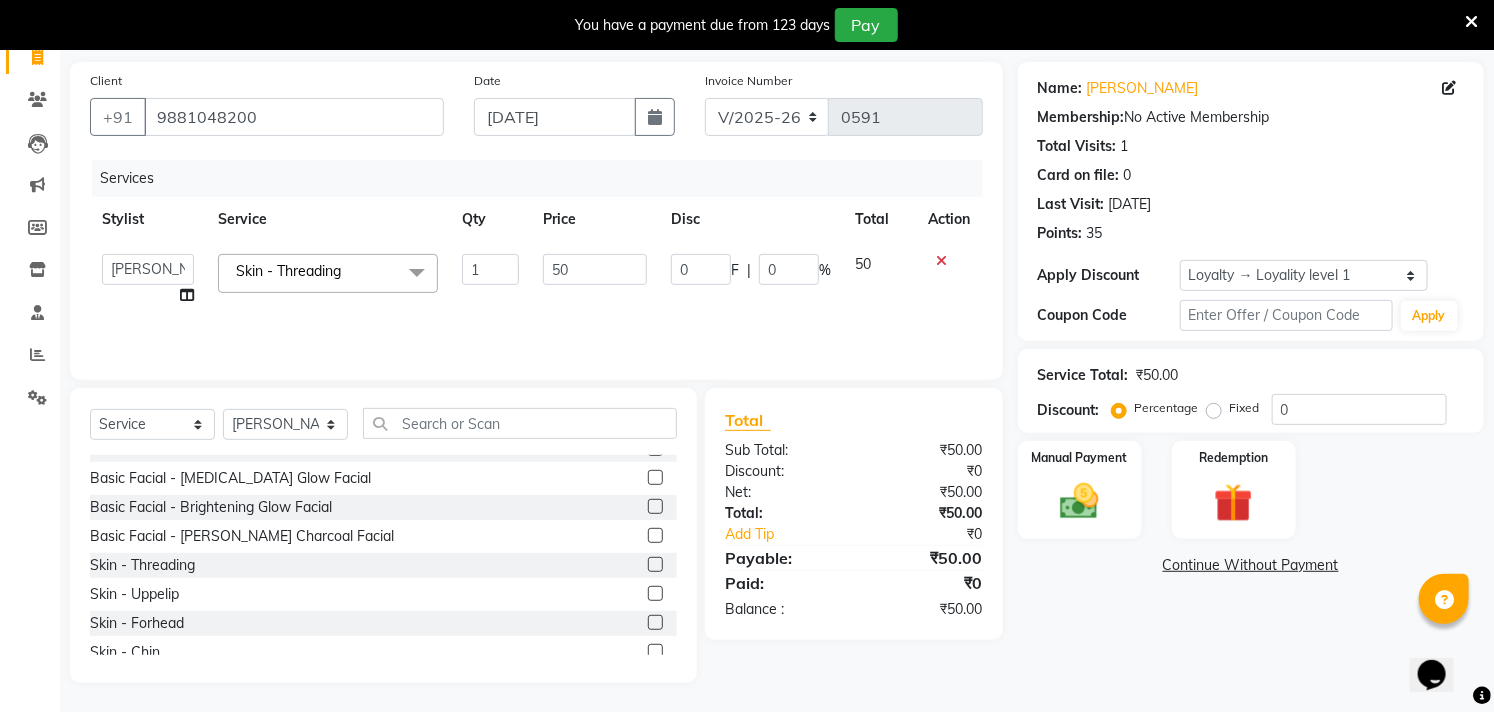click on "50" 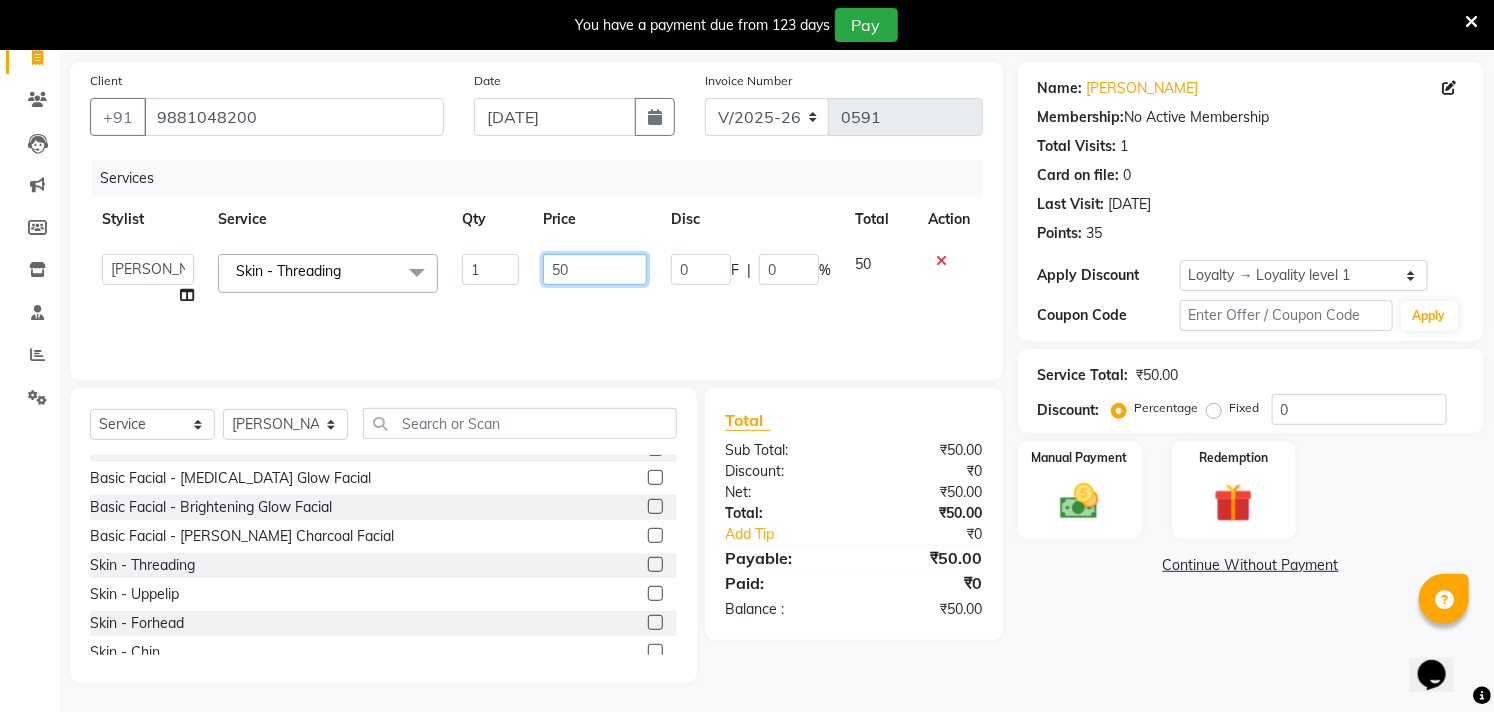 click on "50" 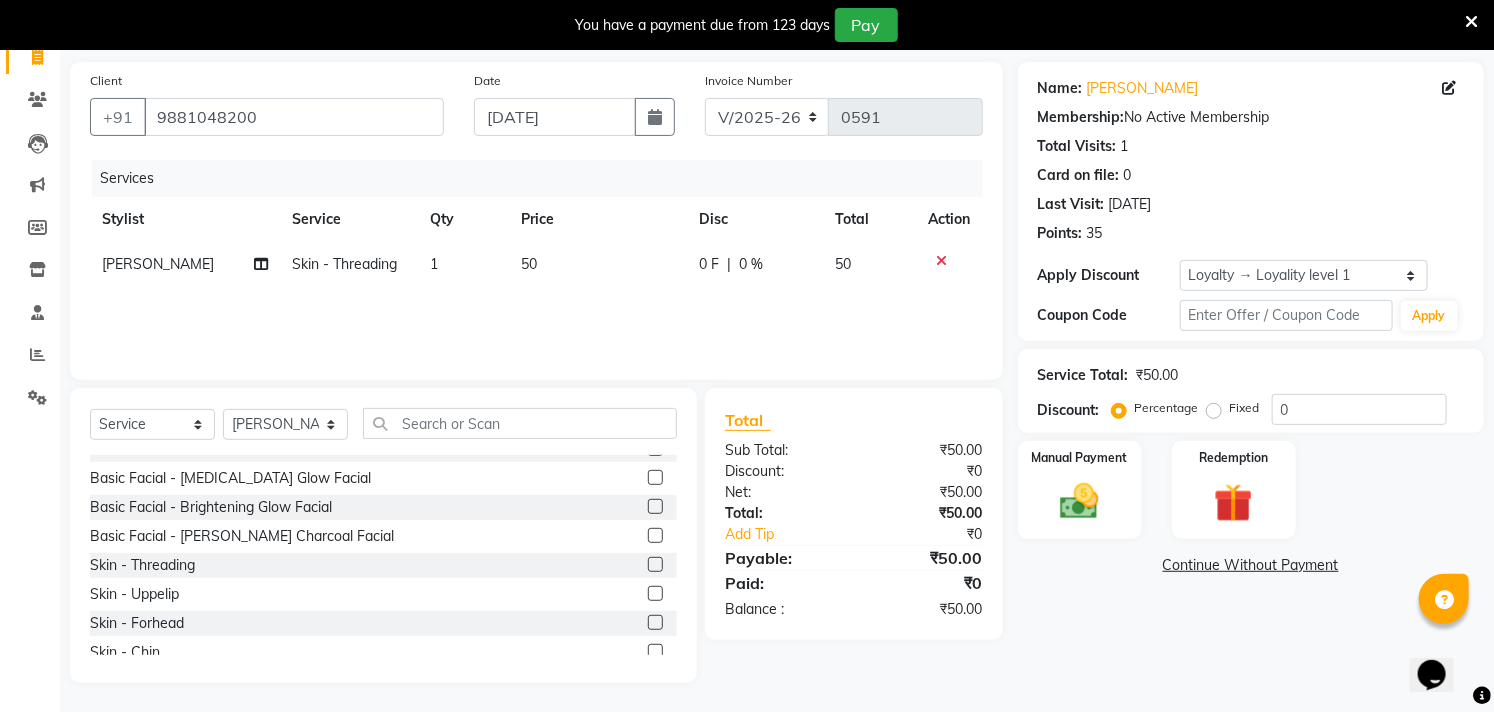 click on "Services Stylist Service Qty Price Disc Total Action [PERSON_NAME] Skin  - Threading 1 50 0 F | 0 % 50" 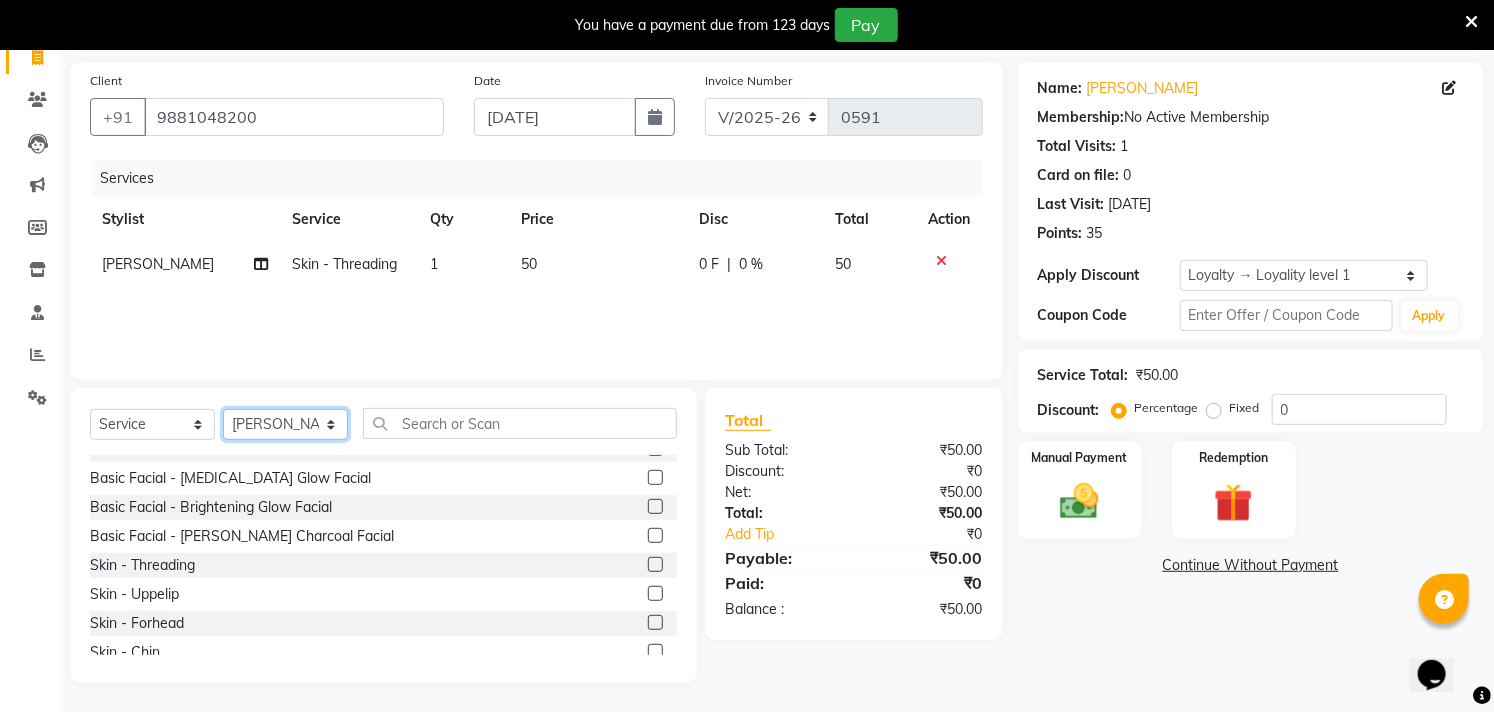 click on "Select Stylist [PERSON_NAME] [PERSON_NAME] [PERSON_NAME] sagar nadrekar [PERSON_NAME]" 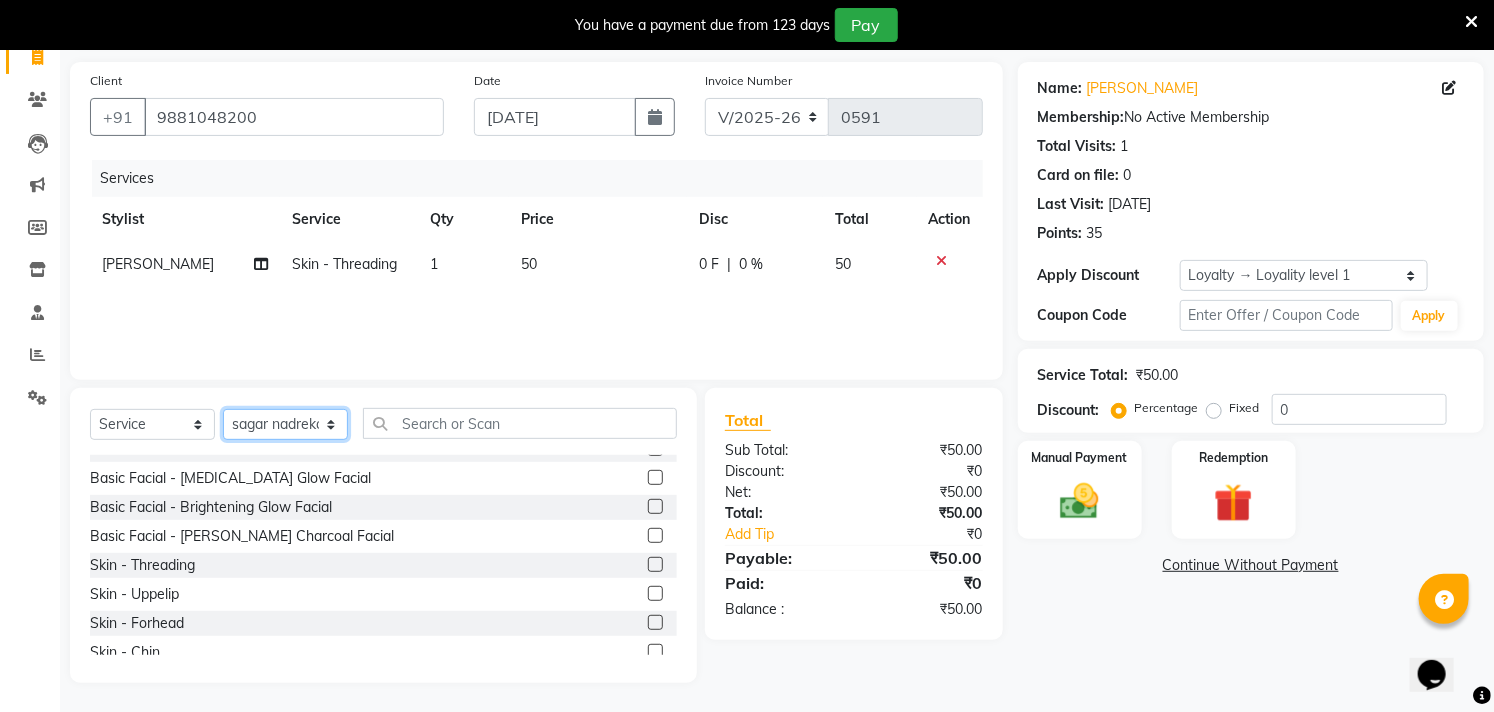 click on "Select Stylist [PERSON_NAME] [PERSON_NAME] [PERSON_NAME] sagar nadrekar [PERSON_NAME]" 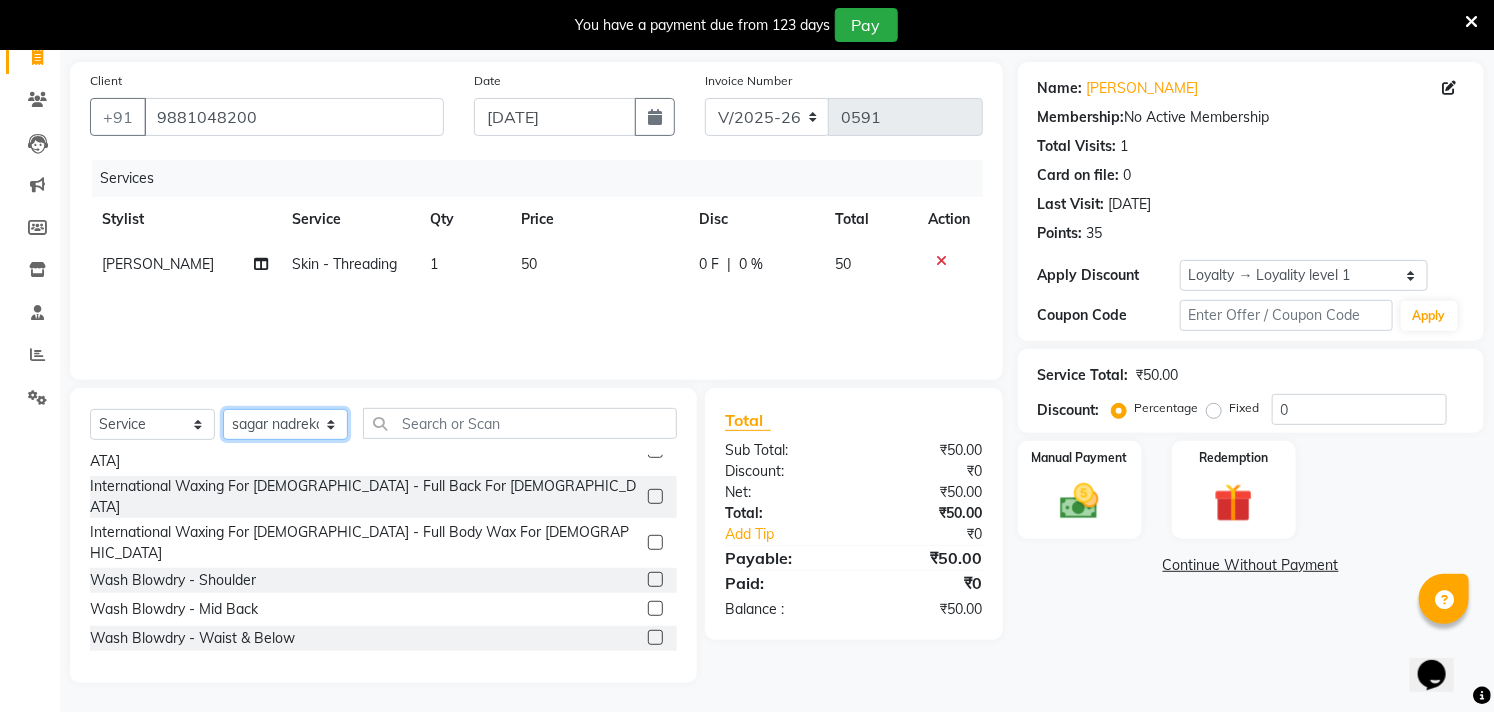 scroll, scrollTop: 3333, scrollLeft: 0, axis: vertical 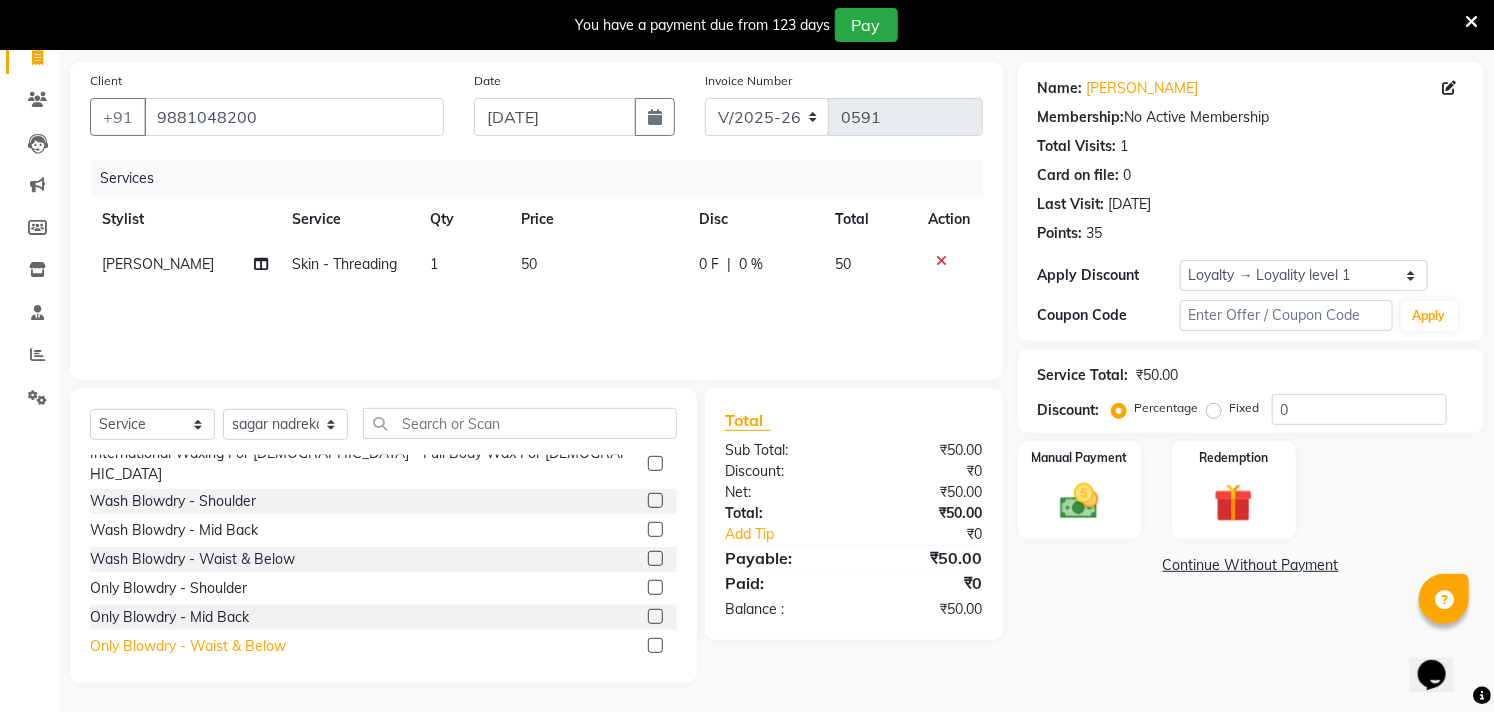 click on "Only Blowdry - Waist & Below" 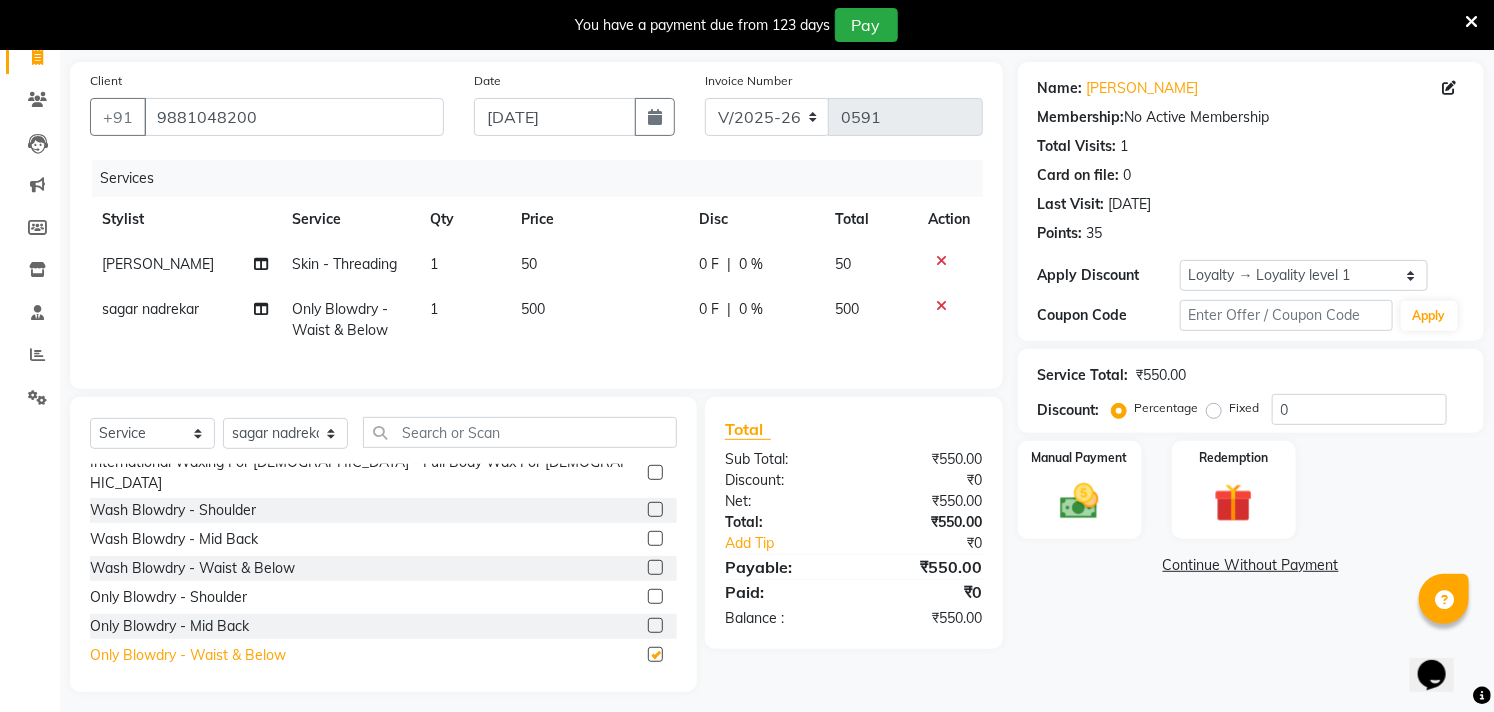 checkbox on "false" 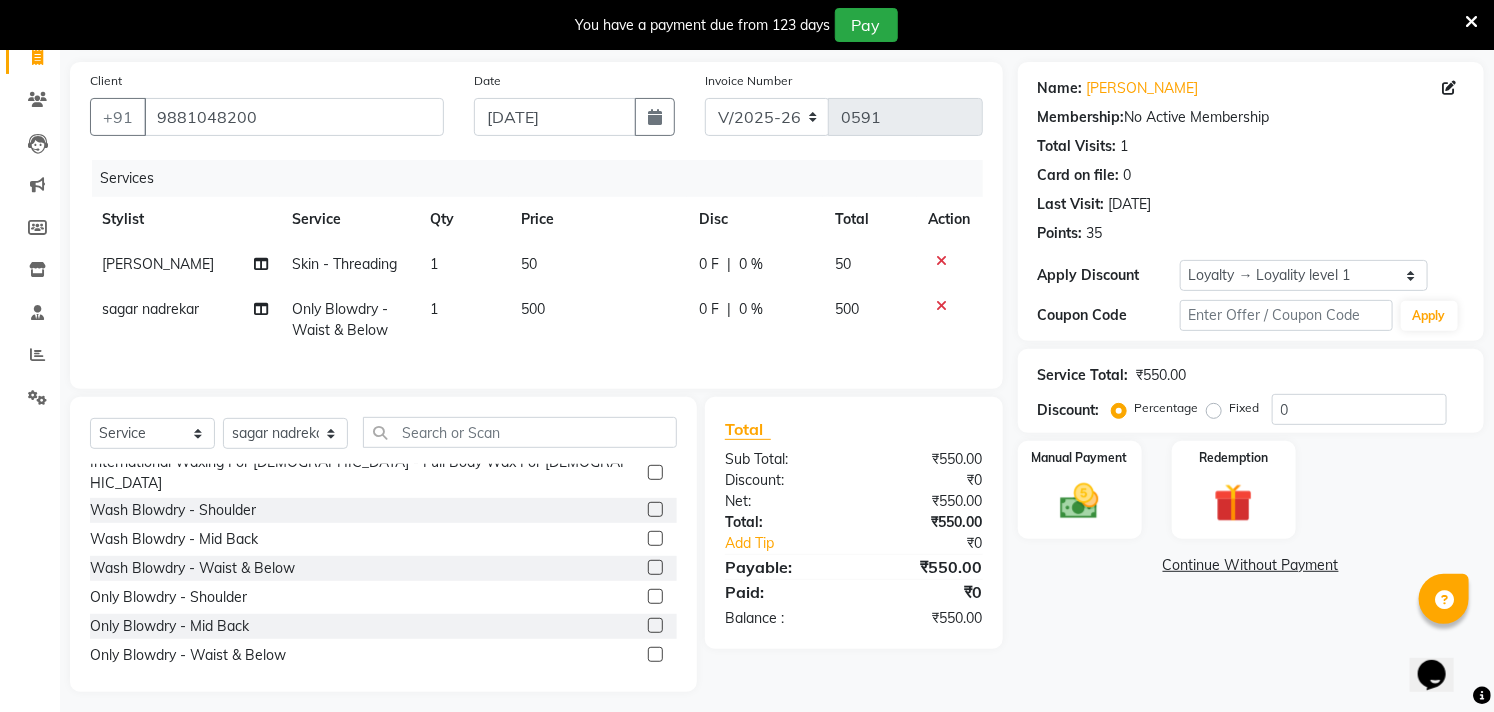 click on "500" 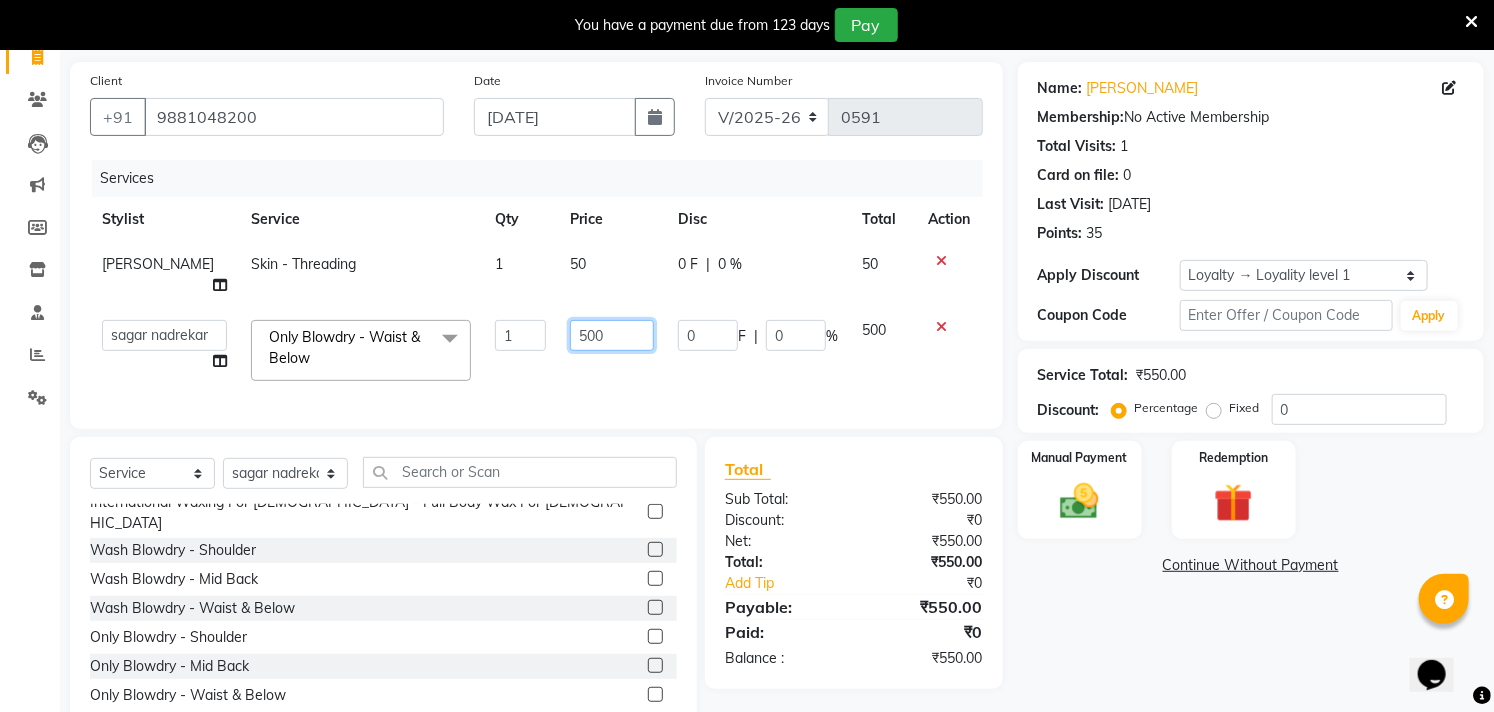 click on "500" 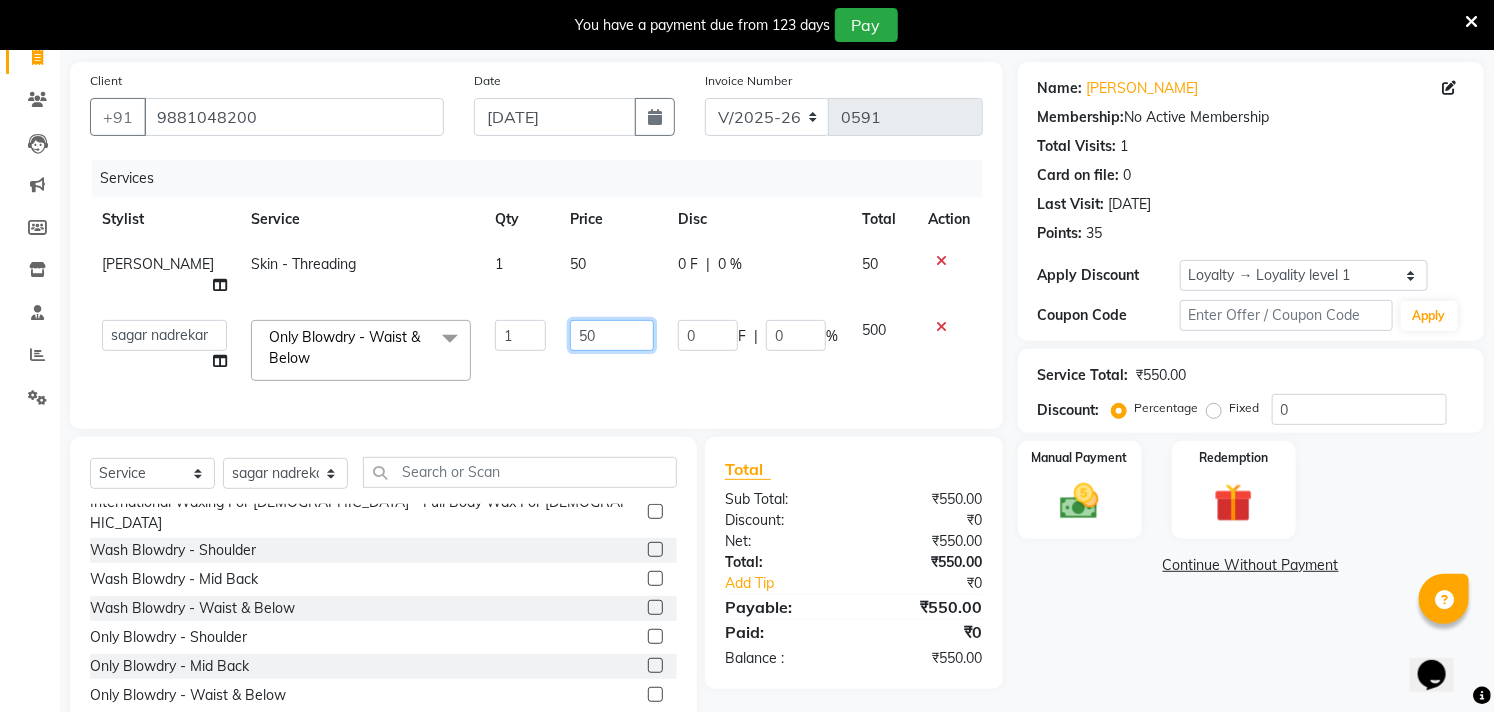 type on "5" 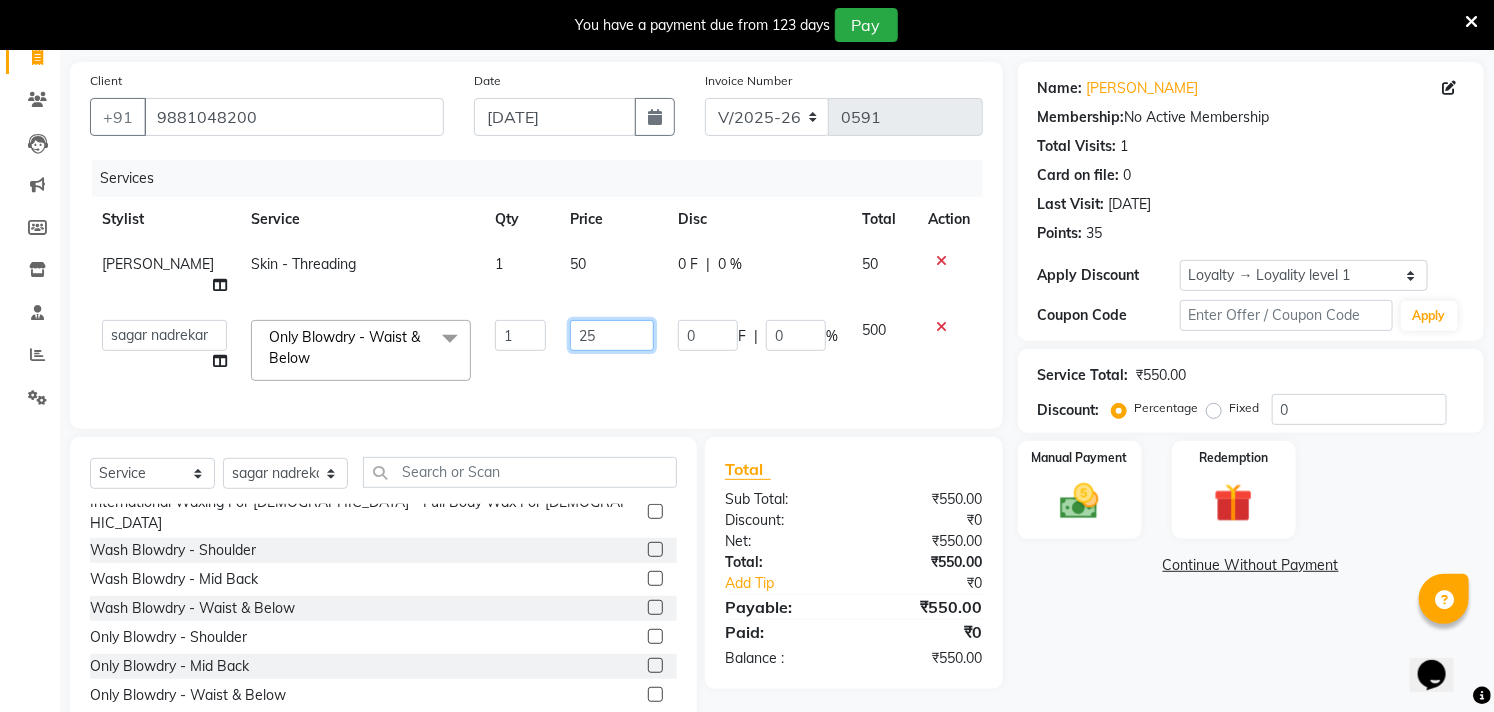 type on "250" 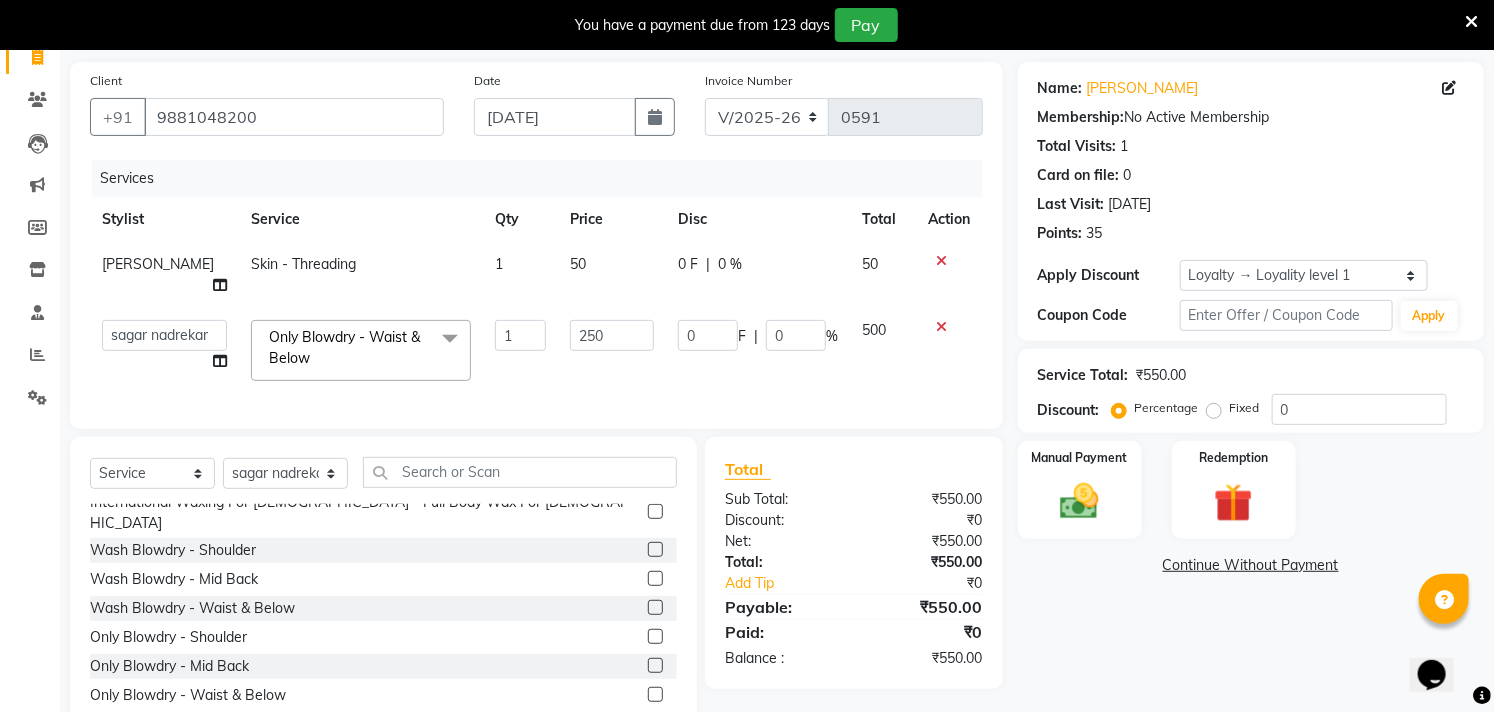 click on "Client [PHONE_NUMBER] Date [DATE] Invoice Number V/2025 V/[PHONE_NUMBER] Services Stylist Service Qty Price Disc Total Action [PERSON_NAME] Skin  - Threading 1 50 0 F | 0 % 50  [PERSON_NAME]   [PERSON_NAME]   [PERSON_NAME]   sagar nadrekar   [PERSON_NAME]  Only Blowdry - Waist & Below  x Permanent Global Hair Colour (Without [MEDICAL_DATA]) - Global Natural Colour Permanent Global Hair Colour (Without [MEDICAL_DATA]) - Bread Colour Permanent Global Hair Colour (Without [MEDICAL_DATA]) - Eyebrows Colour Permanent Global Hair Colour (Without [MEDICAL_DATA]) - Mustache Colours Permanent Treatment  - Straightenning Permanent Treatment  - Smoothening Permanent Treatment  - Kera Treatment Argan Oil - Full Arms Argan Oil - Full Legs Argan Oil - Underarms Peek Off Argan Oil - Half Legs Argan Oil - Full Front Argan Oil - Full Back Argan Oil - Full Body Wax Cleanup  - Dust Cleanup Cleanup  - Tan Cleanup Cleanup  - White & Glow Cleanup Advance Facial  - [MEDICAL_DATA] Hydrating Facial Advance Facial  - [MEDICAL_DATA] Oil Control Facial Bleach/Detan - Face Neck 1" 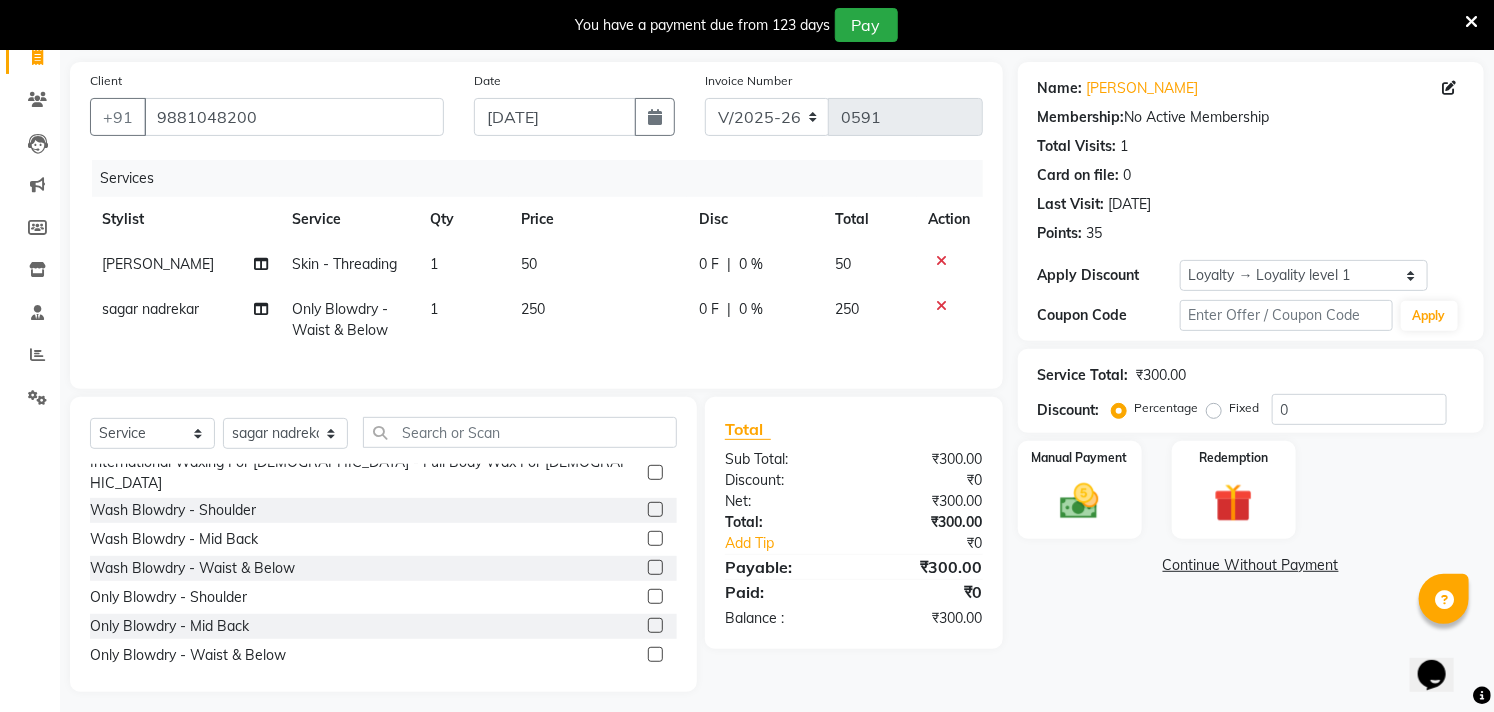 click on "50" 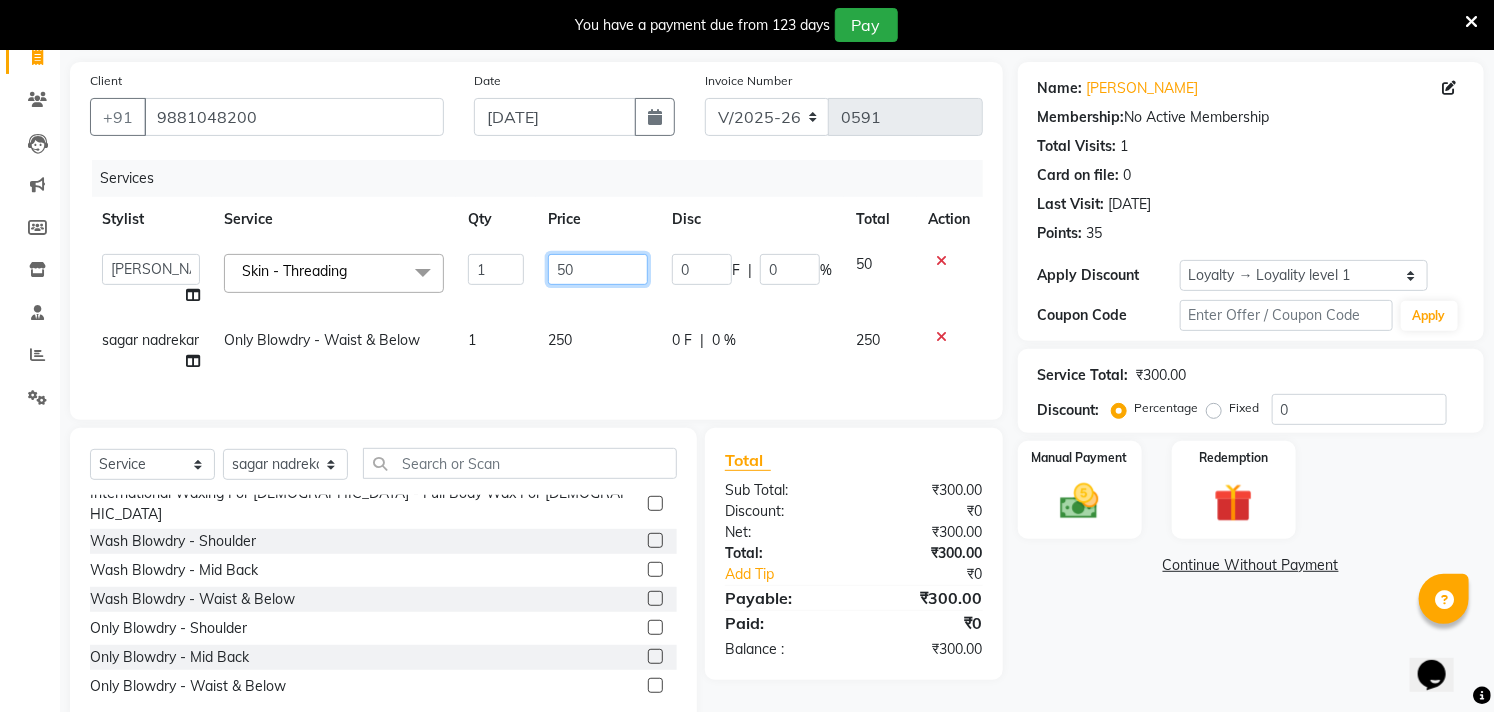 click on "50" 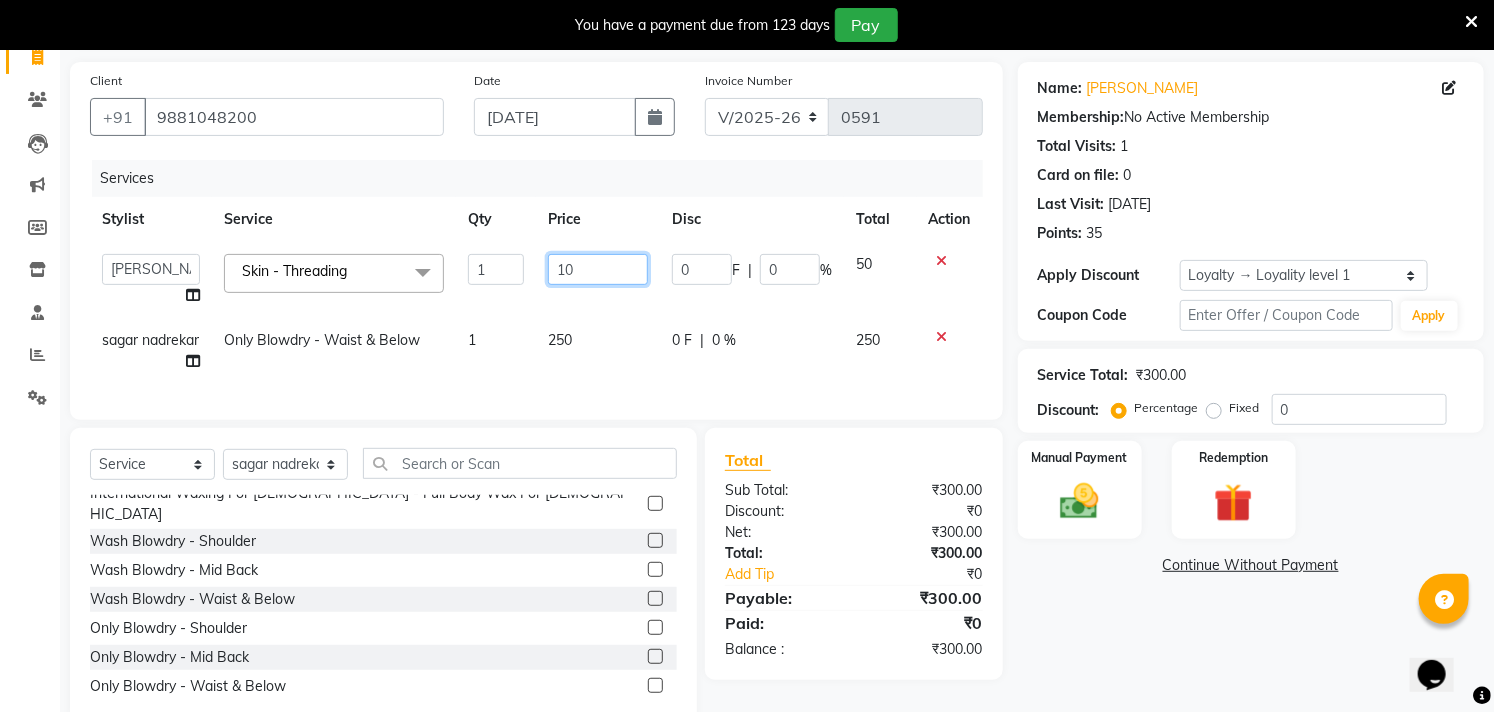 type on "100" 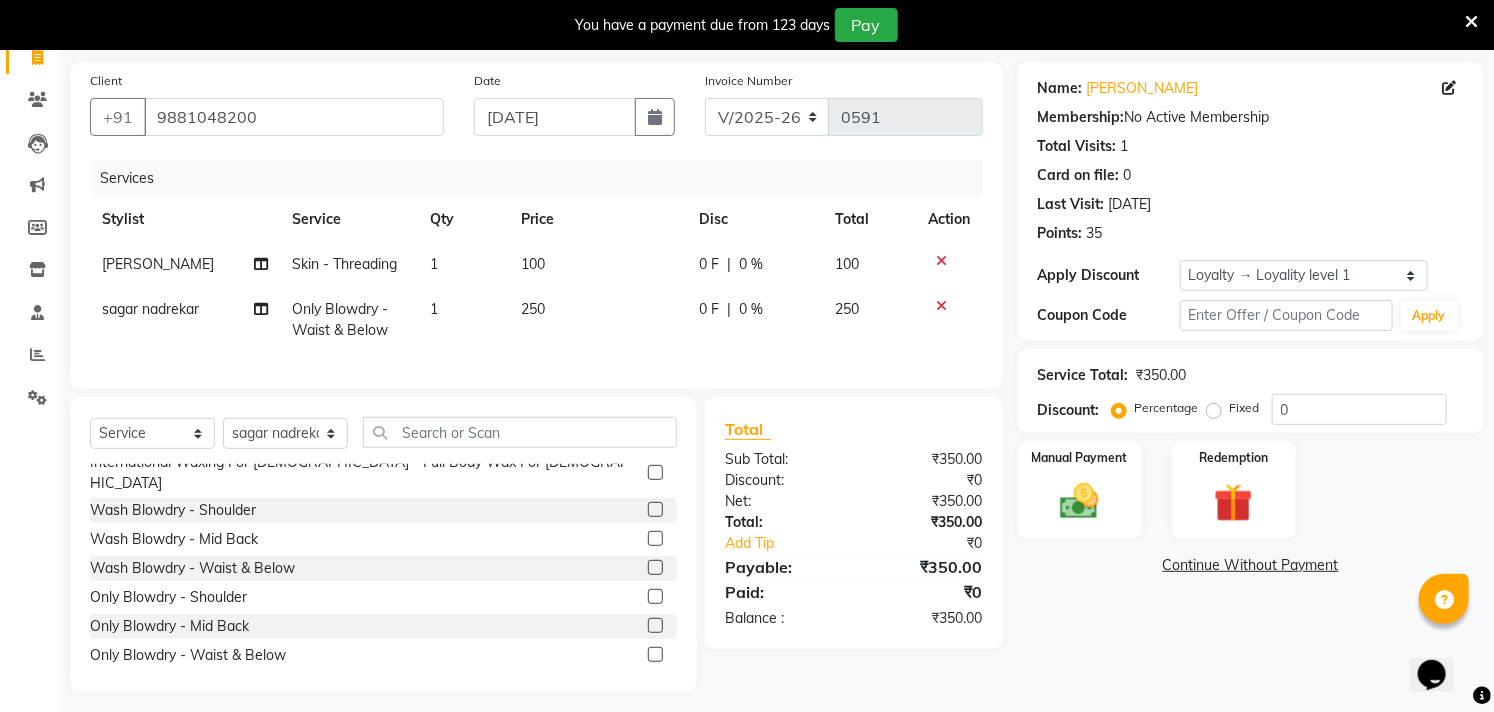 click on "[PERSON_NAME] Skin  - Threading 1 100 0 F | 0 % 100 sagar nadrekar Only Blowdry - Waist & Below 1 250 0 F | 0 % 250" 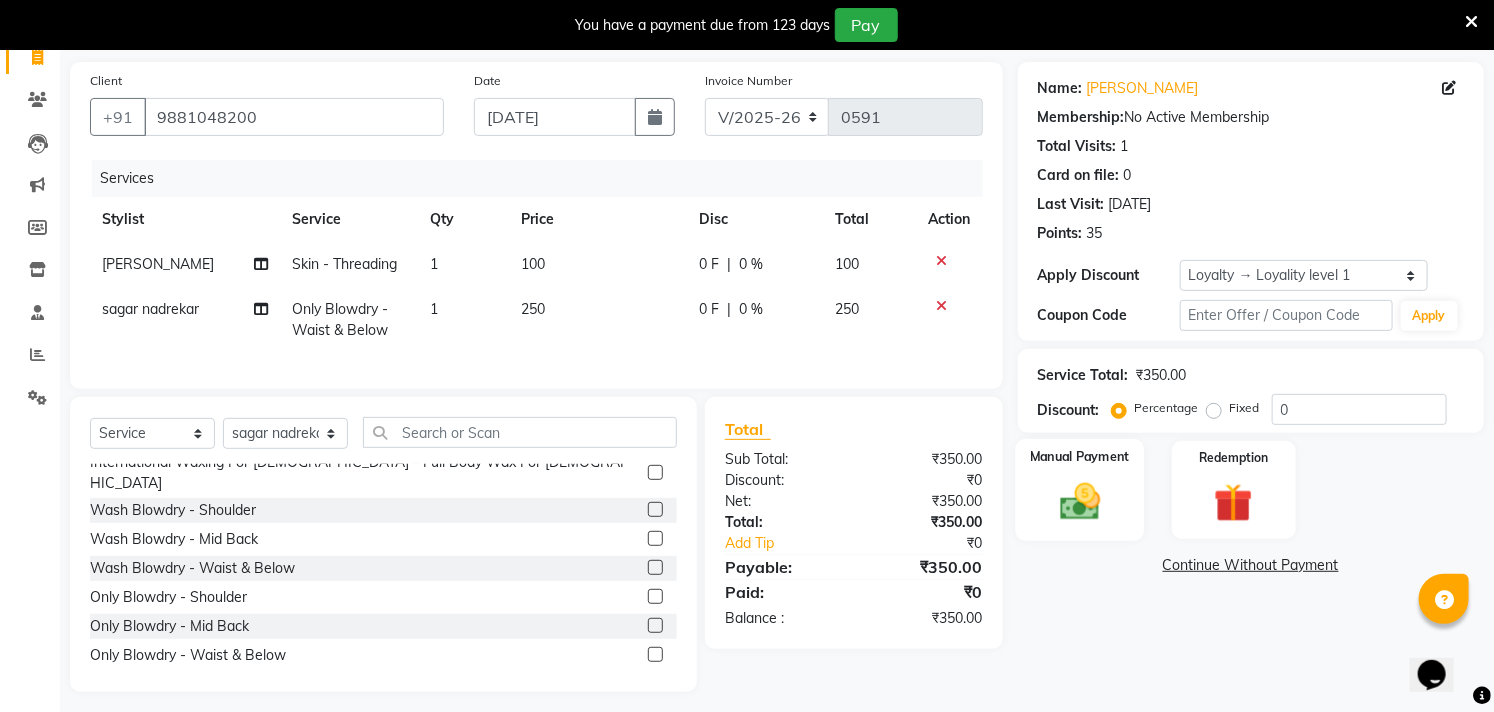 click 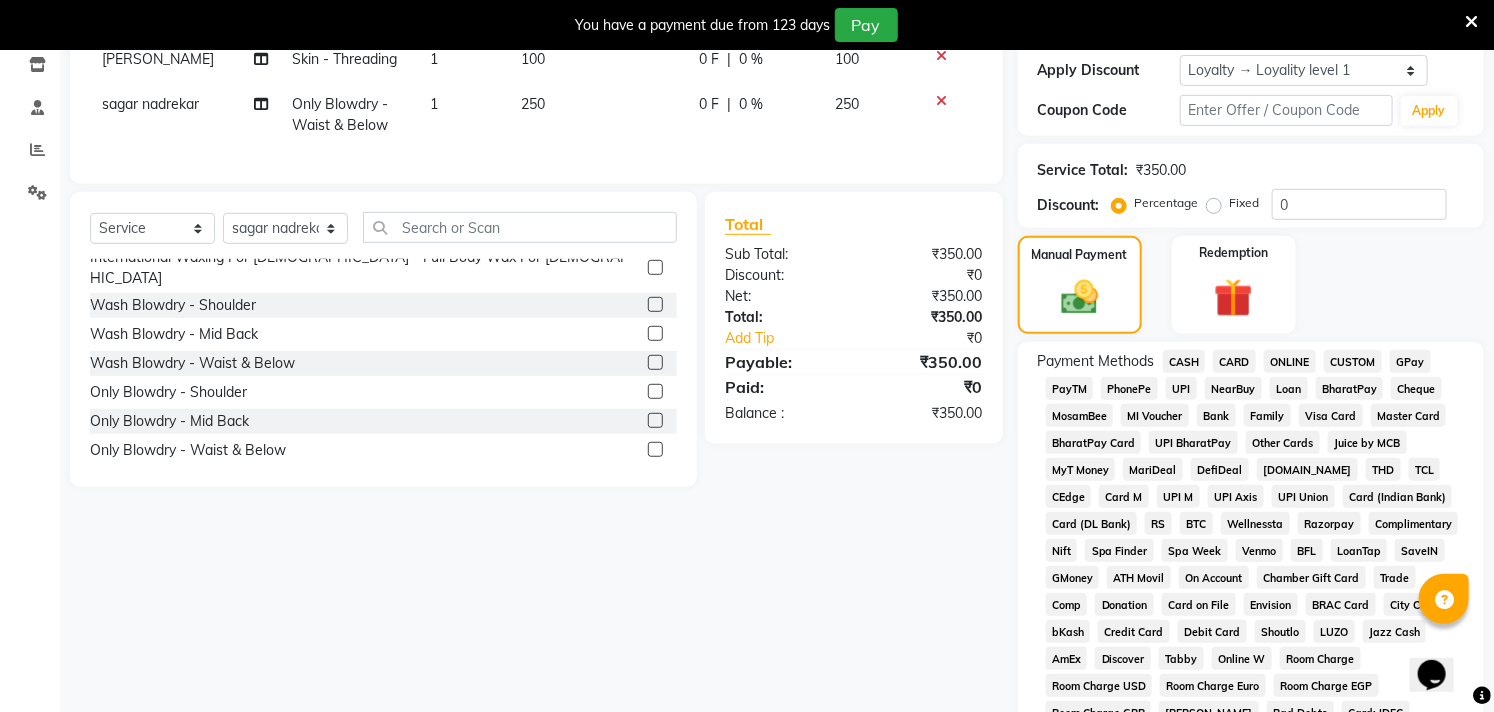 scroll, scrollTop: 361, scrollLeft: 0, axis: vertical 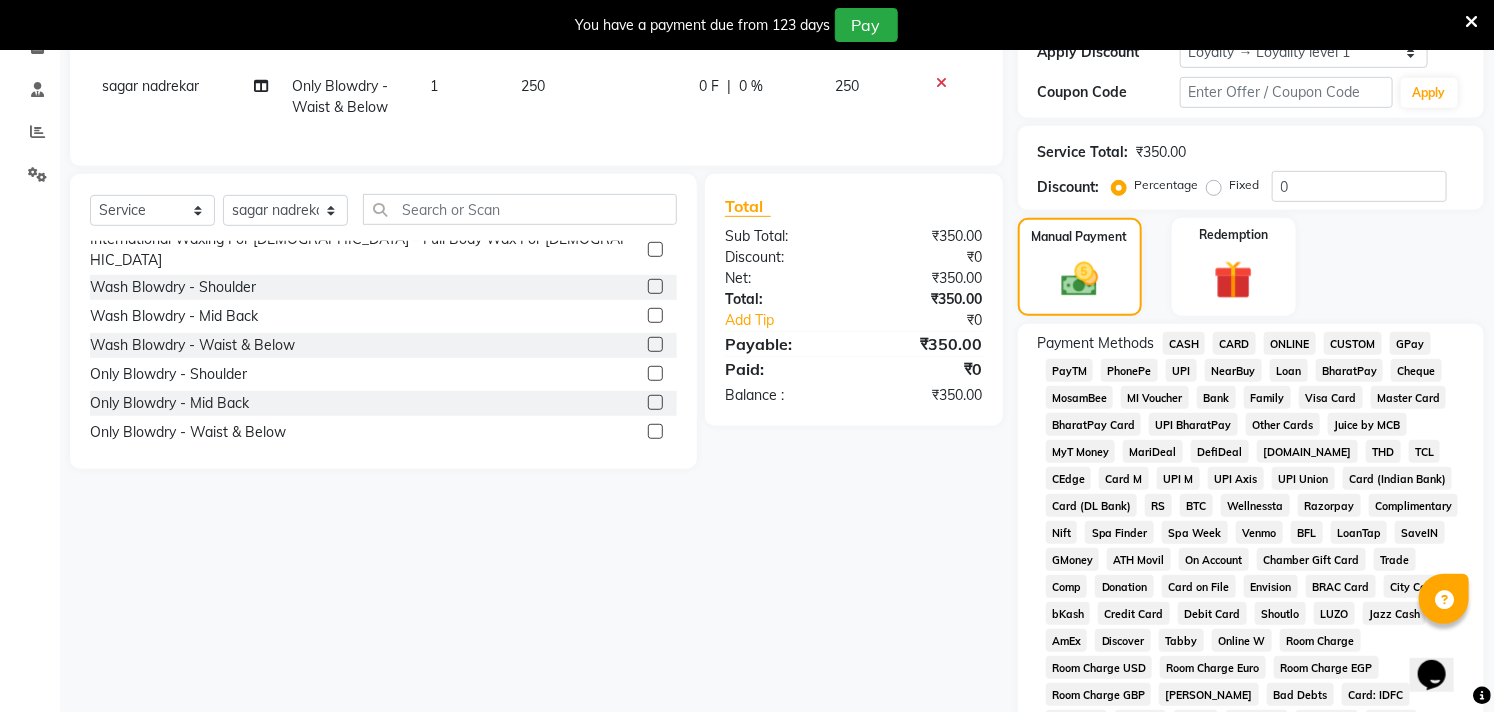 click on "UPI" 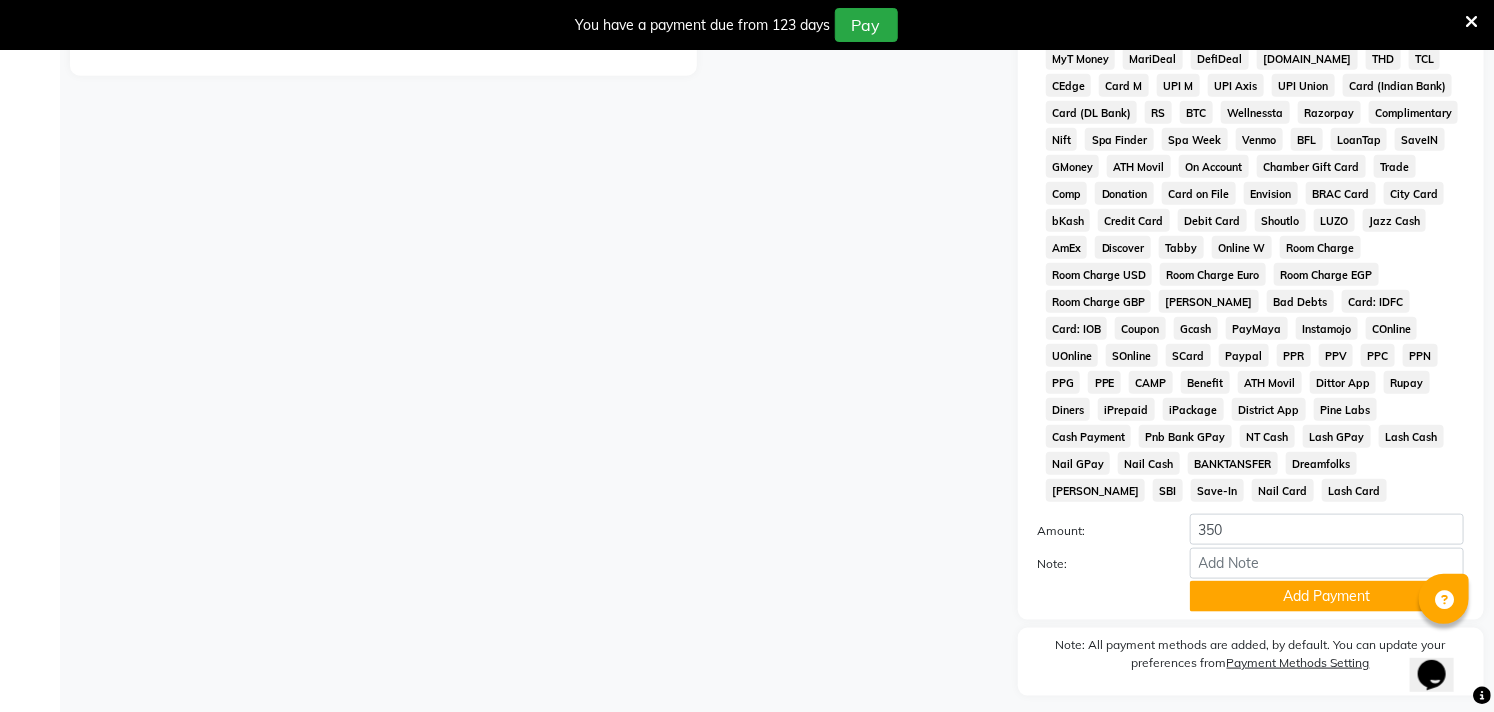 scroll, scrollTop: 786, scrollLeft: 0, axis: vertical 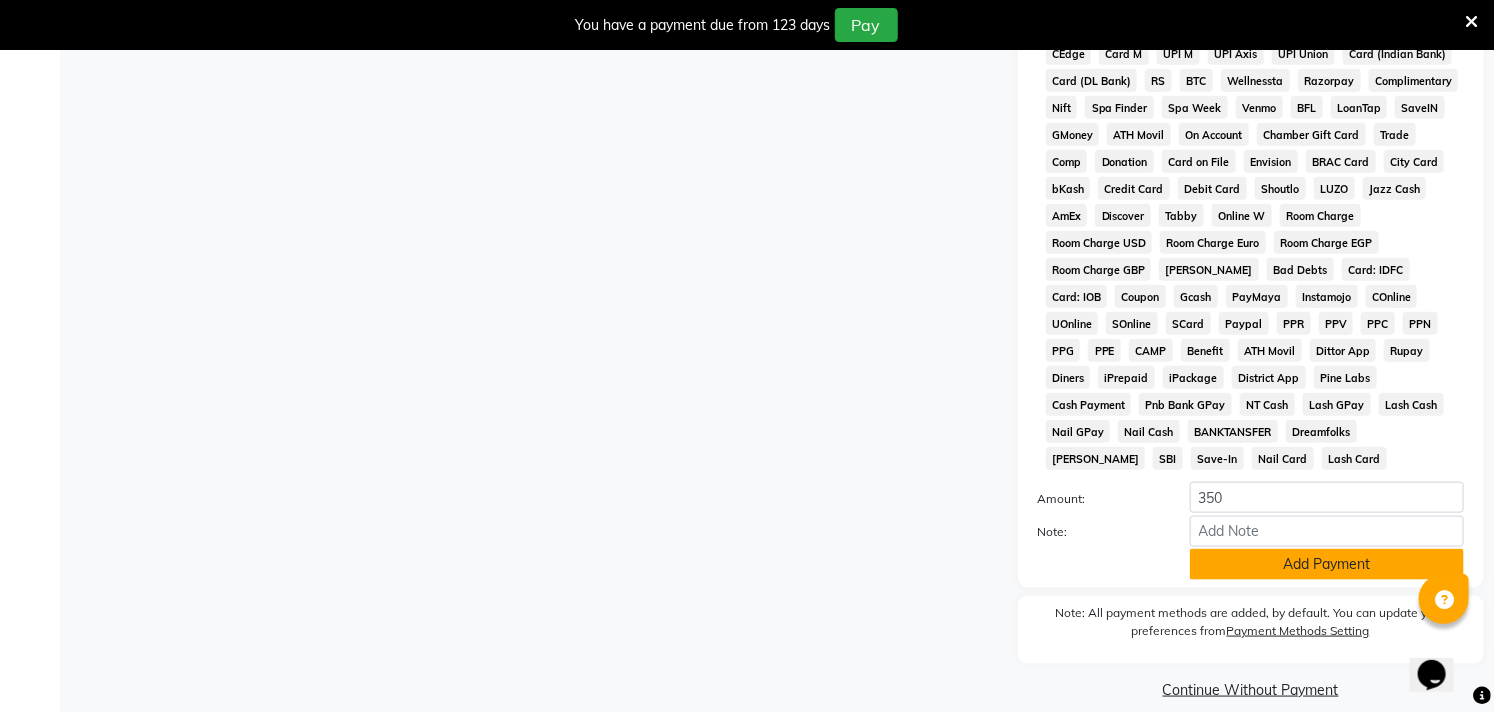 click on "Add Payment" 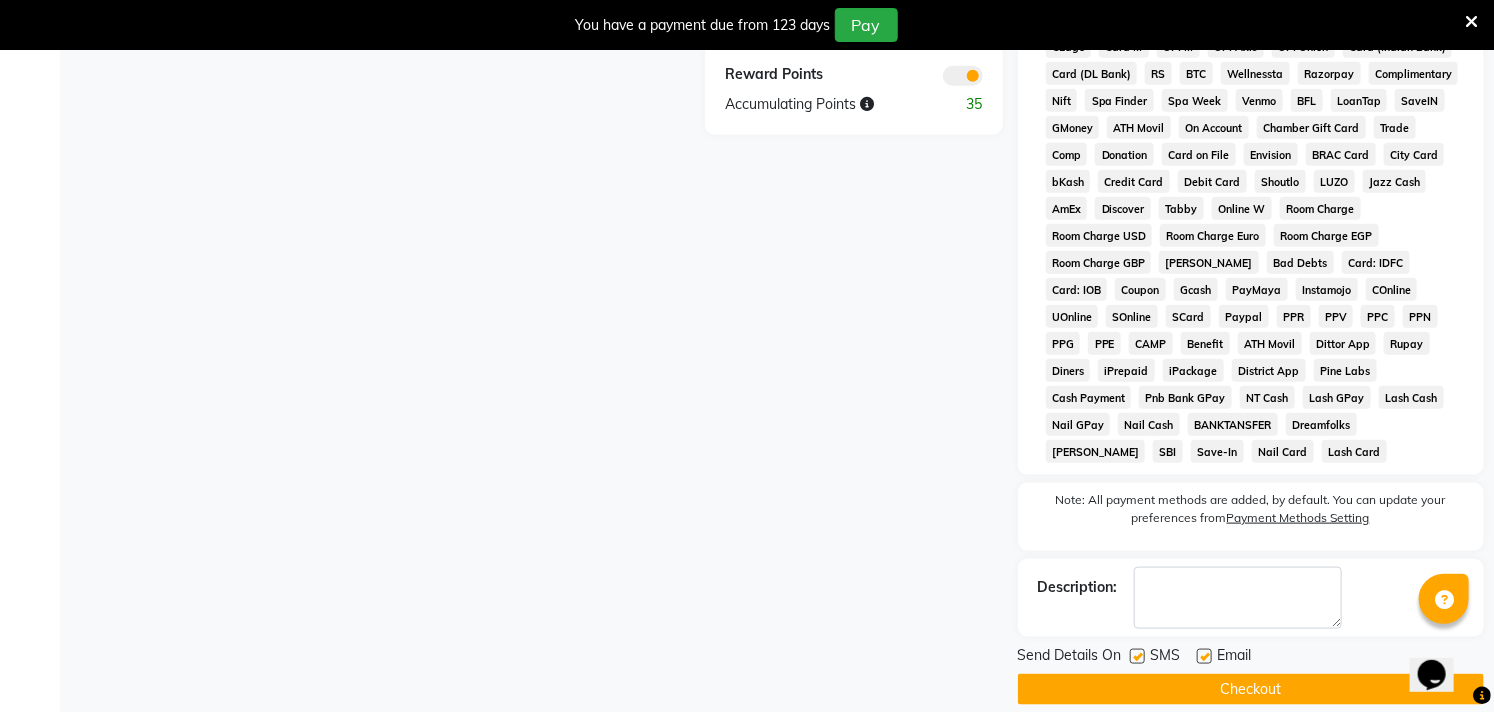 scroll, scrollTop: 794, scrollLeft: 0, axis: vertical 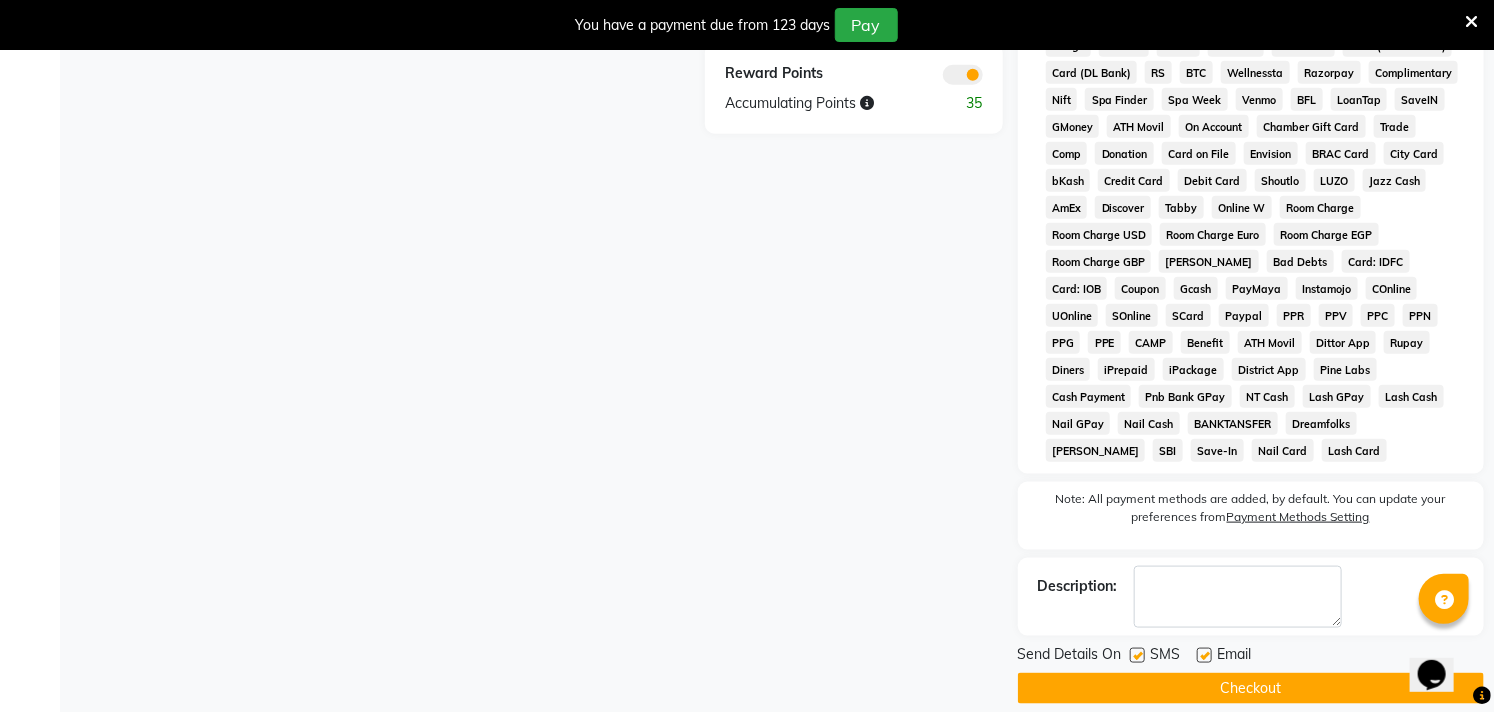 click on "Checkout" 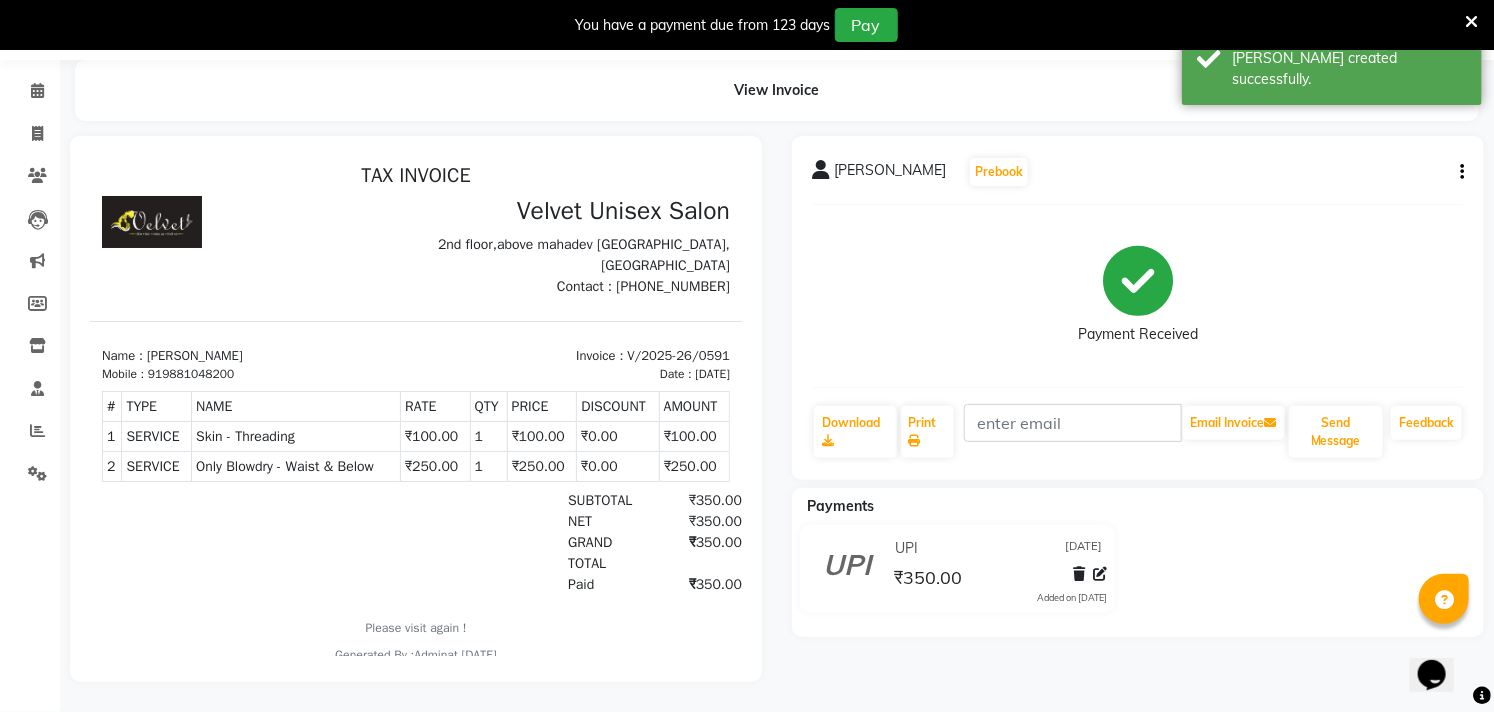 scroll, scrollTop: 0, scrollLeft: 0, axis: both 